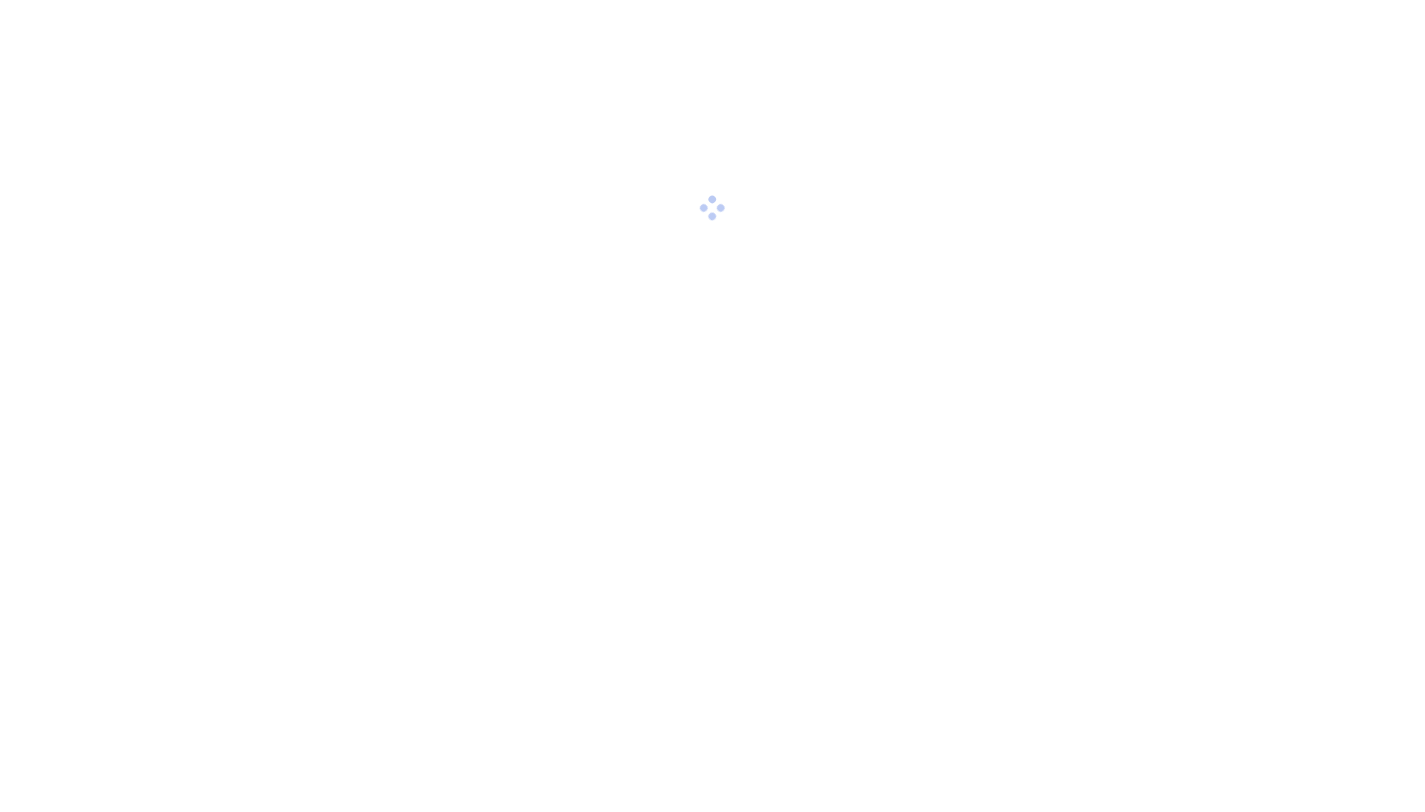 scroll, scrollTop: 0, scrollLeft: 0, axis: both 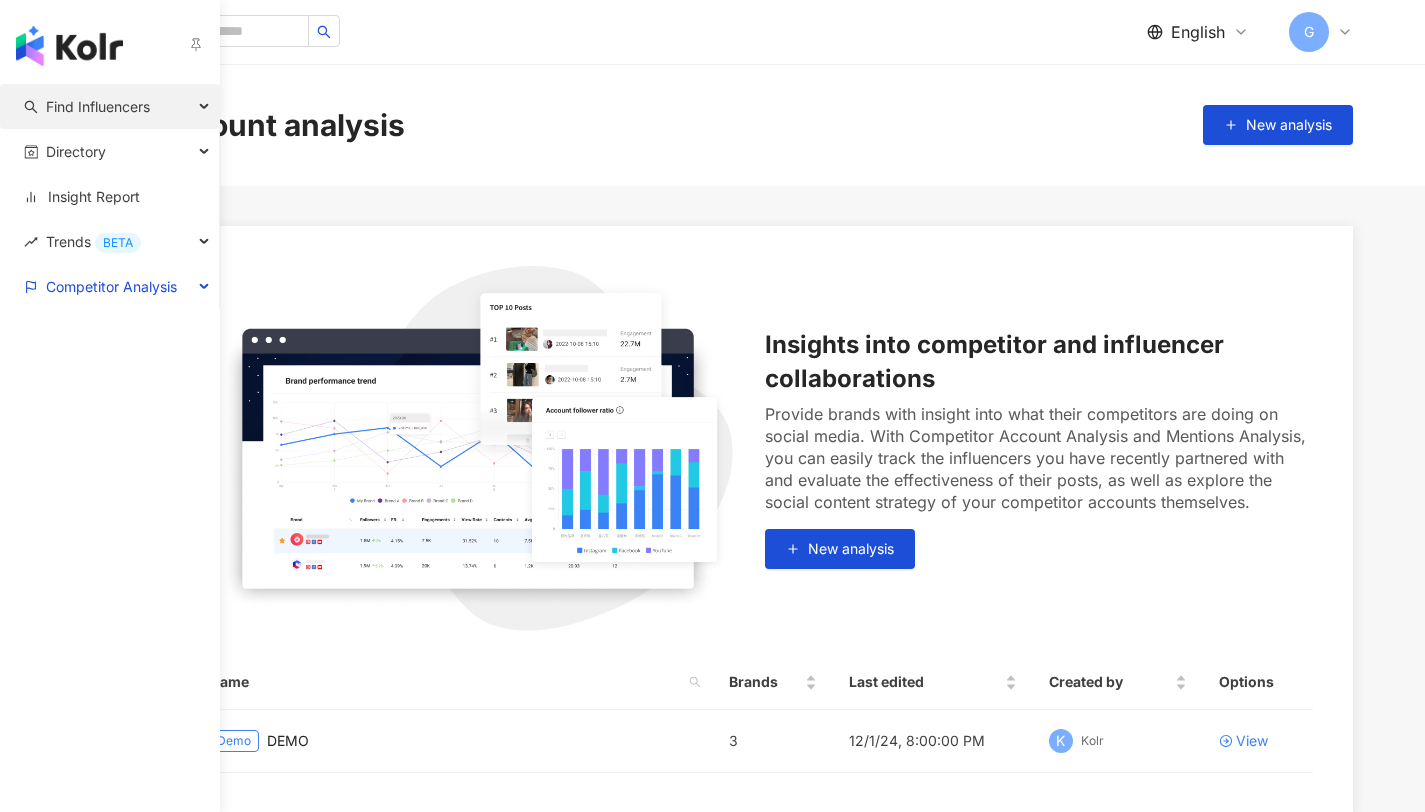 click on "Find Influencers" at bounding box center [98, 106] 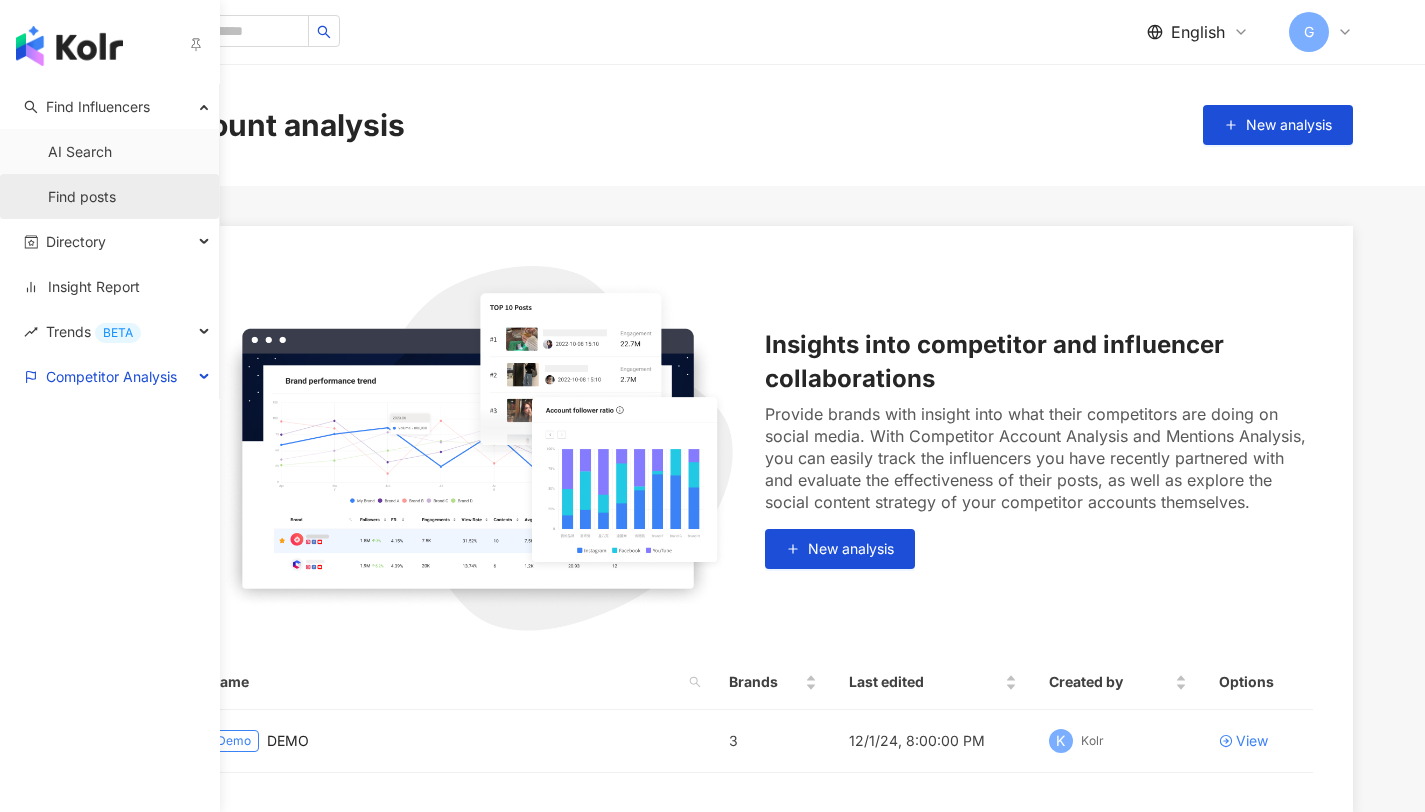 click on "Find posts" at bounding box center [82, 197] 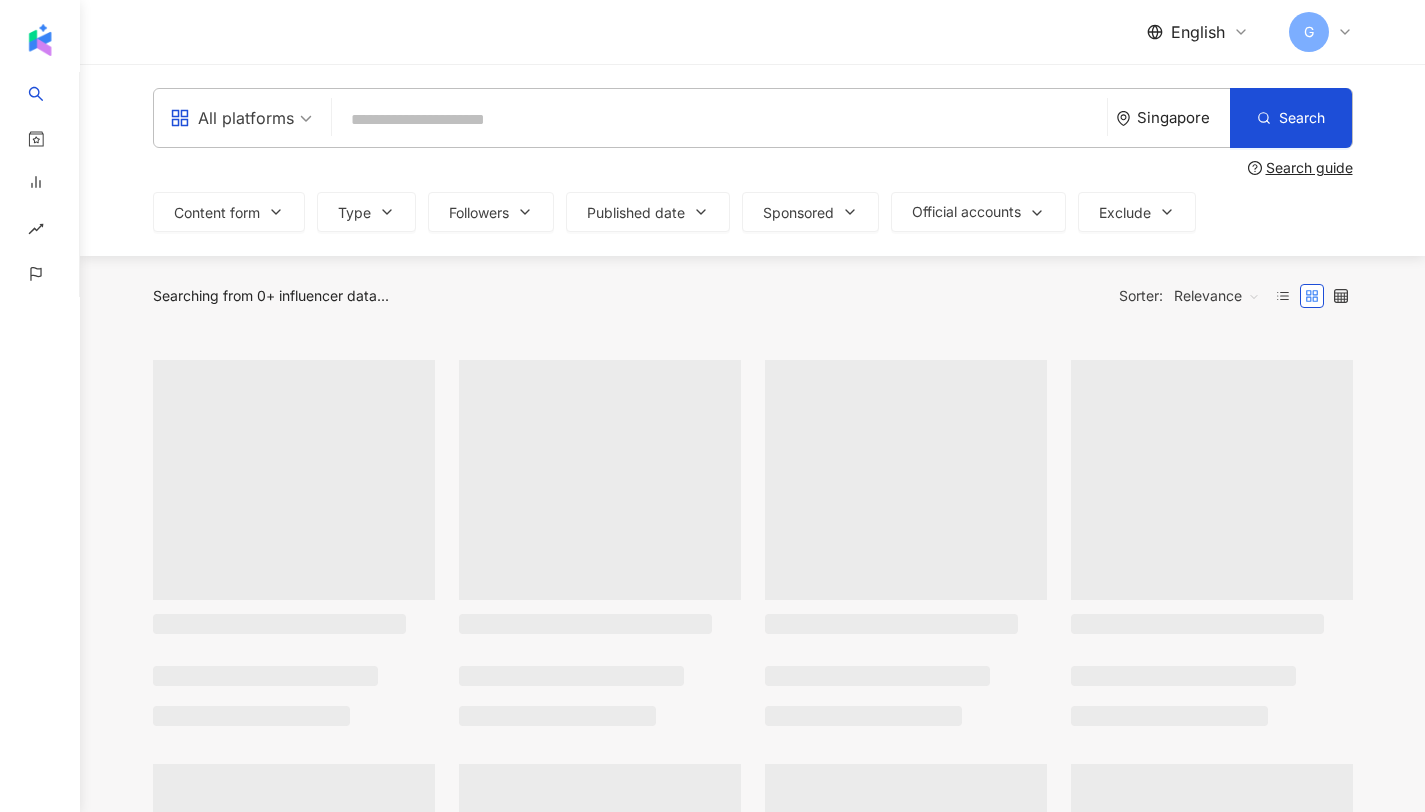 click on "Singapore" at bounding box center (1183, 117) 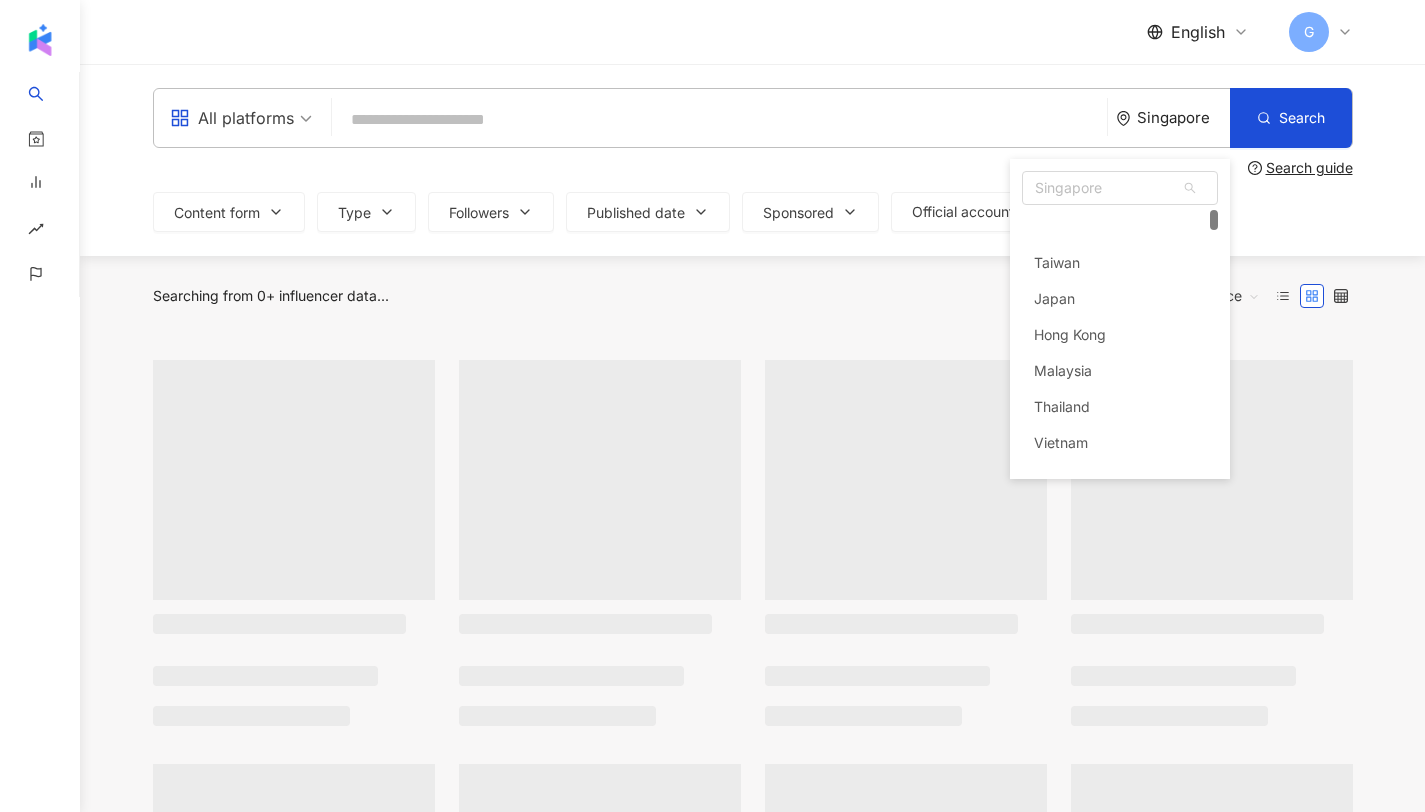 scroll, scrollTop: 38, scrollLeft: 0, axis: vertical 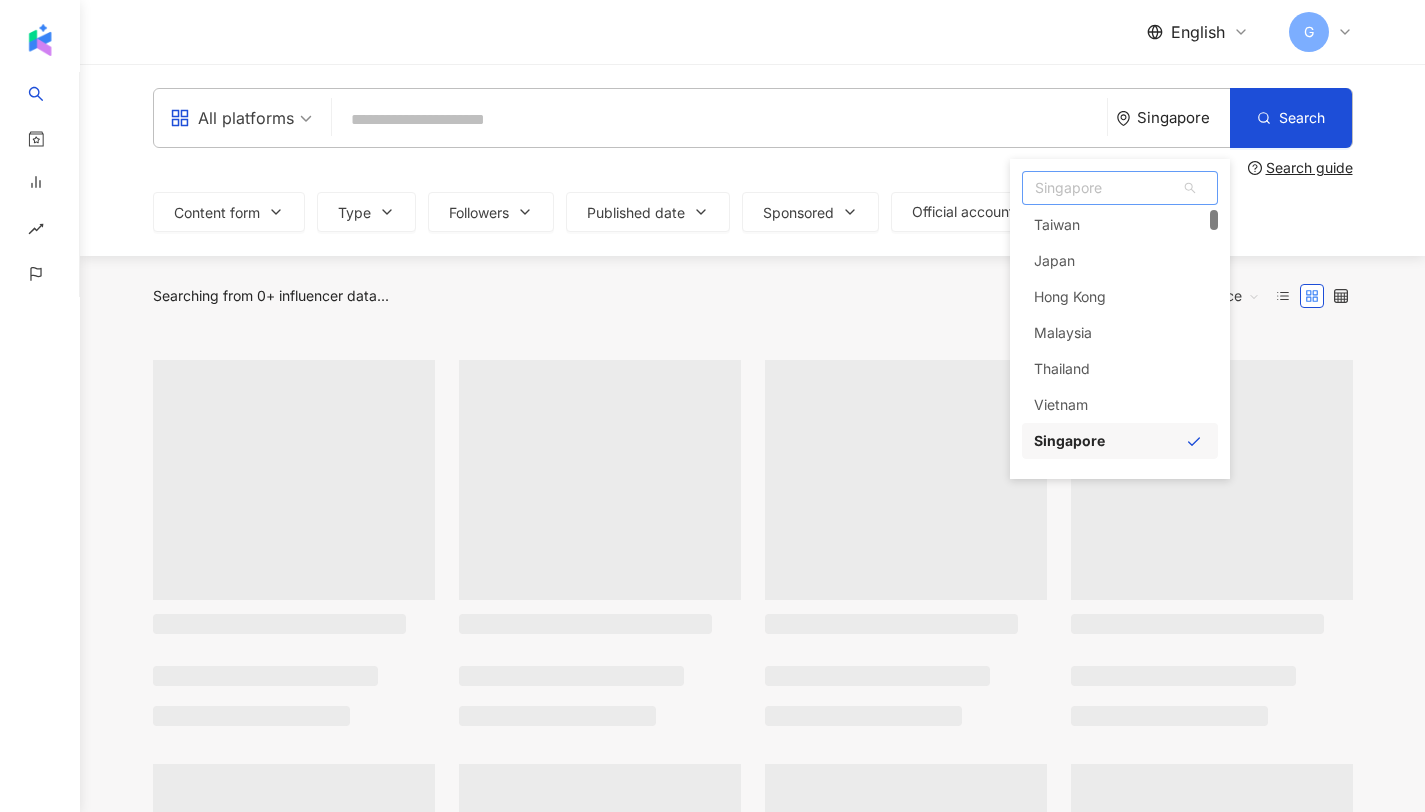 click on "Singapore" at bounding box center (1120, 188) 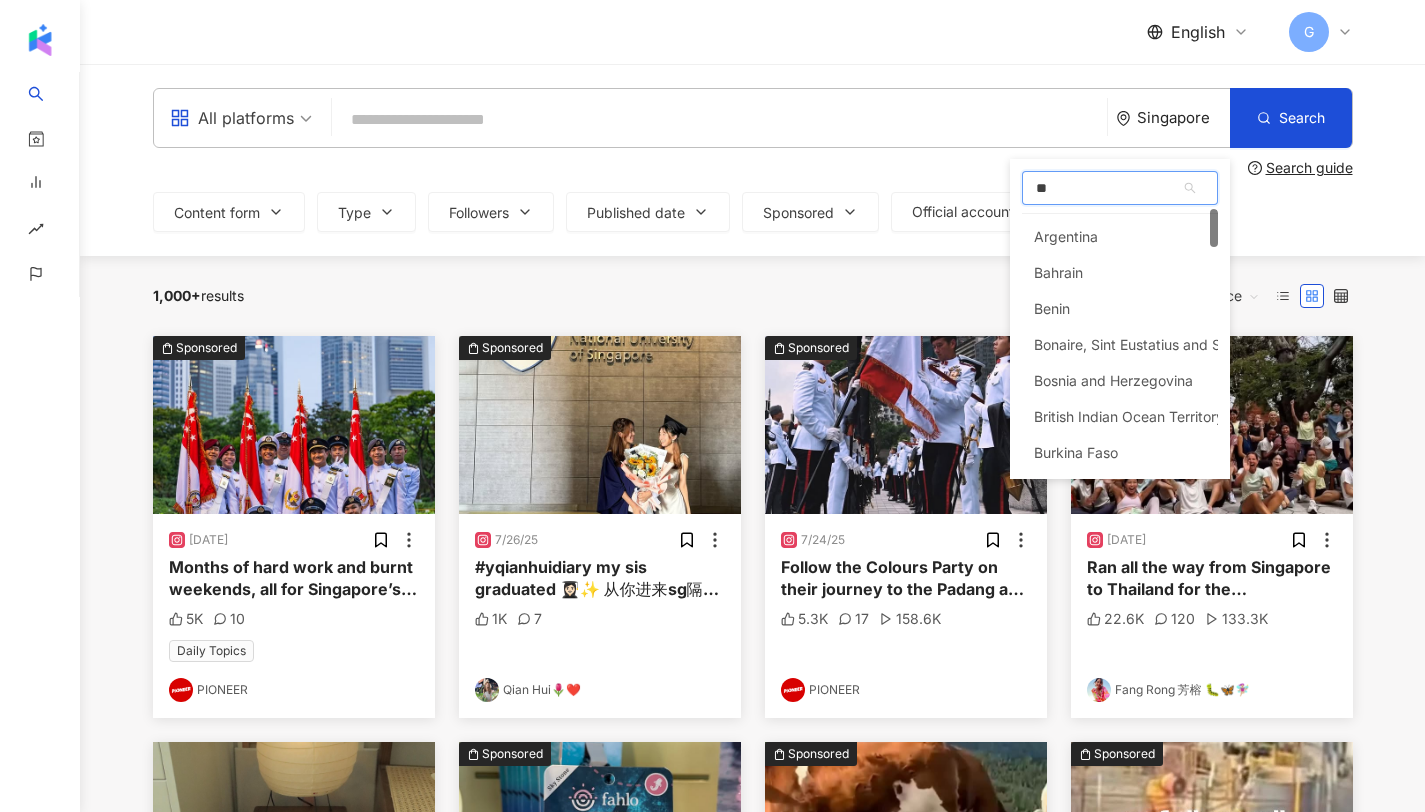 scroll, scrollTop: 0, scrollLeft: 0, axis: both 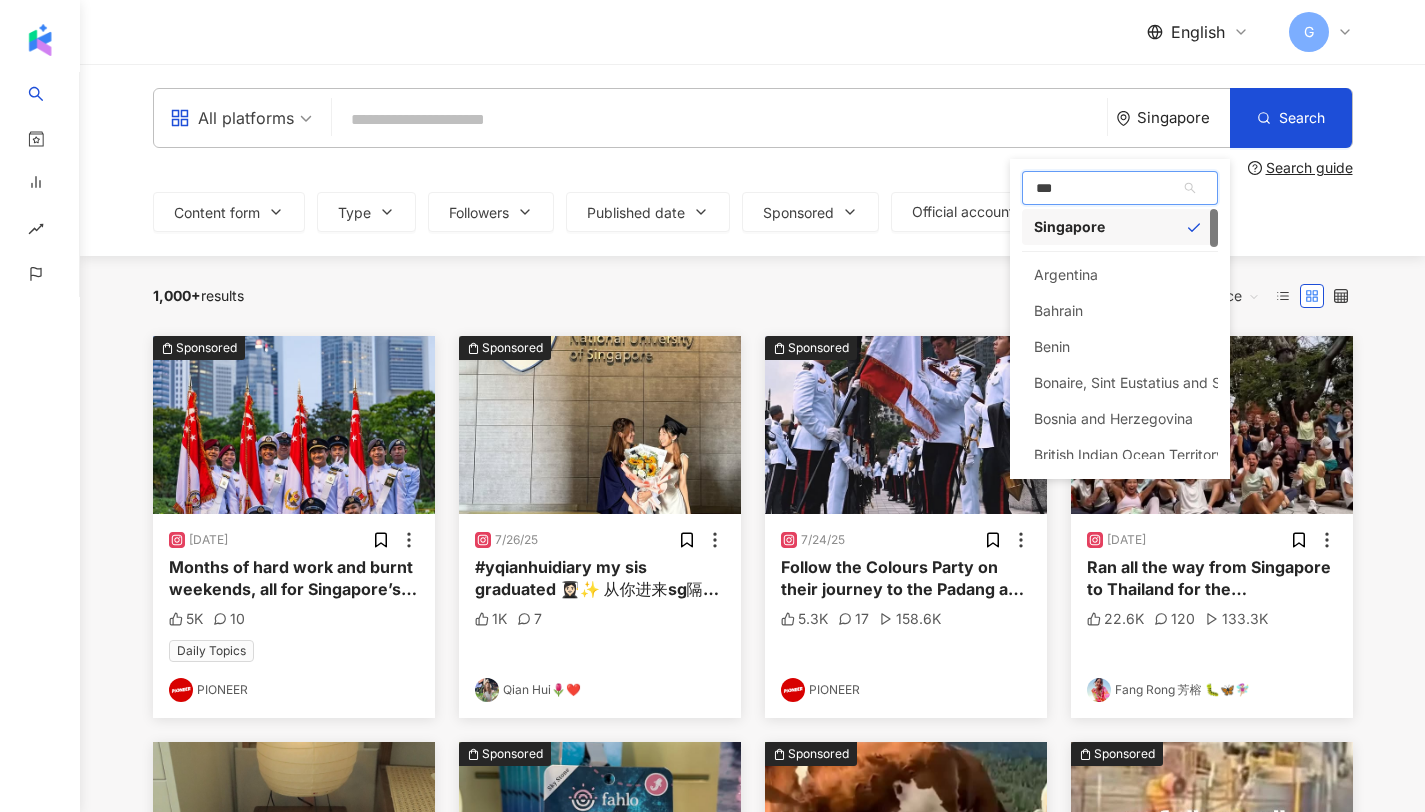 type on "****" 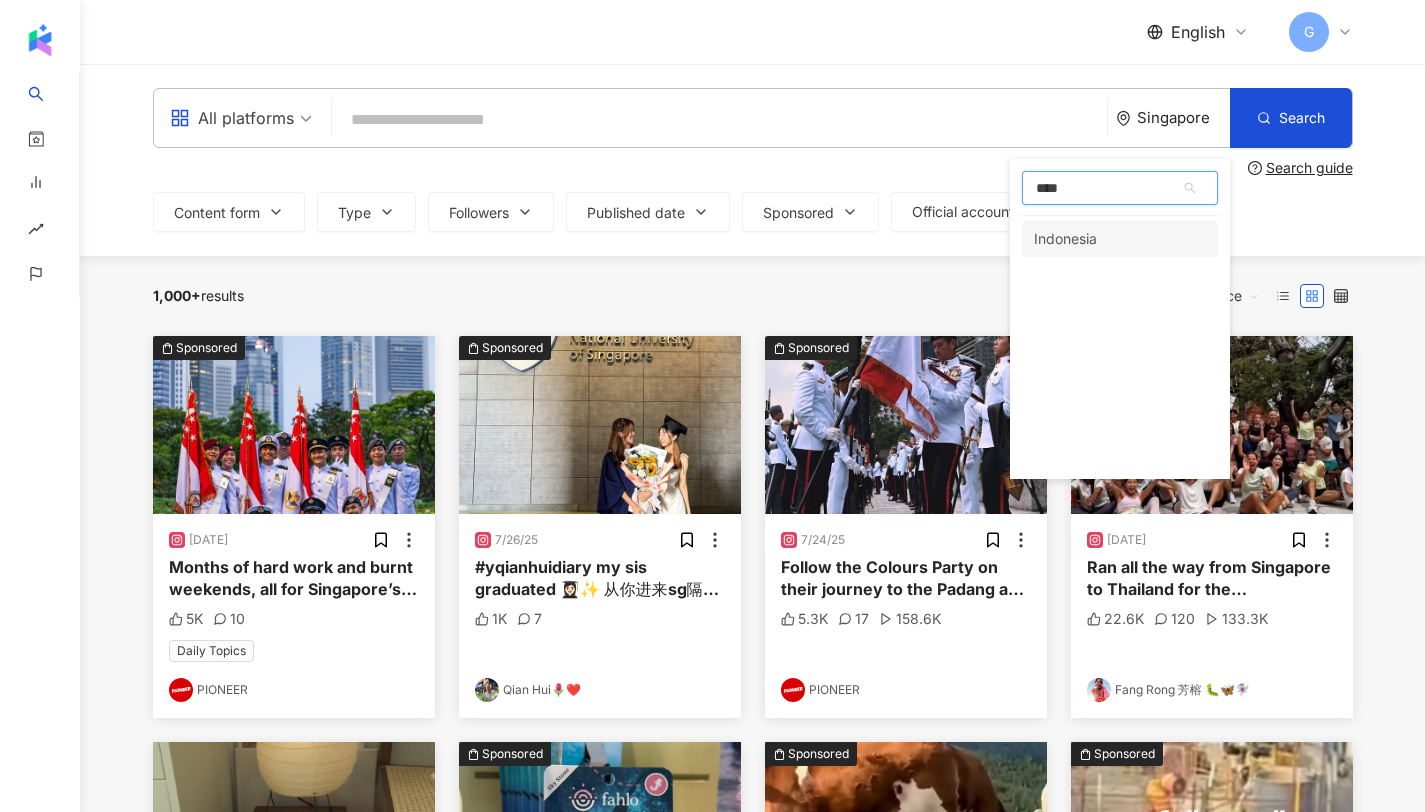 click on "Indonesia" at bounding box center (1120, 239) 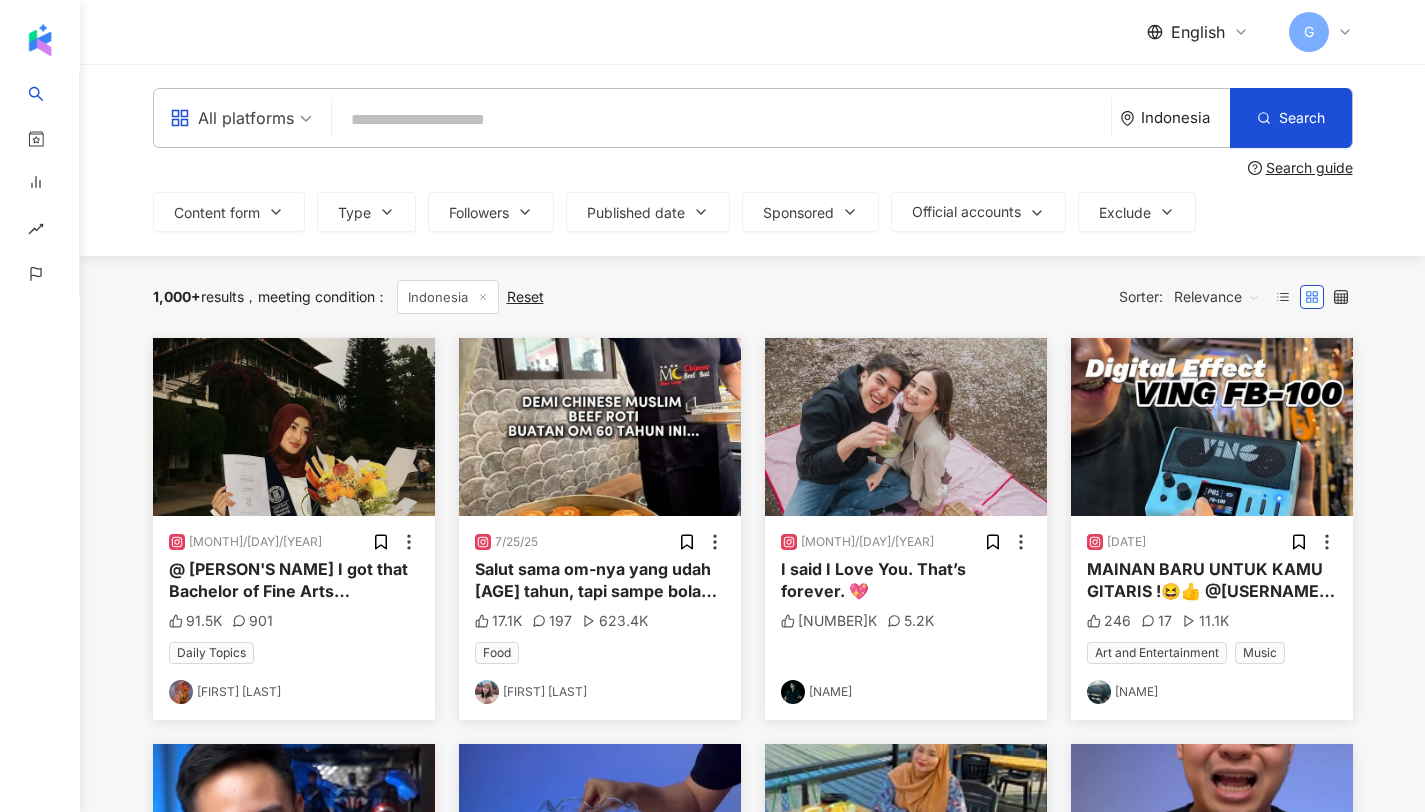 click at bounding box center (721, 119) 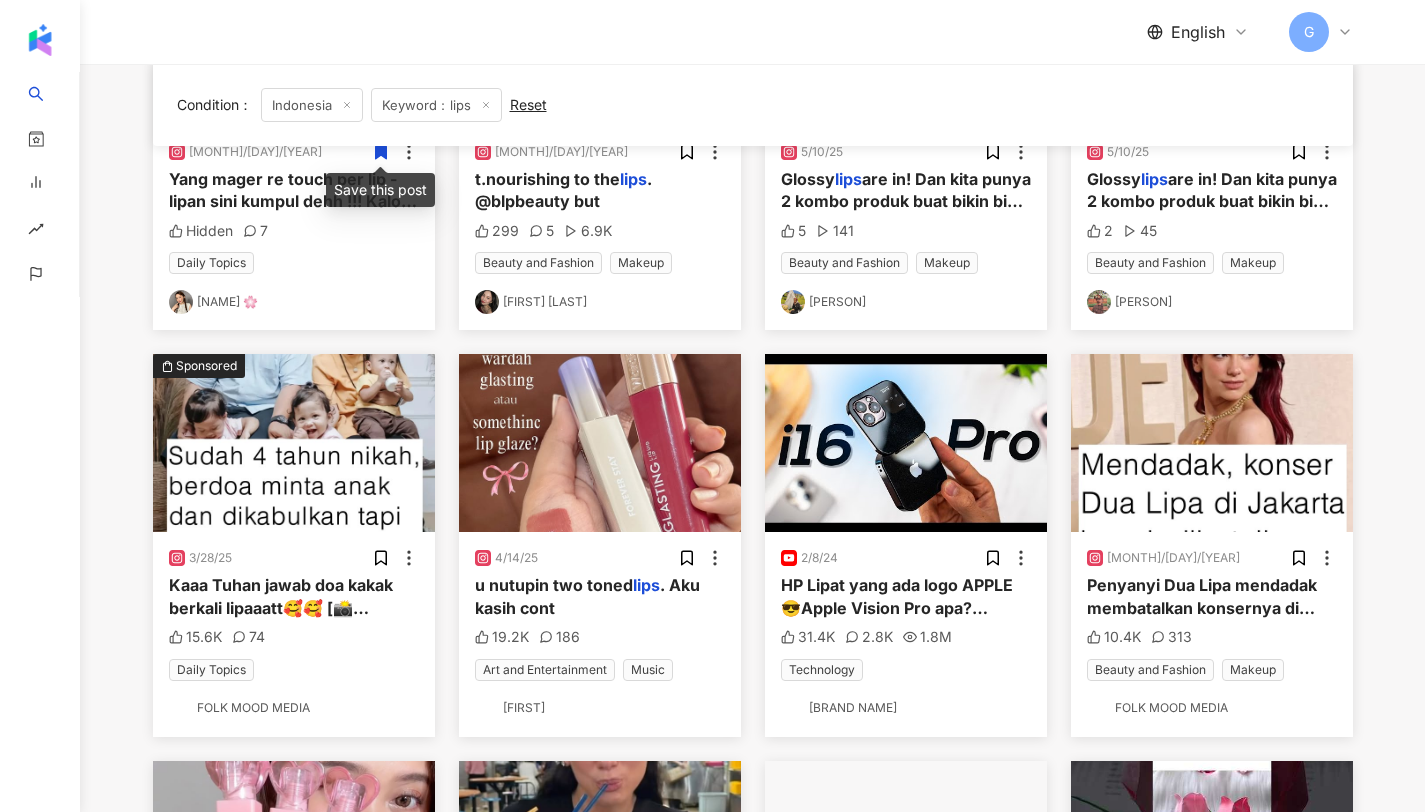 scroll, scrollTop: 459, scrollLeft: 0, axis: vertical 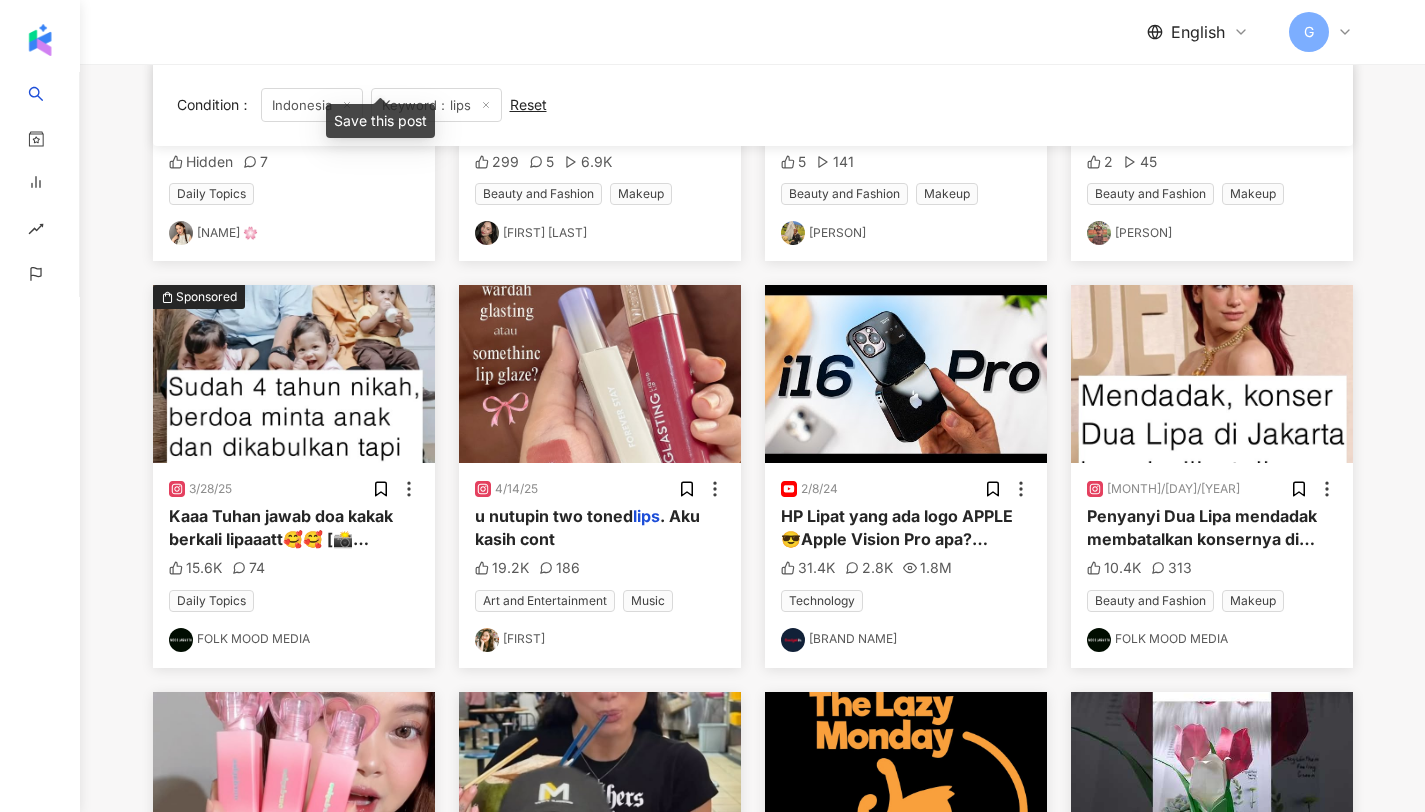 click on "Kaaa Tuhan jawab doa kakak berkali lipaaatt🥰🥰
[📸 Tiktok/[USERNAME]]" at bounding box center [294, 527] 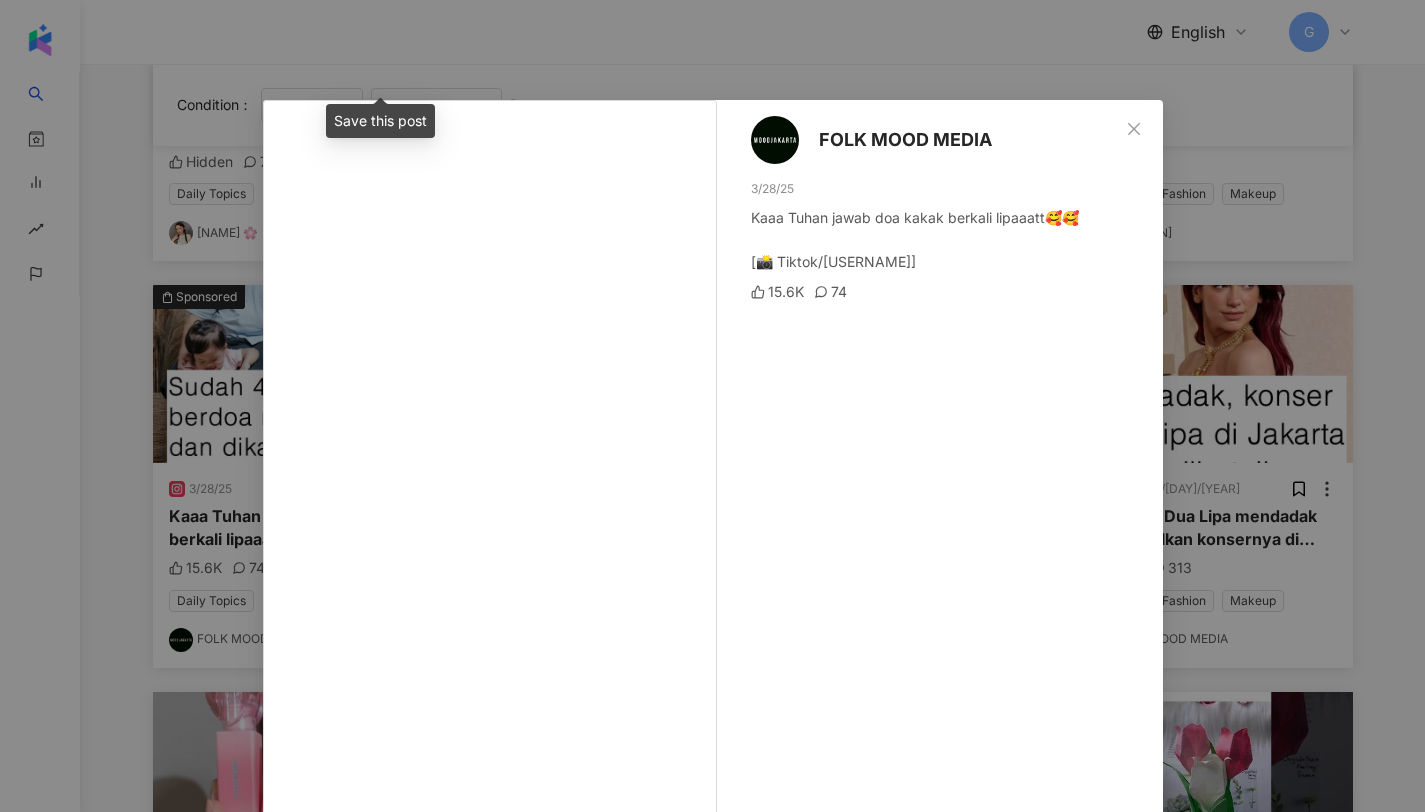 click on "AN BIRAHI SI
aja guys... gak usah diet... yuk temenin
fy 01 — first daily" at bounding box center (712, 406) 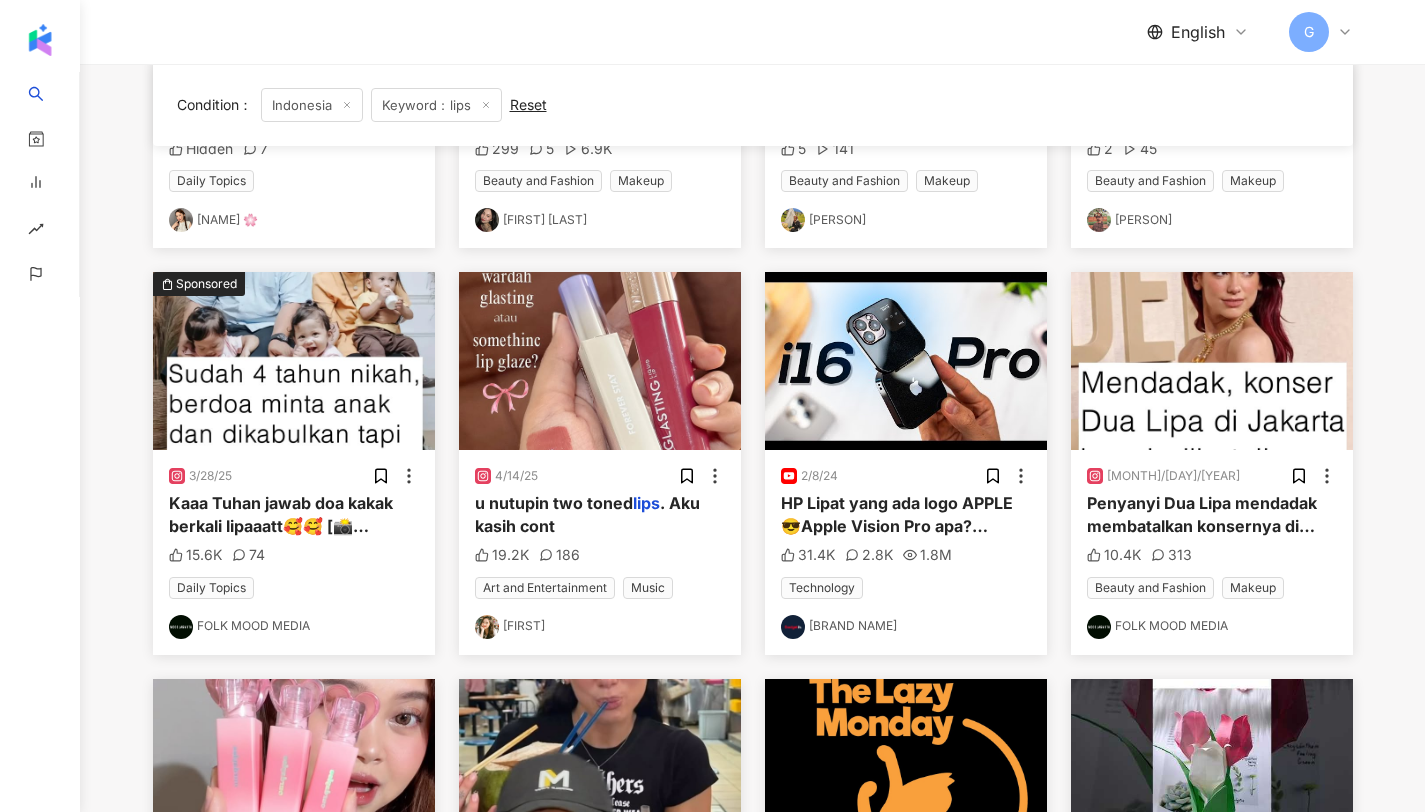scroll, scrollTop: 483, scrollLeft: 0, axis: vertical 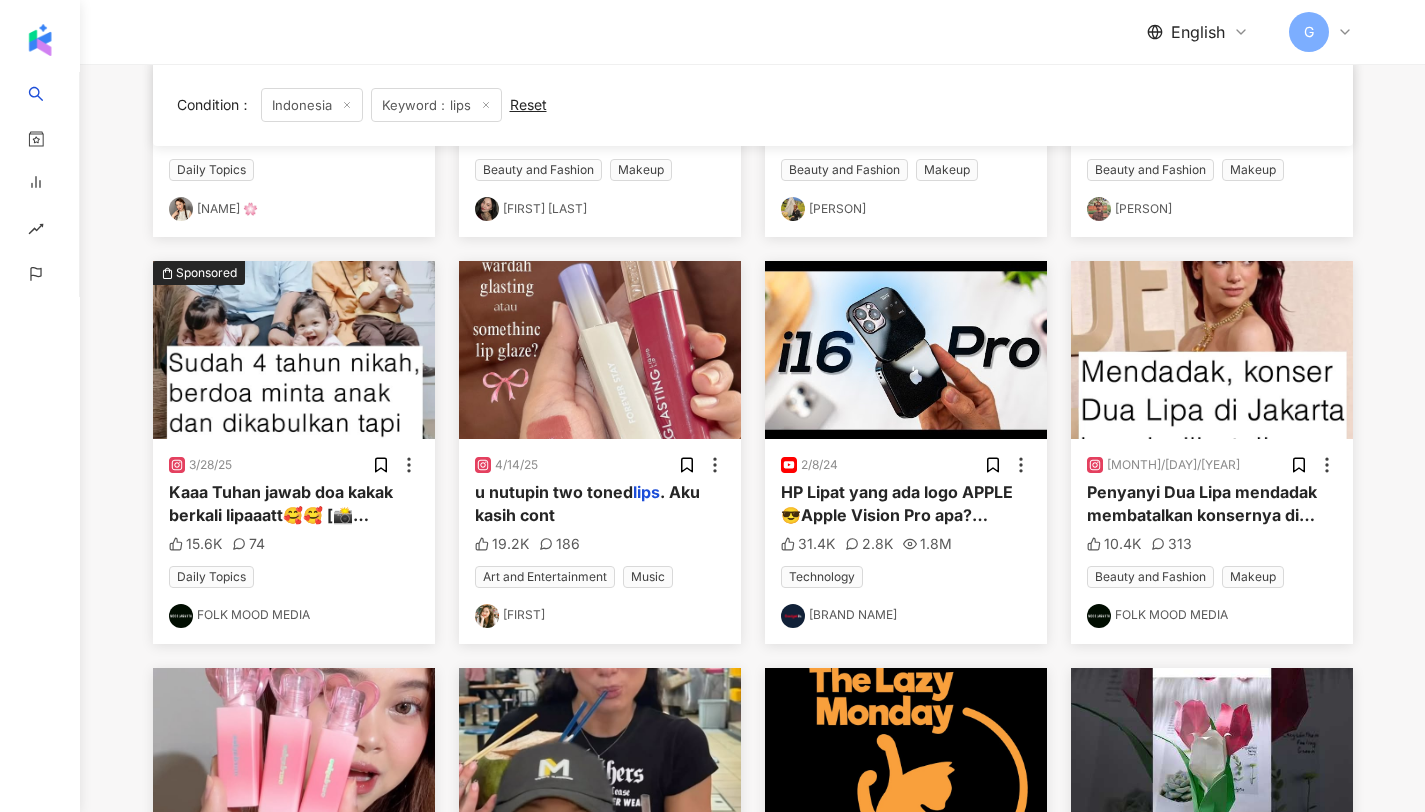 click on "Penyanyi Dua Lipa mendadak membatalkan konsernya di Jakarta yang rencananya digelar besok 9 November 2024. Melalui akun instagramnya dia mengumumkan pembatalan tersebut karena alasan keamanan panggung. Dua Lipa juga meminta maaf pada penggemarnya yang sudah membeli tiket konsernya tersebut." at bounding box center [1207, 626] 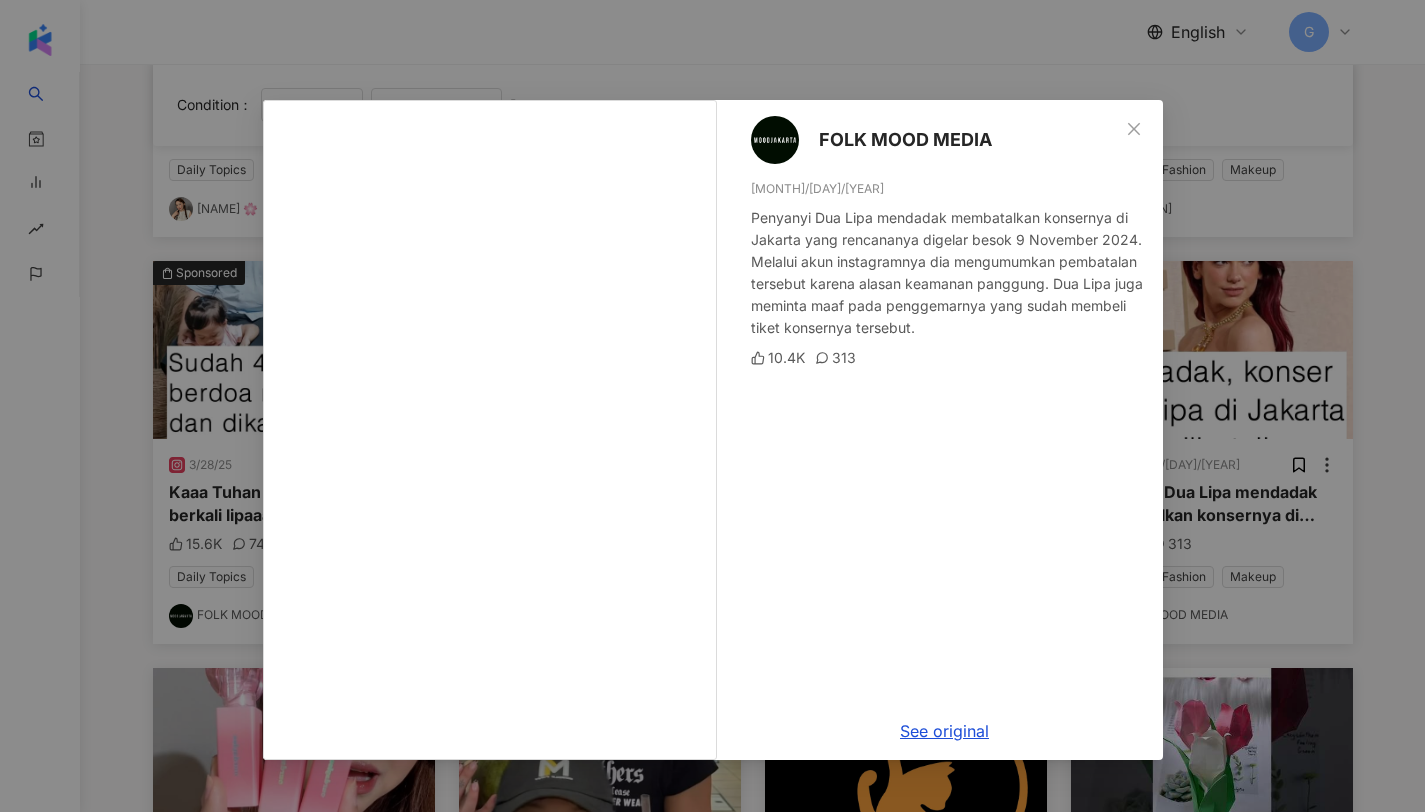 click on "FOLK MOOD MEDIA [DATE] Penyanyi Dua Lipa mendadak membatalkan konsernya di Jakarta yang rencananya digelar besok 9 November 2024. Melalui akun instagramnya dia mengumumkan pembatalan tersebut karena alasan keamanan panggung. Dua Lipa juga meminta maaf pada penggemarnya yang sudah membeli tiket konsernya tersebut. 10.4K 313 See original" at bounding box center [712, 406] 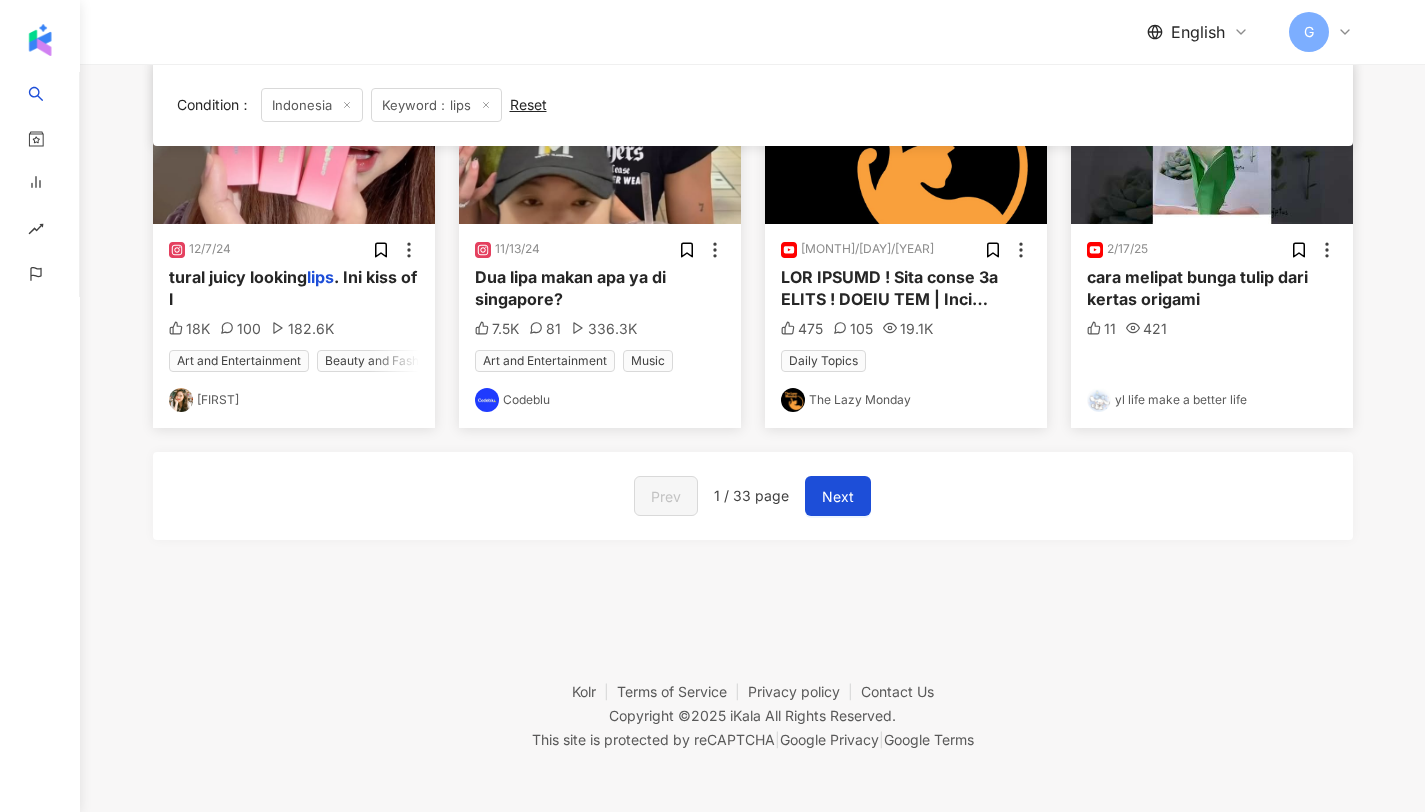 scroll, scrollTop: 1120, scrollLeft: 0, axis: vertical 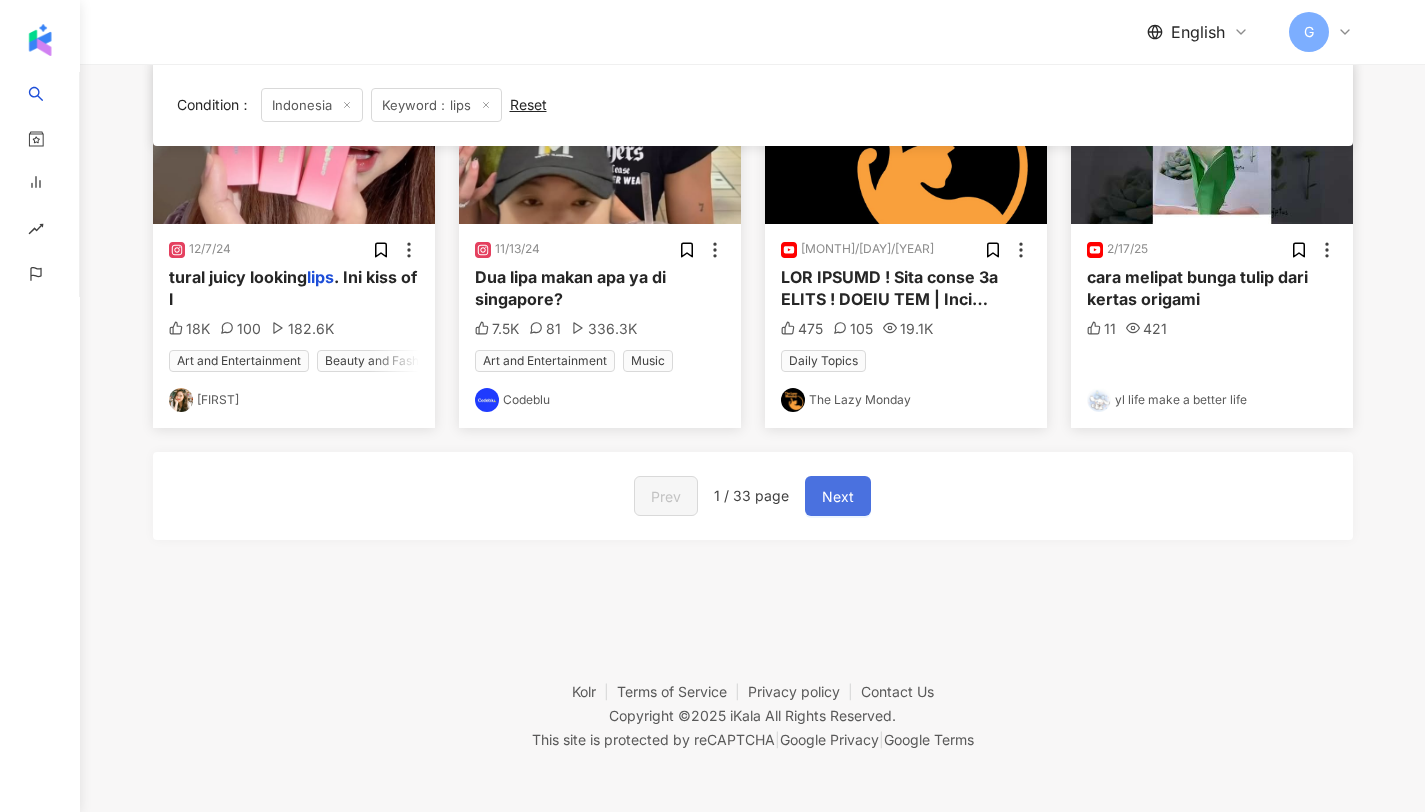 click on "Next" at bounding box center (838, 497) 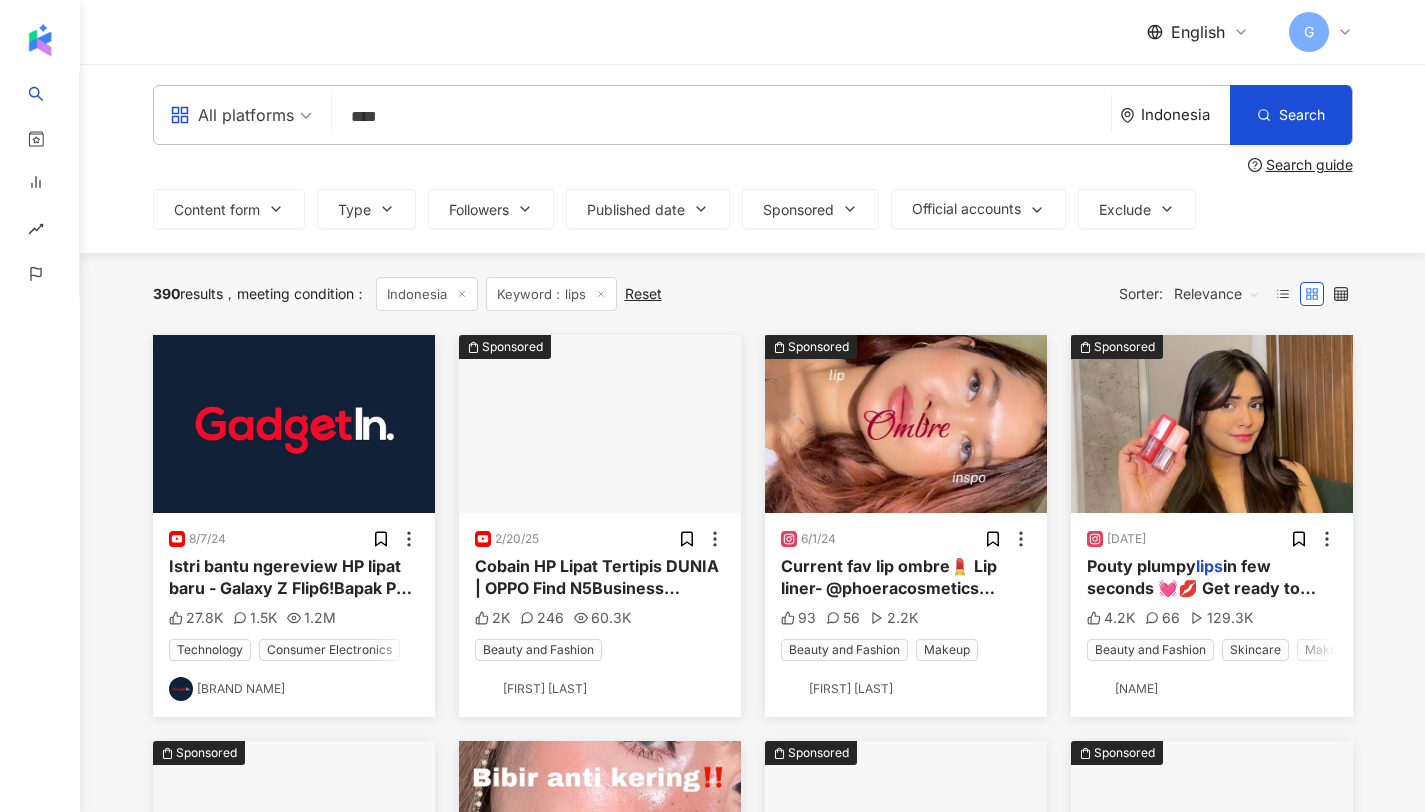 scroll, scrollTop: 4, scrollLeft: 0, axis: vertical 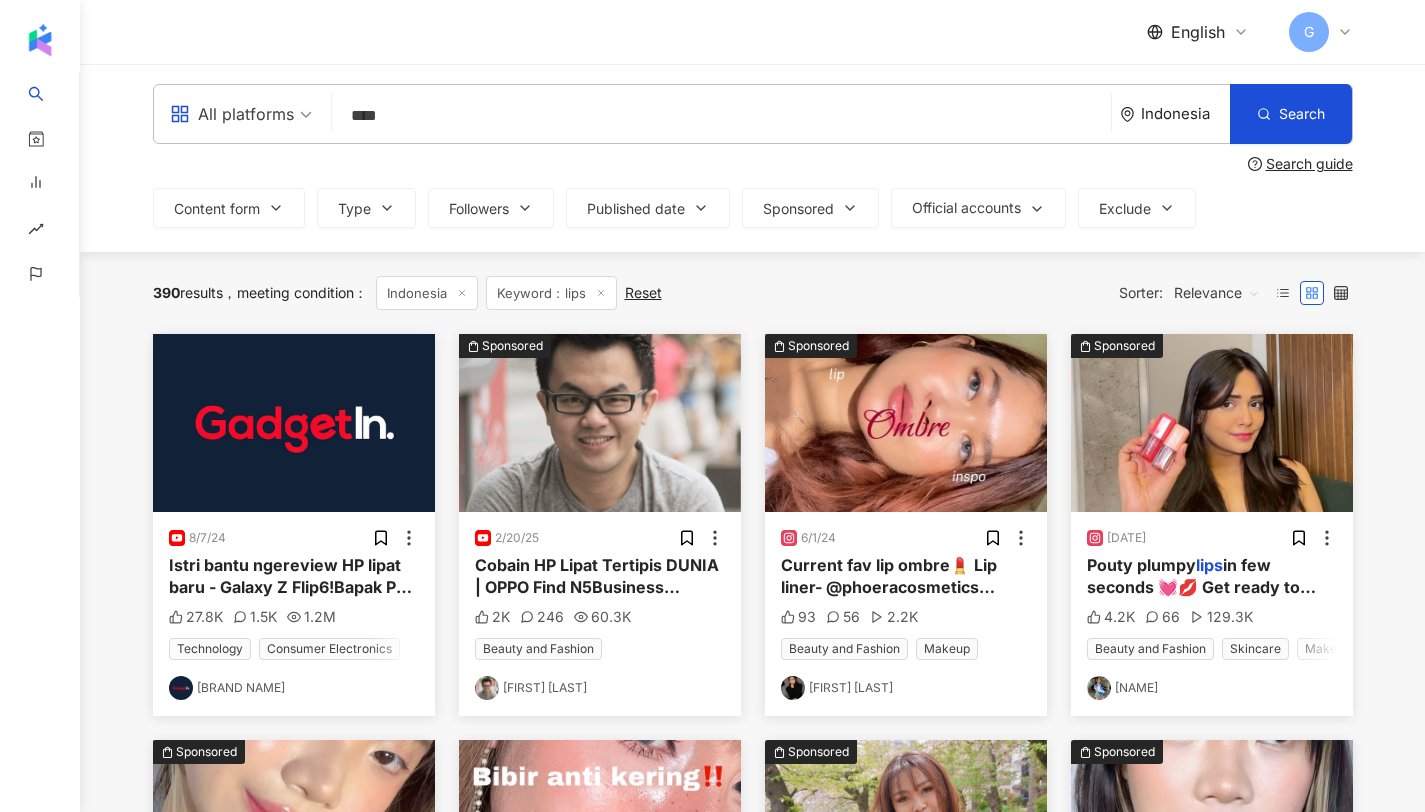 click on "Cobain HP Lipat Tertipis DUNIA | OPPO Find N5Business Inquiries:ytbercupu@[EMAIL]
Subscribe disini yaa: https://www.youtube.com/channel/UCoedKZCk635McOcL3QG5IeA
Follow IG youtuber.cupu buat dapet bocoran2 next video nya!!
https://www.instagram.com/youtuber.cupu
Mau beli barang dari luar negeri dan TERPERCAYA?
IG: https://www.instagram.com/sg.shipshop
Tokped: https://invol.co/clciuiy
Ini rekomendasi gw, jastip SG-Indo resmi.
Alat Perang Youtube:
Kamera: https://bit.ly/3AaSnw4
Lensa: https://bit.ly/3rSzbjL
Mic: https://bit.ly/3yspmvE
Laptop Edit: https://bit.ly/3jpk7pU
Request English Subtitle For This Video? Comment Below..
TIMESTAMP:
#oppofindn5 # #youtubercupu" at bounding box center [742, 822] 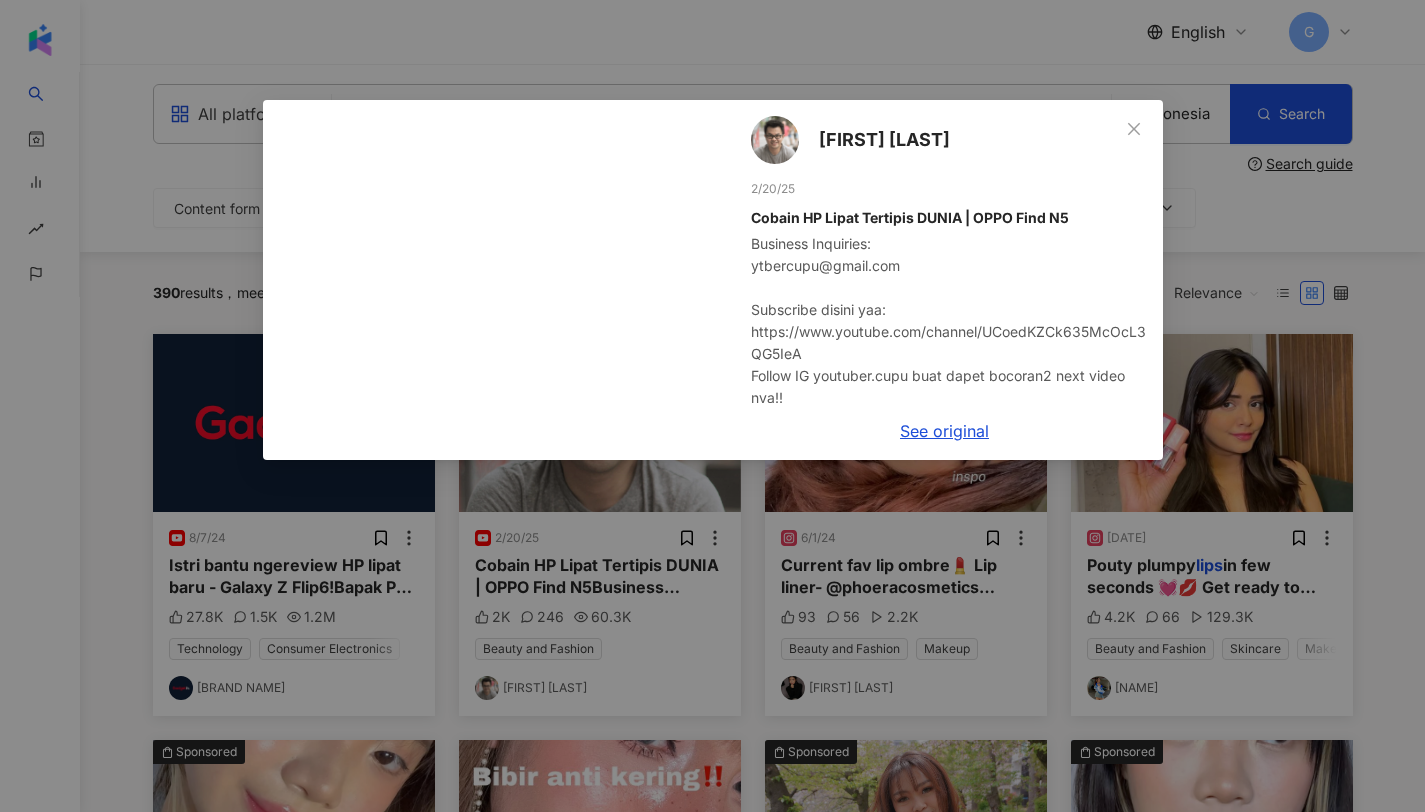 click on "Youtuber Cupu [MONTH]/[DAY]/[YEAR] Cobain HP Lipat Tertipis DUNIA | OPPO Find N5 Business Inquiries:
ytbercupu@gmail.com
Subscribe disini yaa: https://www.youtube.com/channel/UCoedKZCk635McOcL3QG5IeA
Follow IG youtuber.cupu buat dapet bocoran2 next video nya!!
https://www.instagram.com/youtuber.cupu
Mau beli barang dari luar negeri dan TERPERCAYA?
IG: https://www.instagram.com/sg.shipshop
Tokped: https://invol.co/clciuiy
Ini rekomendasi gw, jastip SG-Indo resmi.
Alat Perang Youtube:
Kamera: https://bit.ly/3AaSnw4
Lensa: https://bit.ly/3rSzbjL
Mic: https://bit.ly/3yspmvE
Laptop Edit: https://bit.ly/3jpk7pU
Request English Subtitle For This Video? Comment Below..
TIMESTAMP:
#oppofindn5 # #youtubercupu 2K 246 60.3K See original" at bounding box center [712, 406] 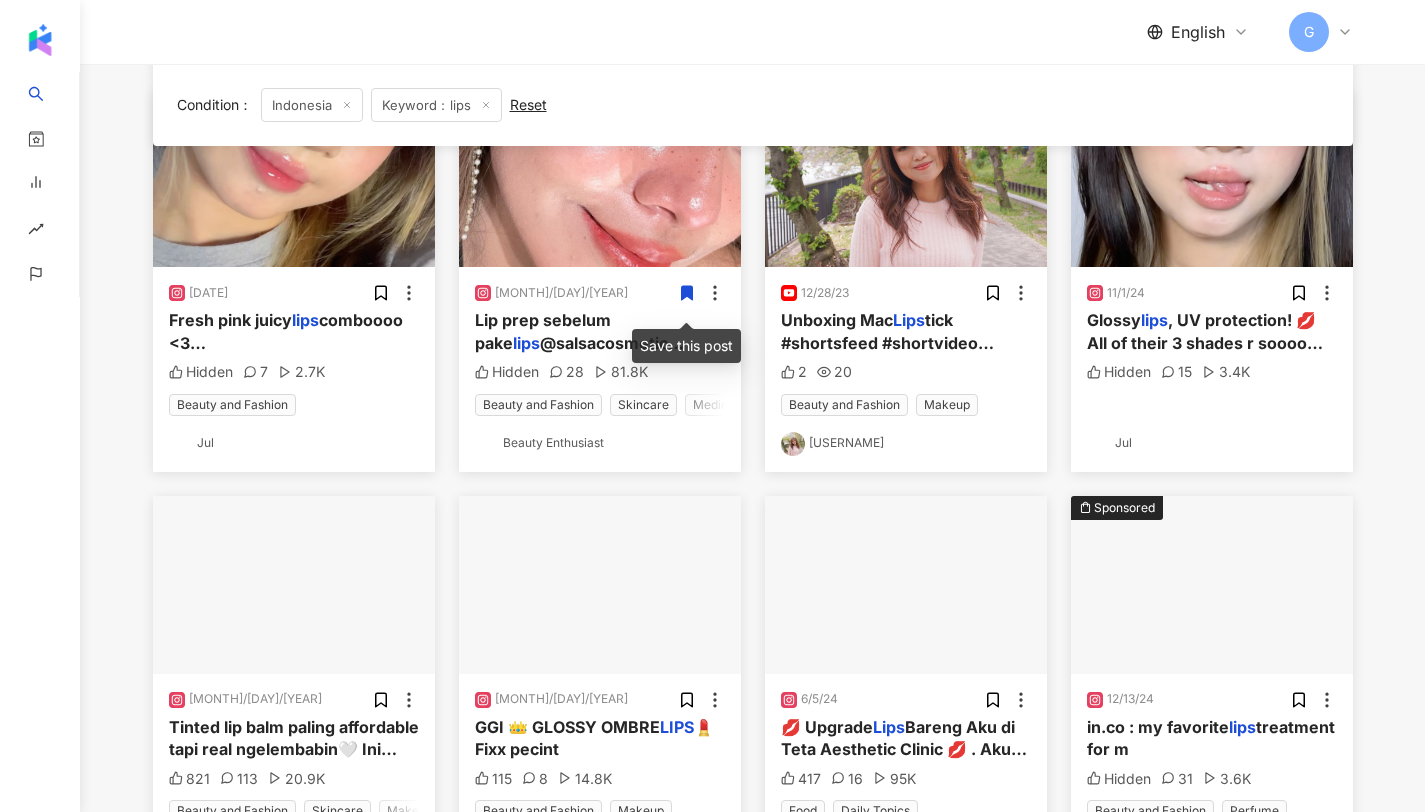 scroll, scrollTop: 1043, scrollLeft: 0, axis: vertical 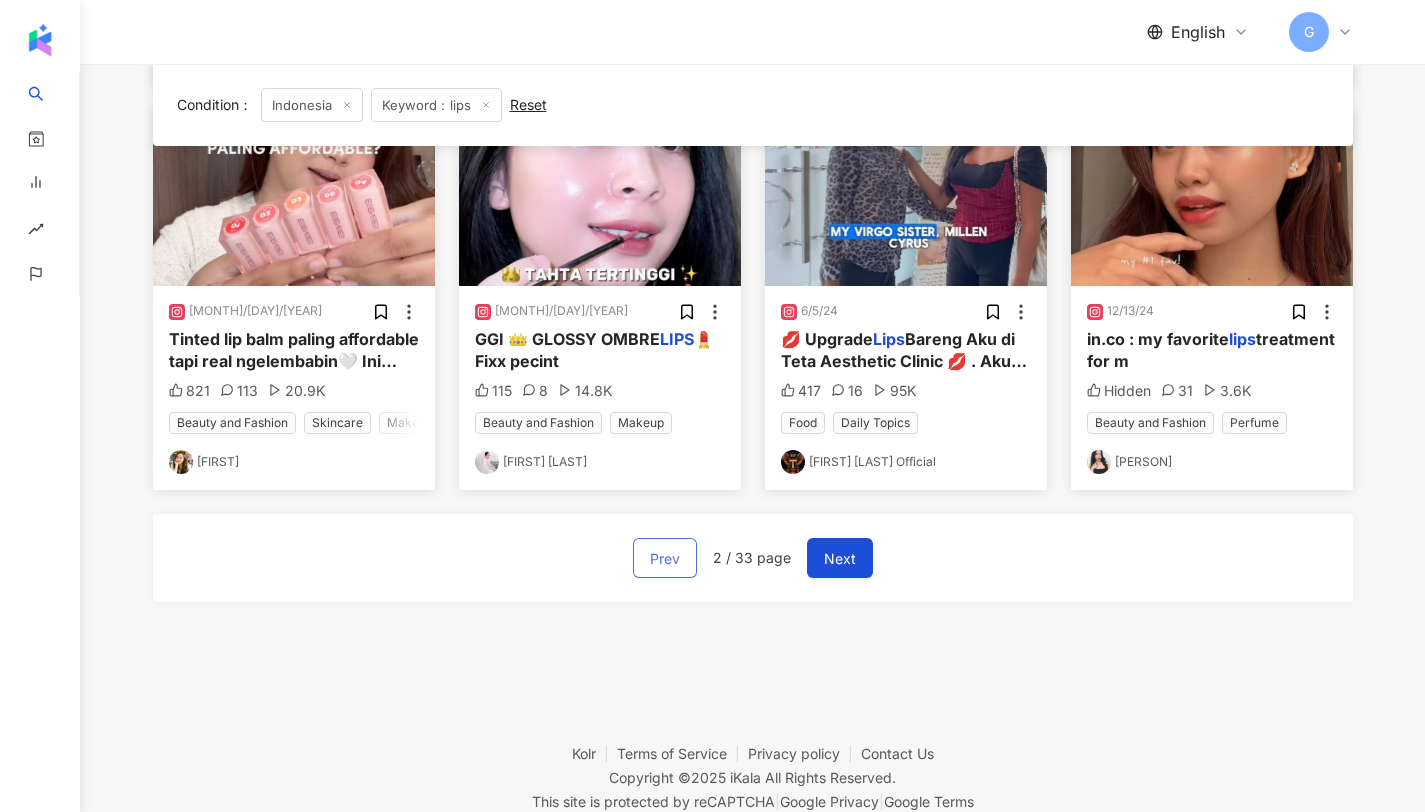 click on "Prev" at bounding box center [665, 559] 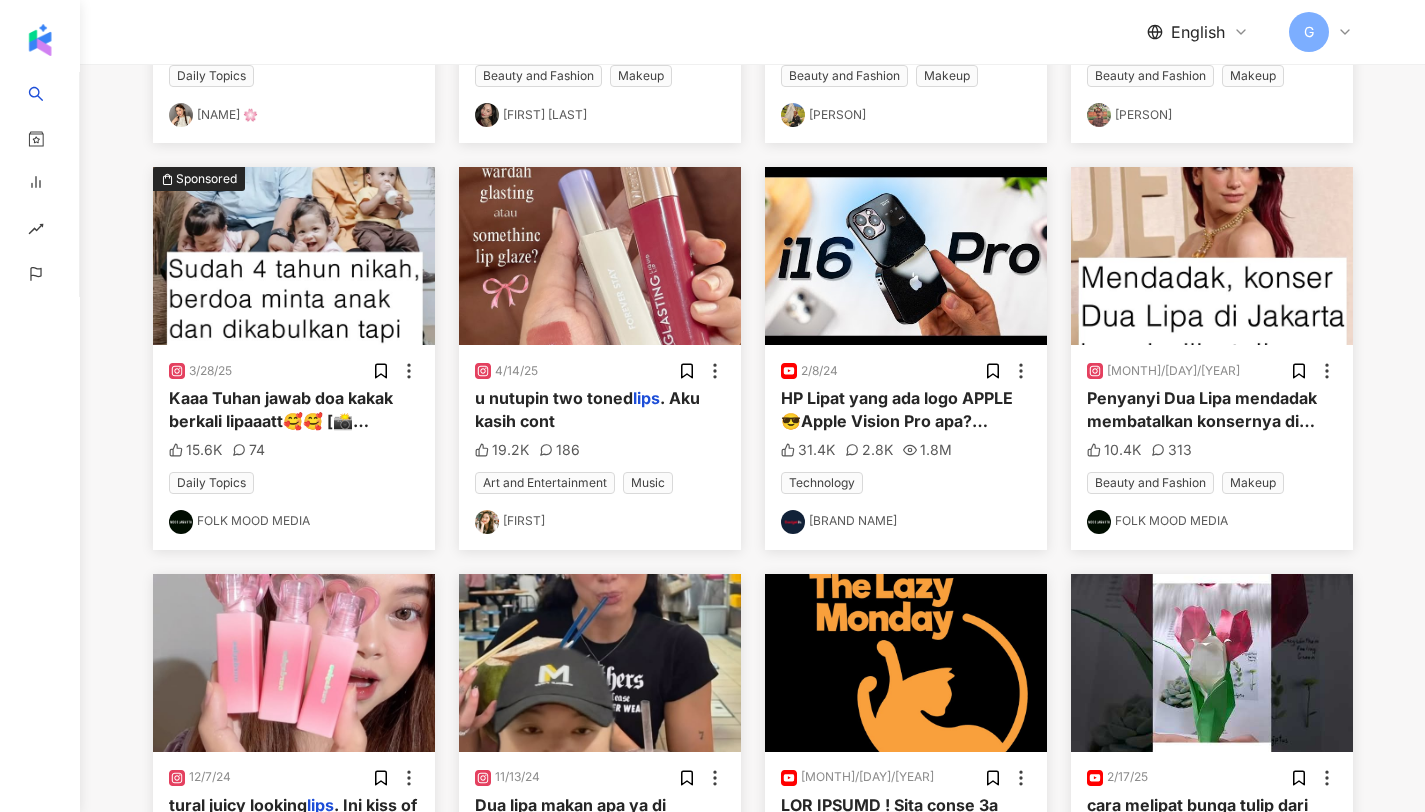 scroll, scrollTop: 0, scrollLeft: 0, axis: both 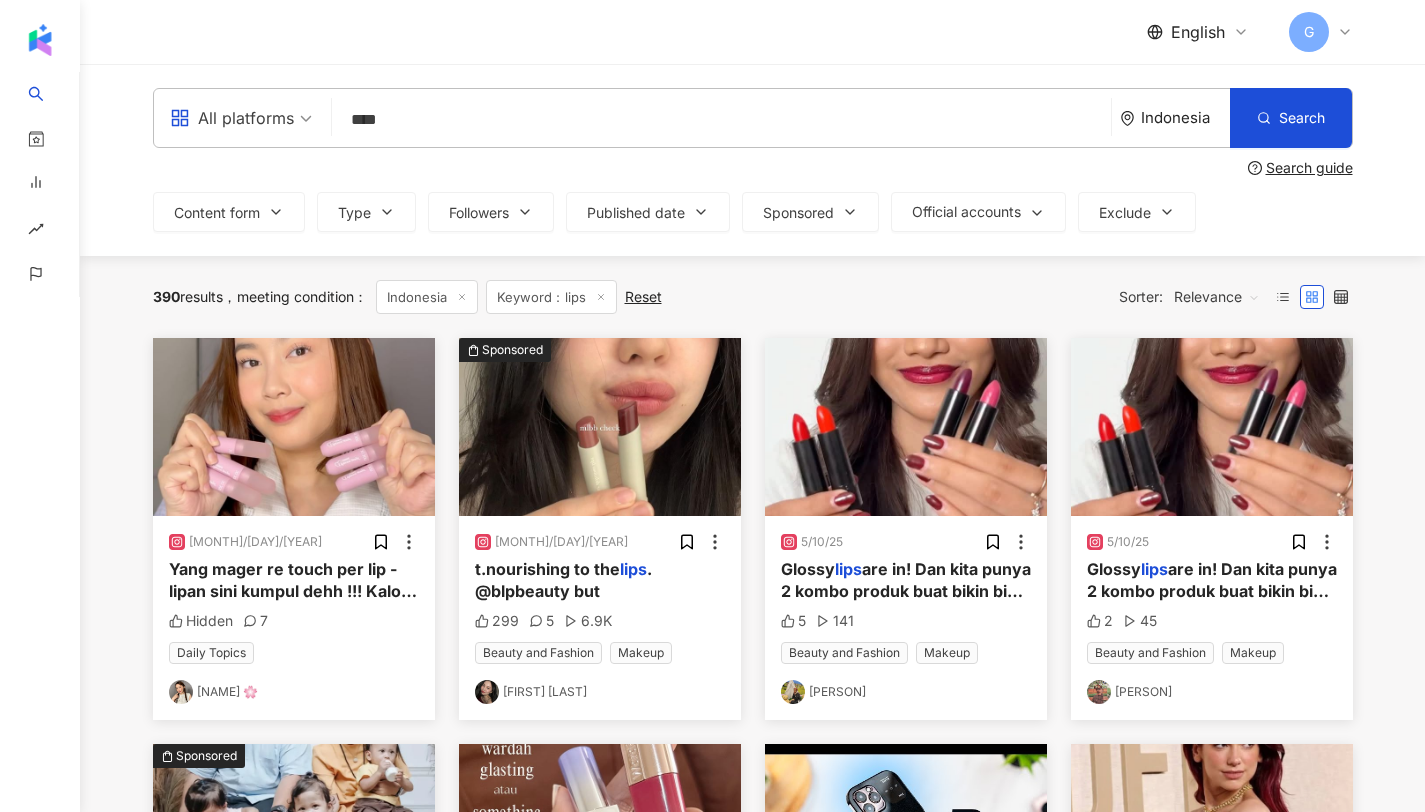 click on "****" at bounding box center (721, 119) 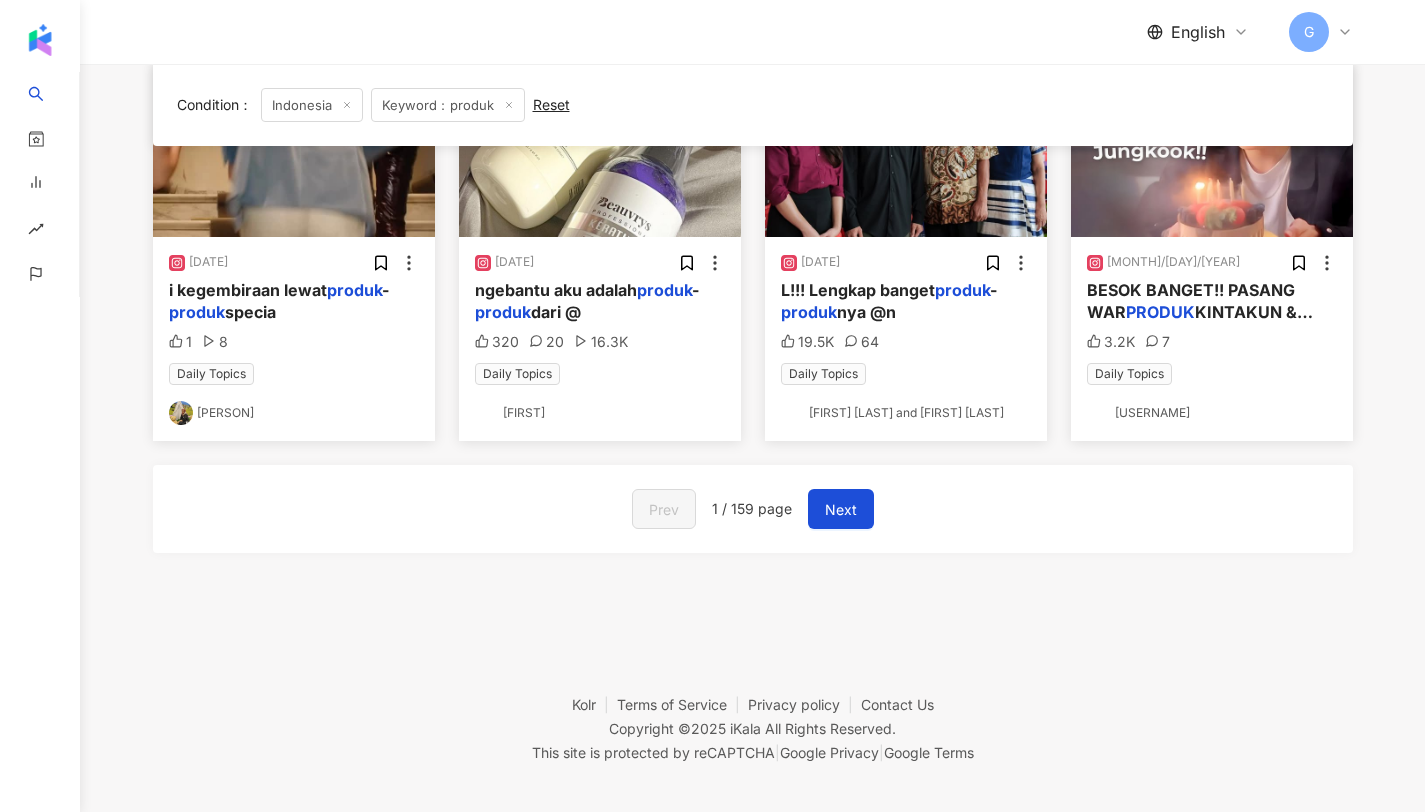 scroll, scrollTop: 1096, scrollLeft: 0, axis: vertical 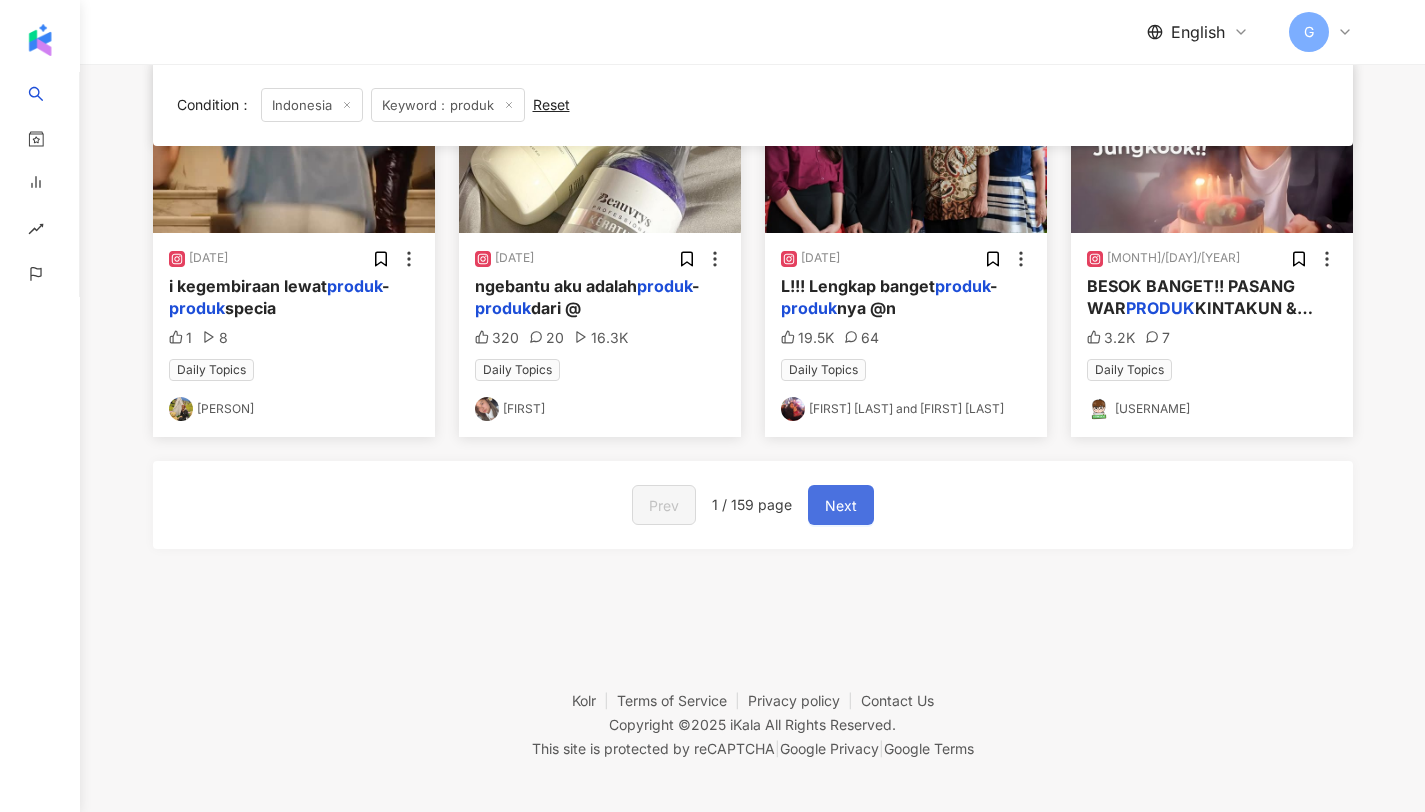 click on "Next" at bounding box center [841, 506] 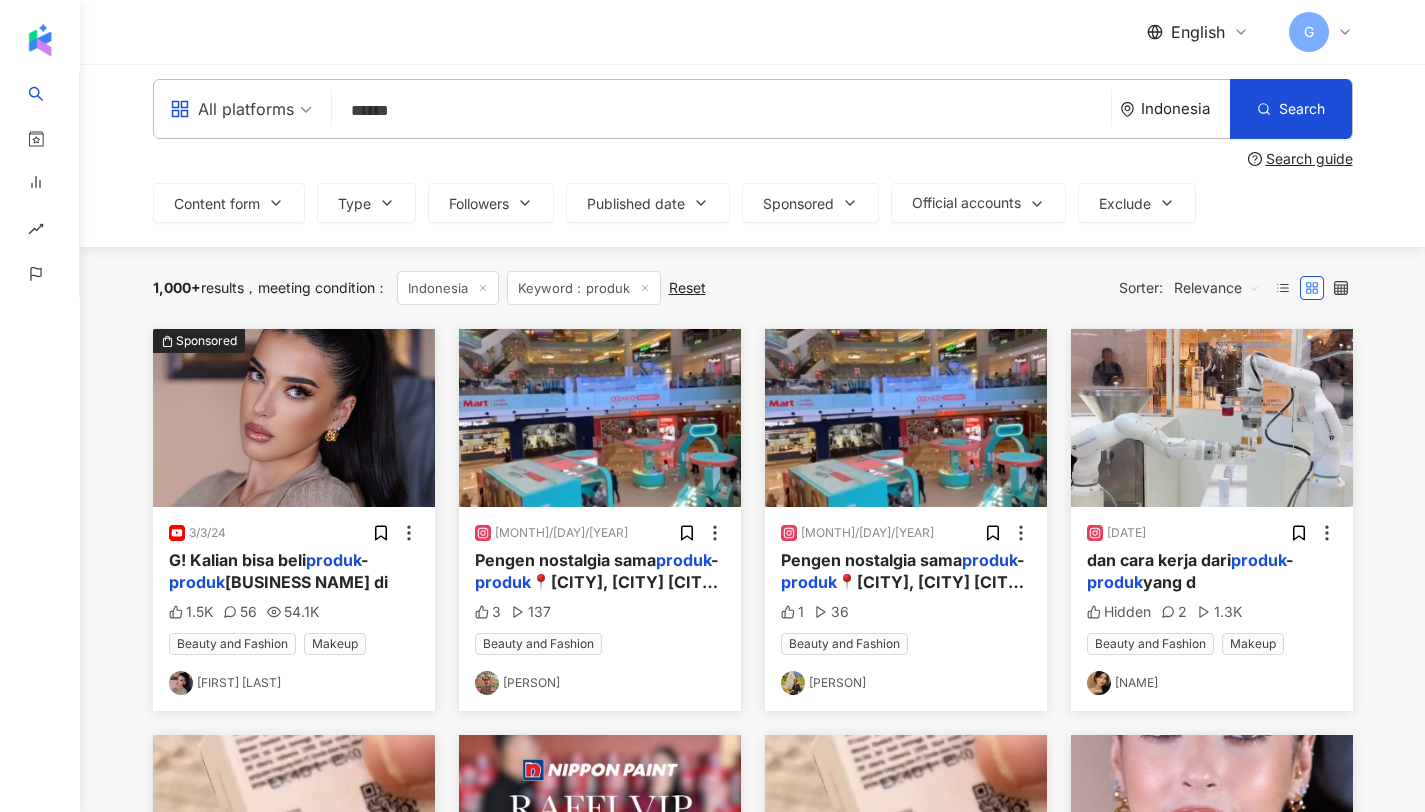 scroll, scrollTop: 0, scrollLeft: 0, axis: both 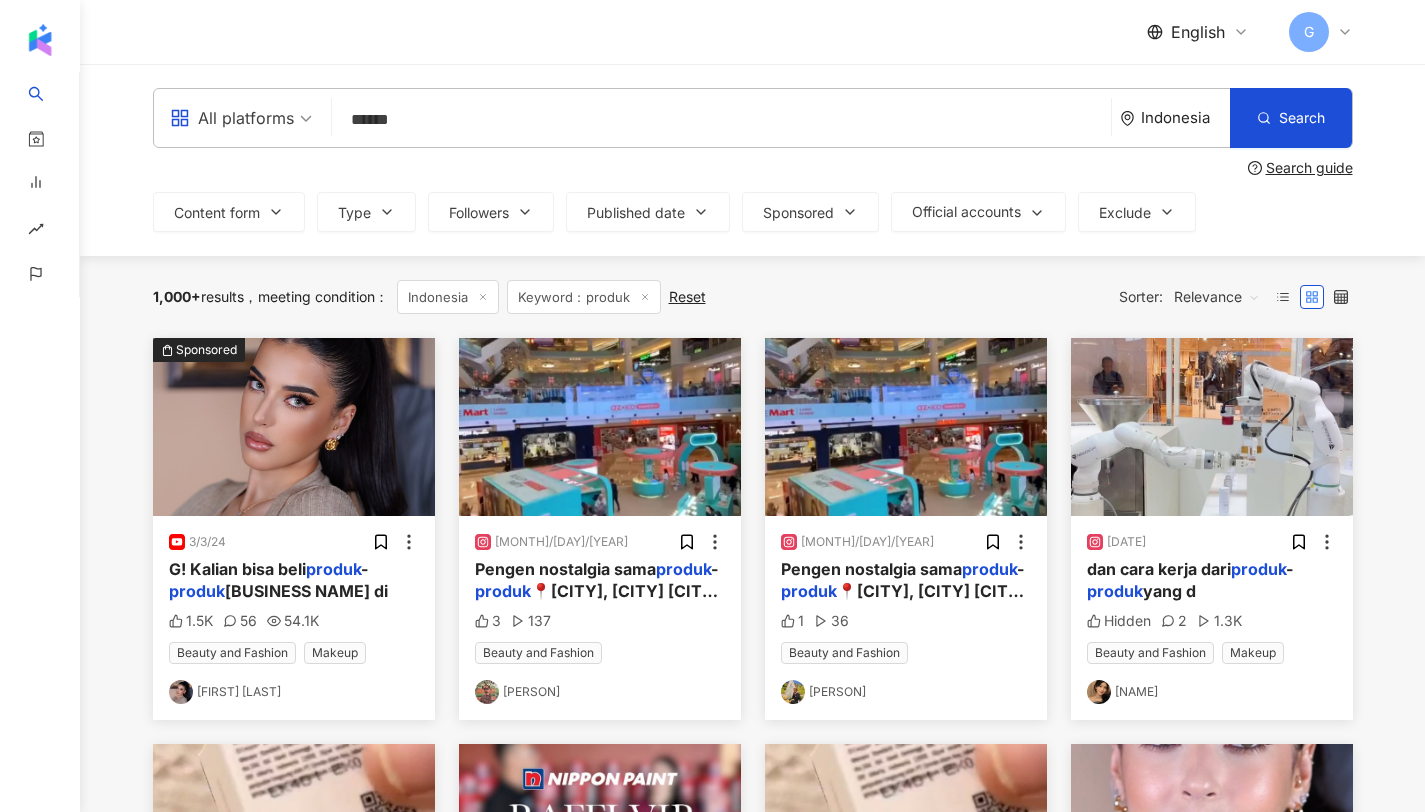 drag, startPoint x: 443, startPoint y: 127, endPoint x: 329, endPoint y: 127, distance: 114 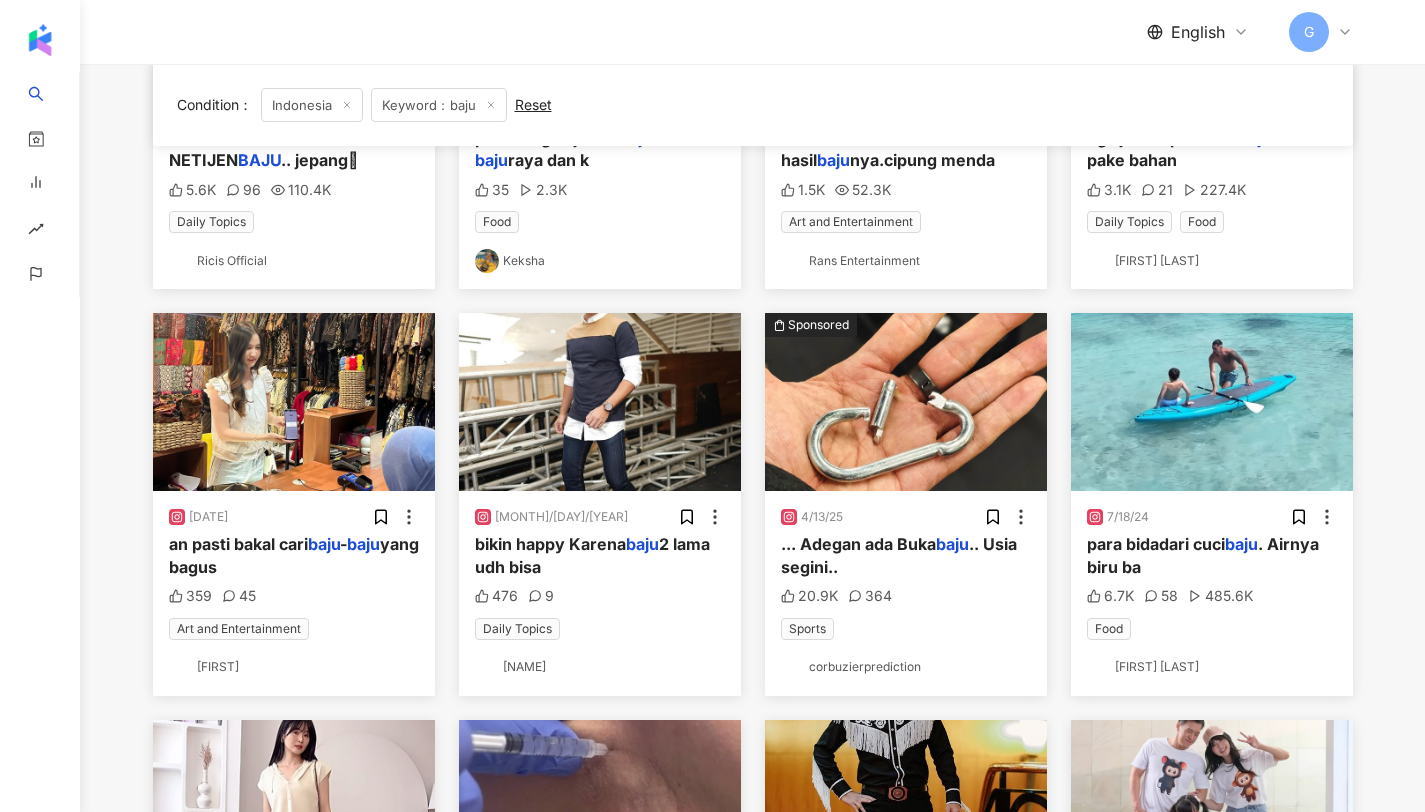 scroll, scrollTop: 961, scrollLeft: 0, axis: vertical 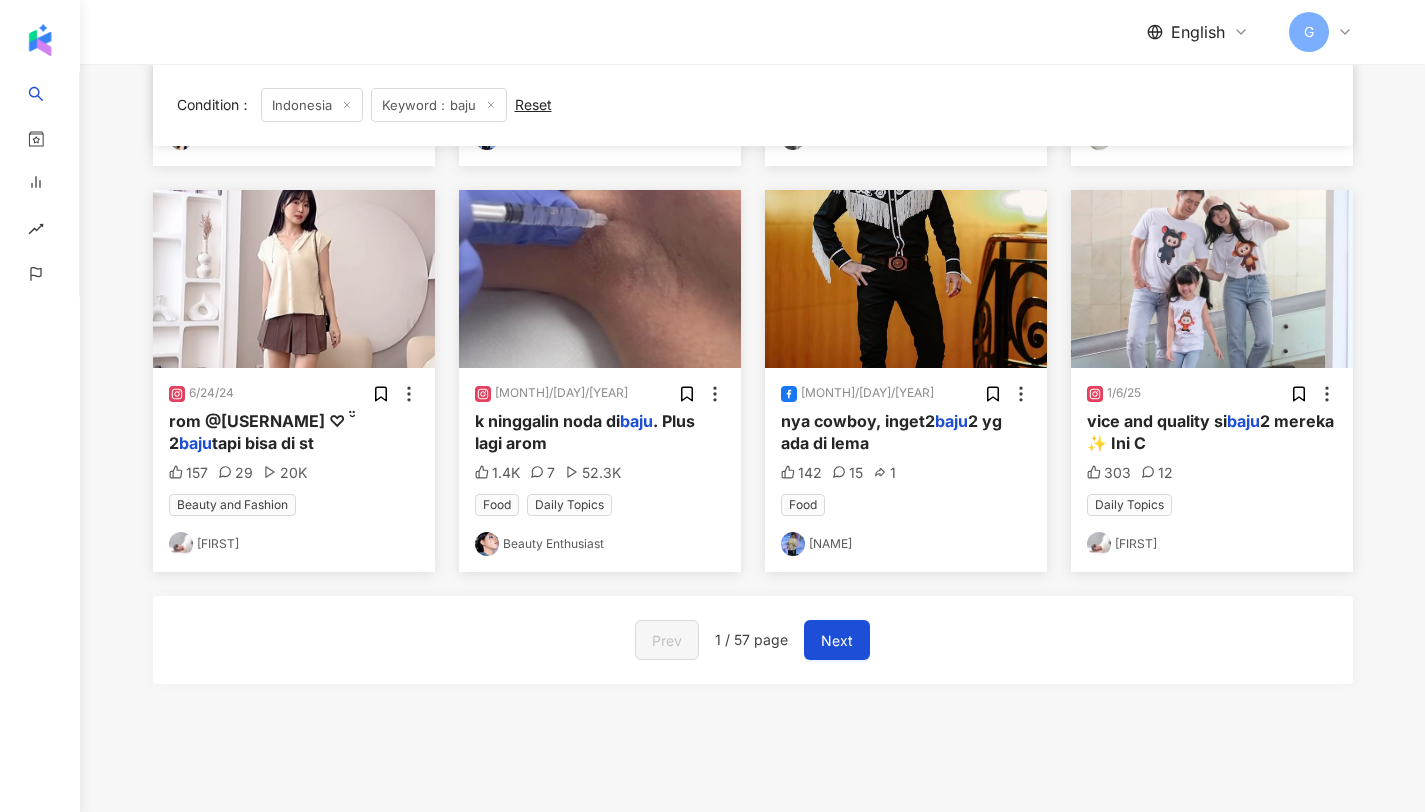 click on "Prev 1 / 57 page Next" at bounding box center [753, 640] 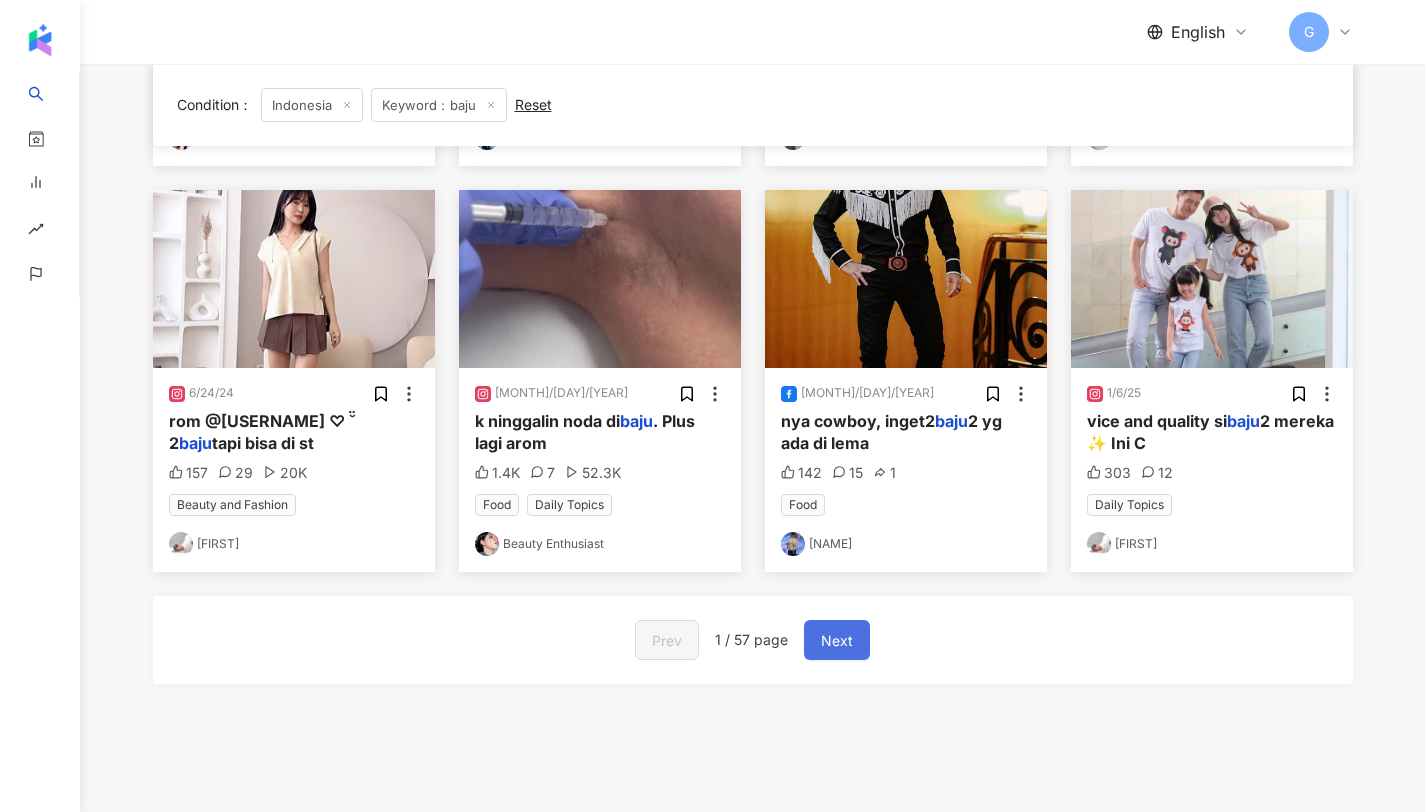 click on "Next" at bounding box center (837, 641) 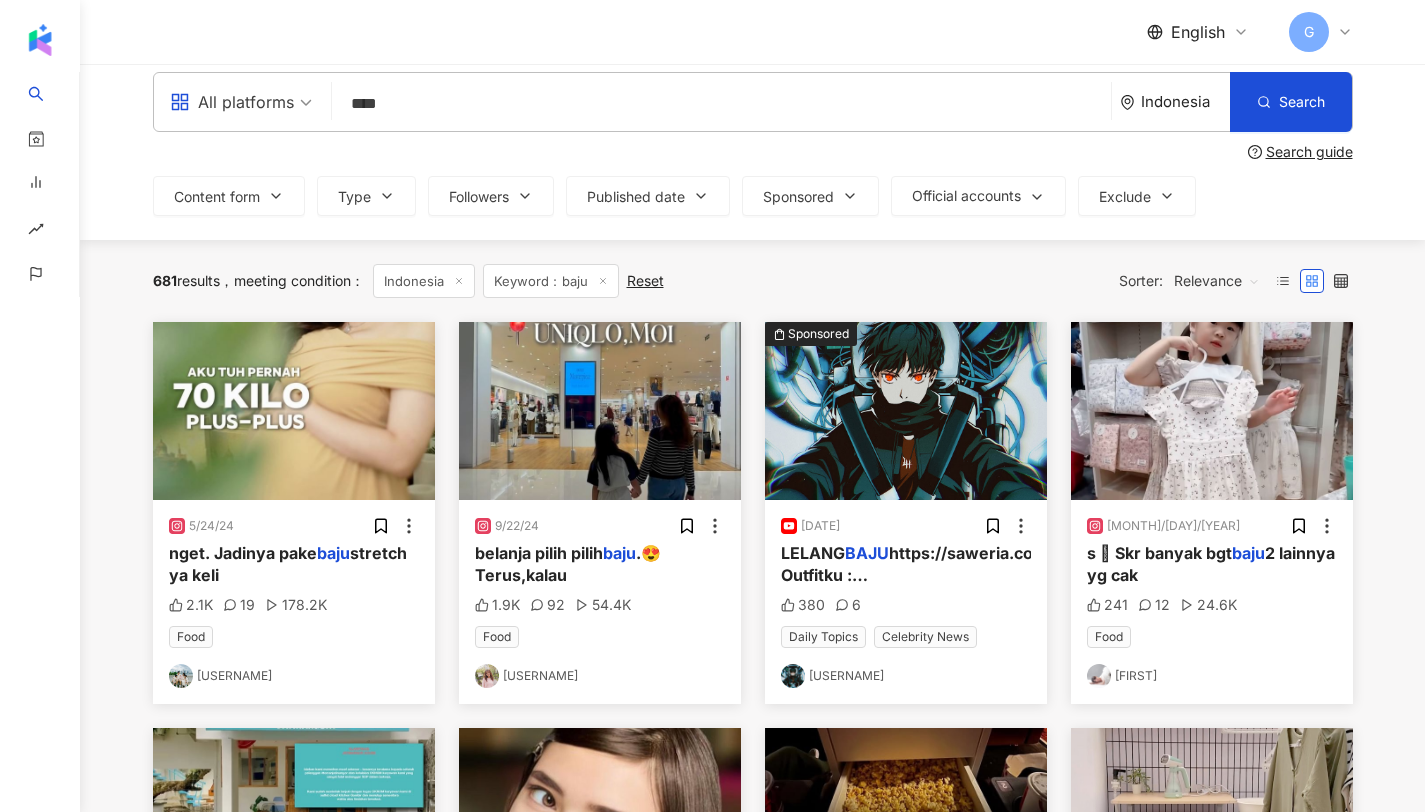 scroll, scrollTop: 0, scrollLeft: 0, axis: both 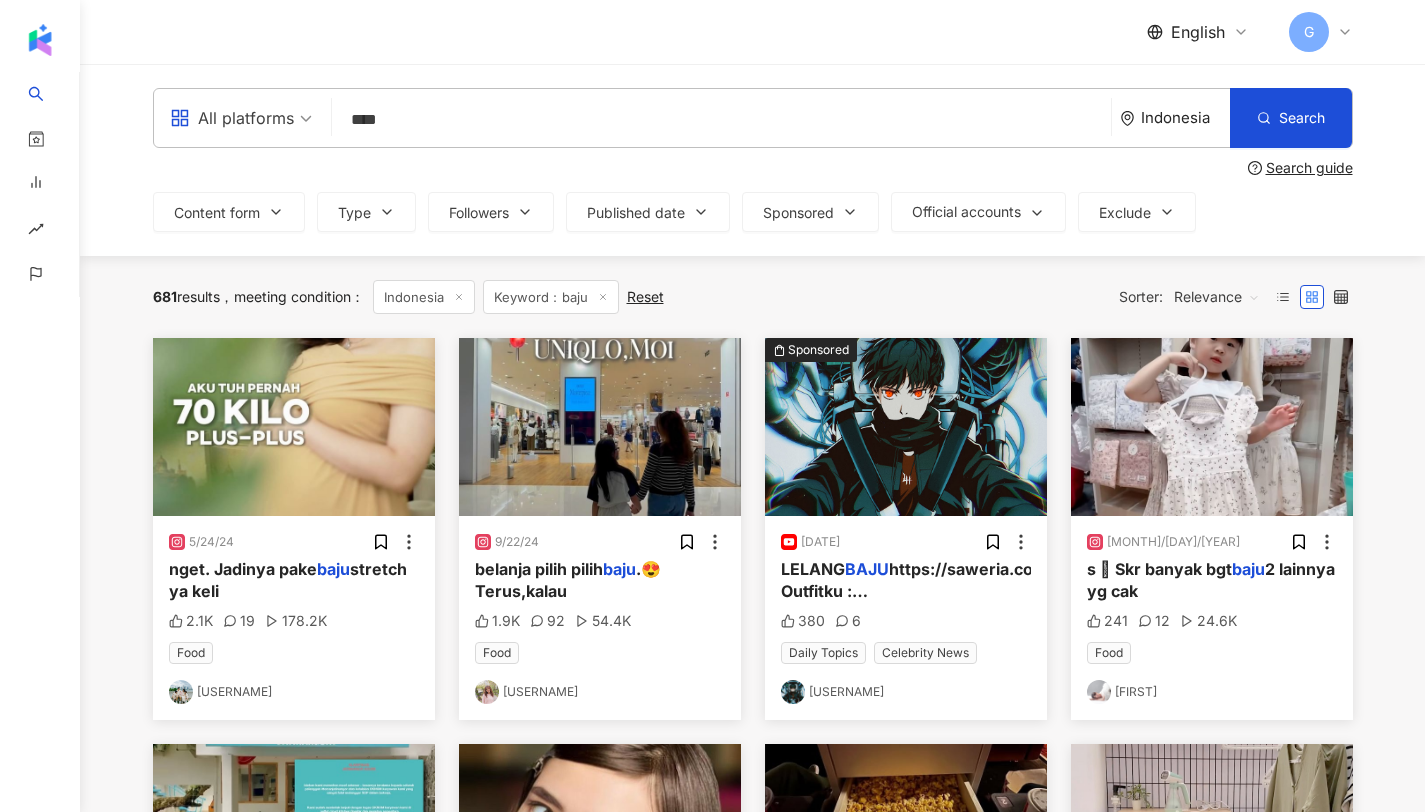 drag, startPoint x: 446, startPoint y: 134, endPoint x: 309, endPoint y: 127, distance: 137.17871 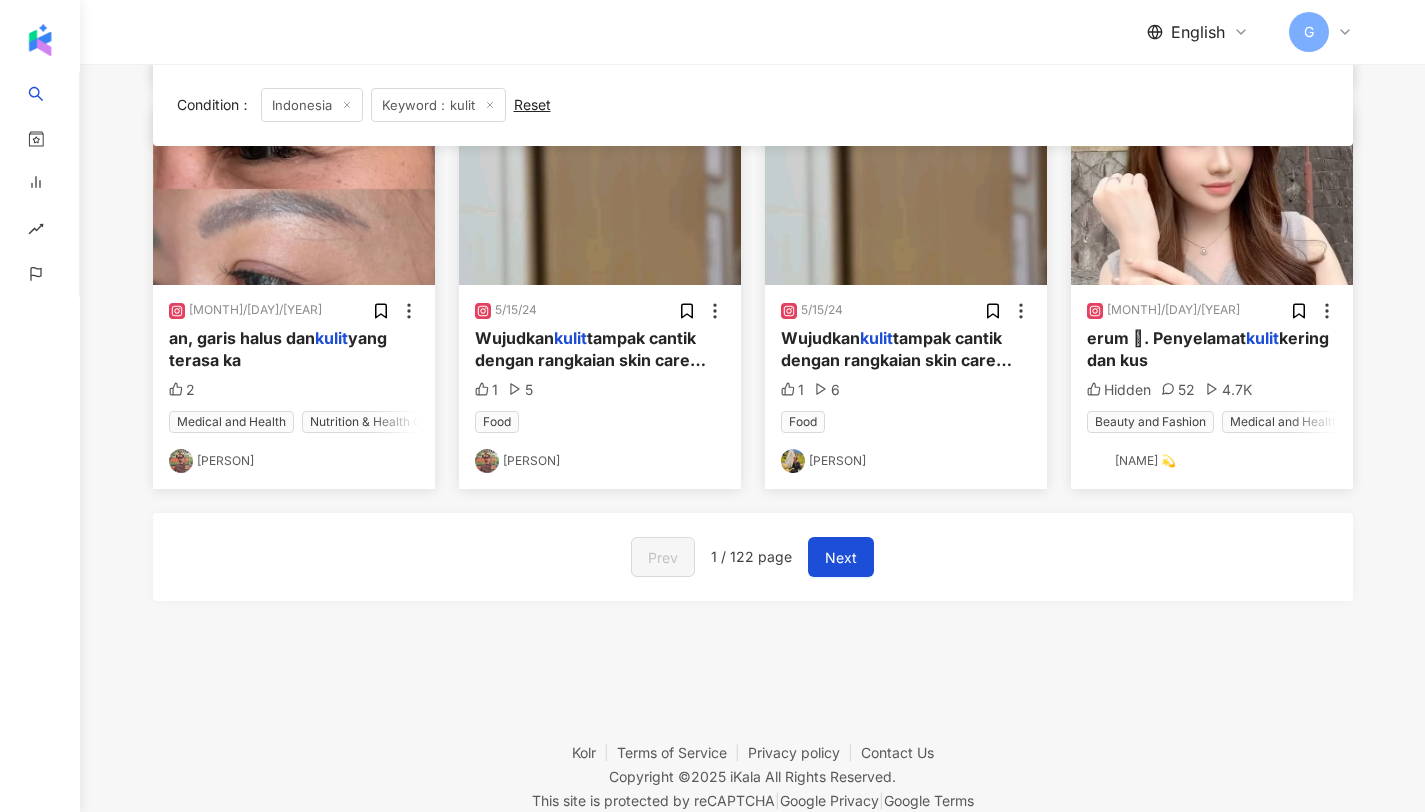 scroll, scrollTop: 1150, scrollLeft: 0, axis: vertical 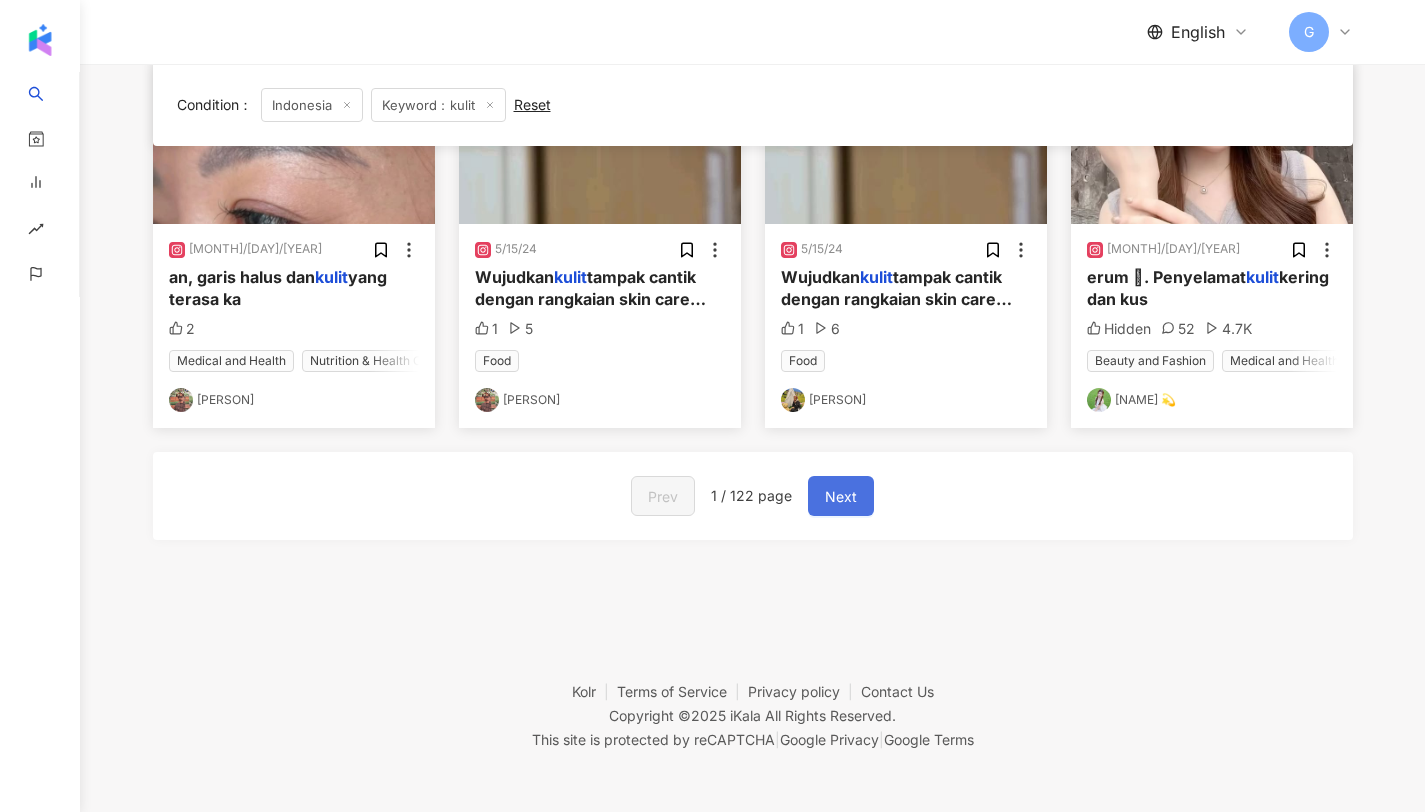 click on "Next" at bounding box center (841, 496) 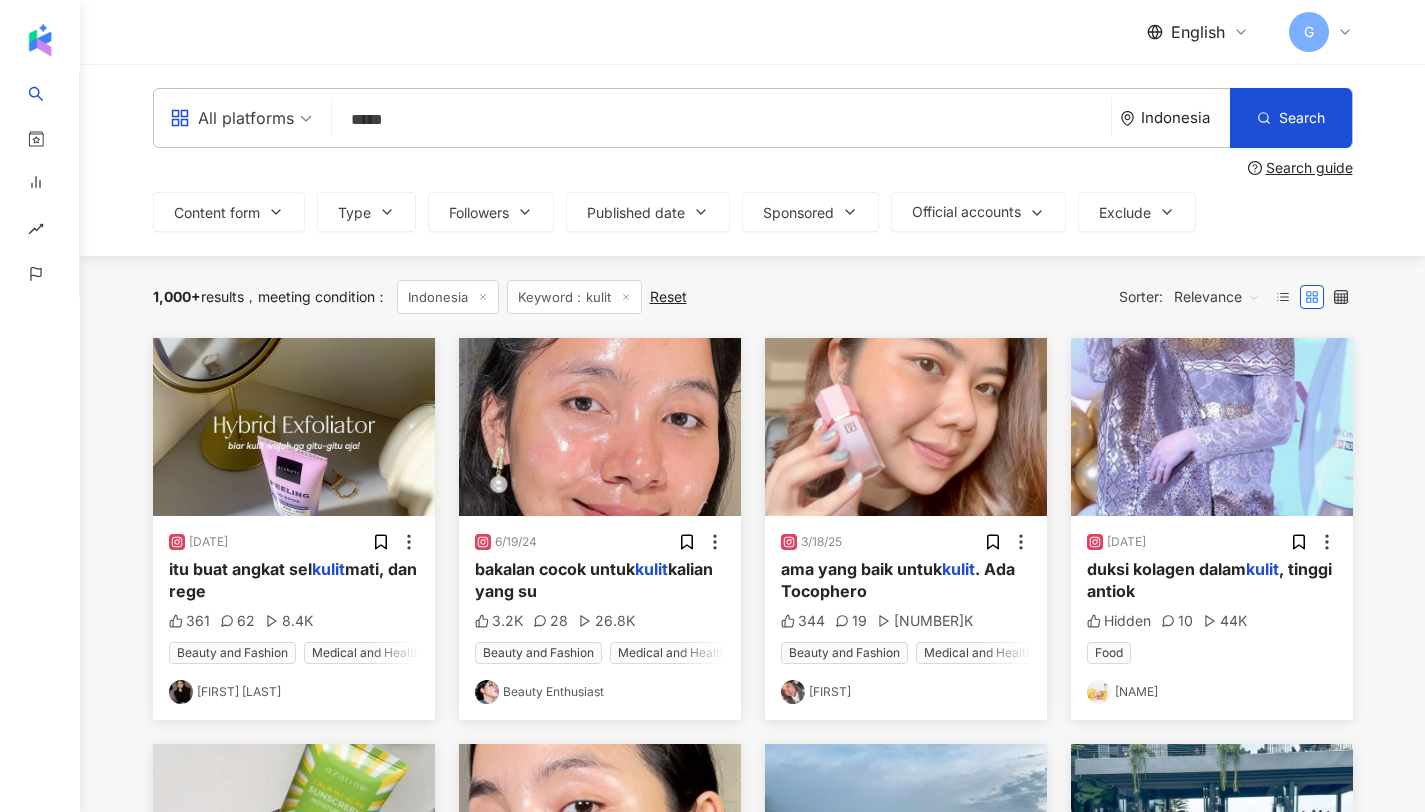 scroll, scrollTop: 0, scrollLeft: 0, axis: both 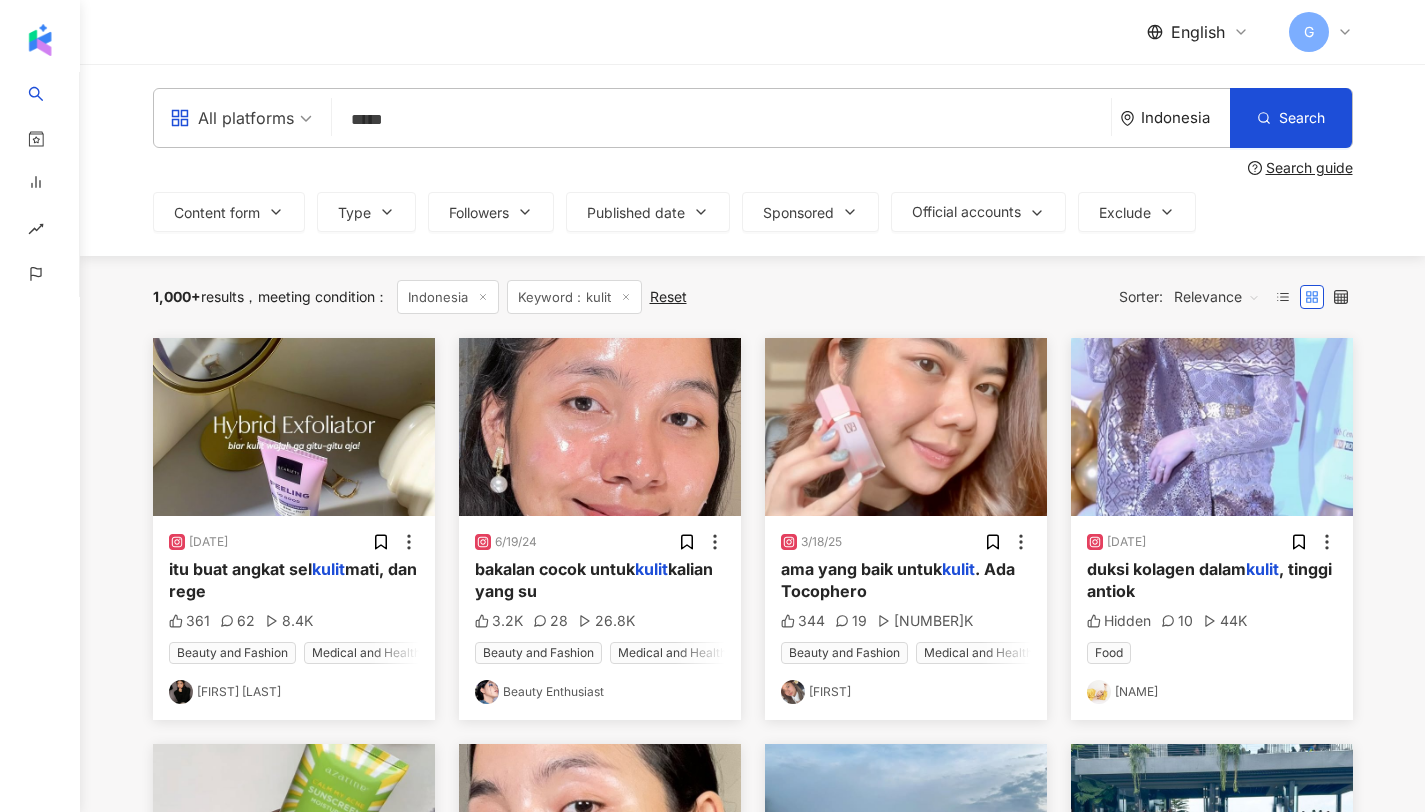 drag, startPoint x: 454, startPoint y: 110, endPoint x: 297, endPoint y: 94, distance: 157.81319 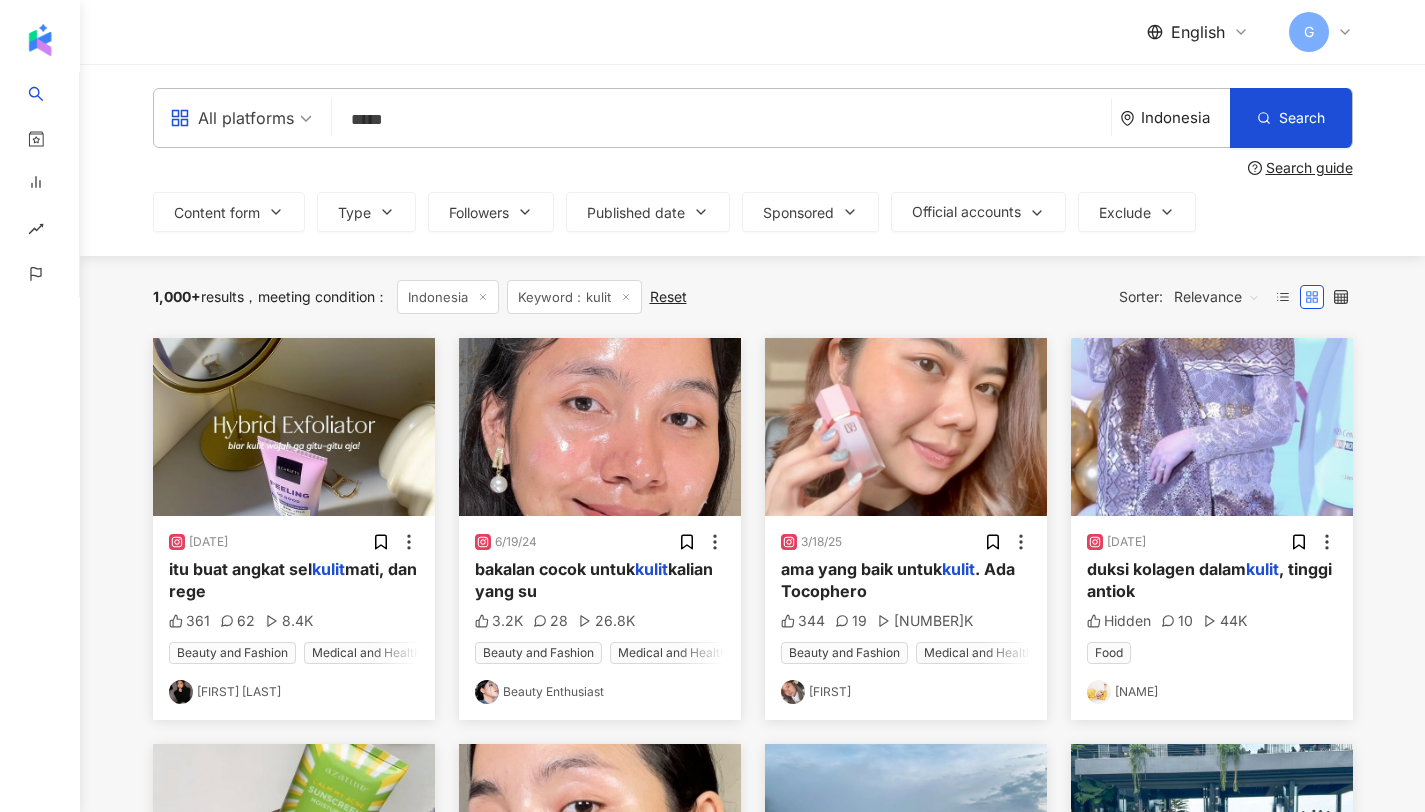 type on "*" 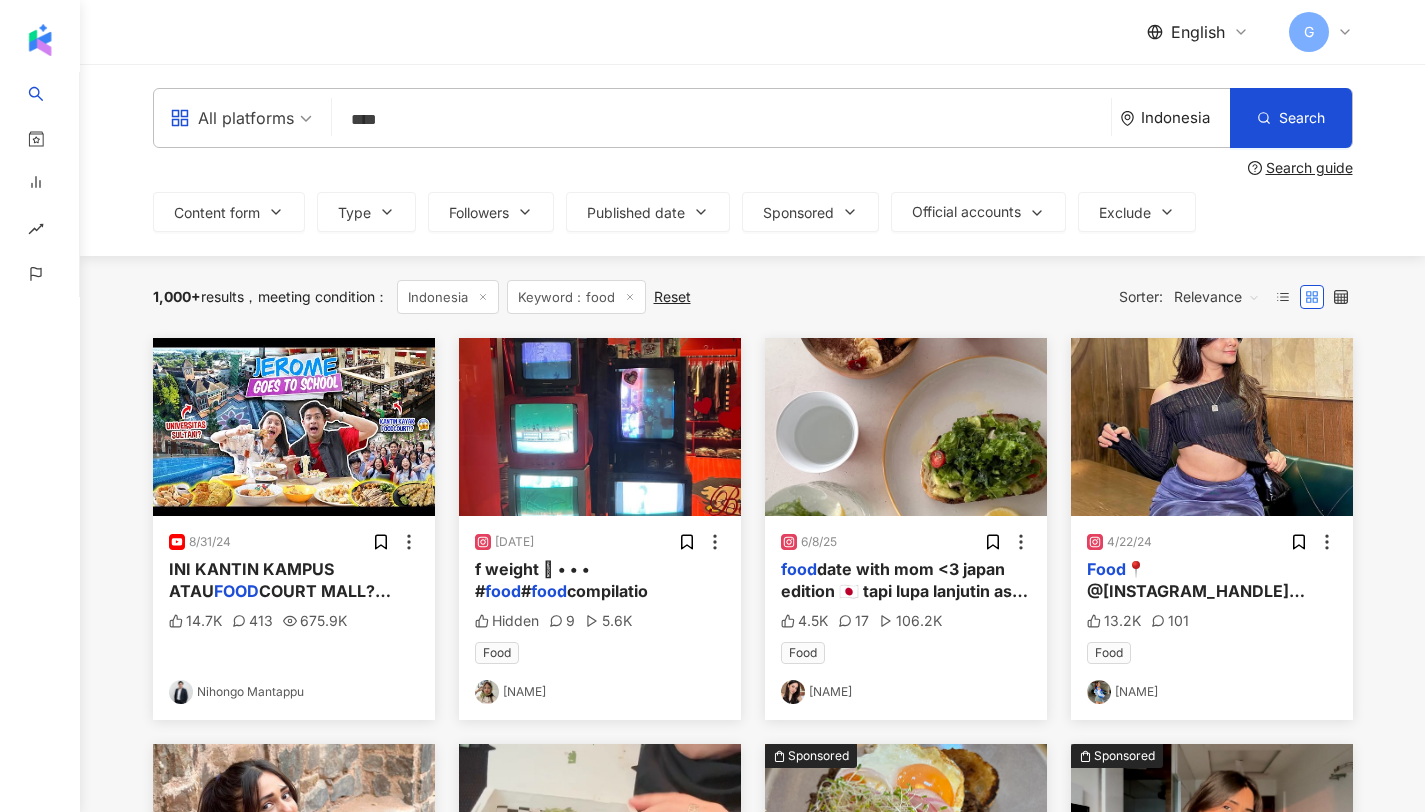 drag, startPoint x: 397, startPoint y: 121, endPoint x: 309, endPoint y: 131, distance: 88.56636 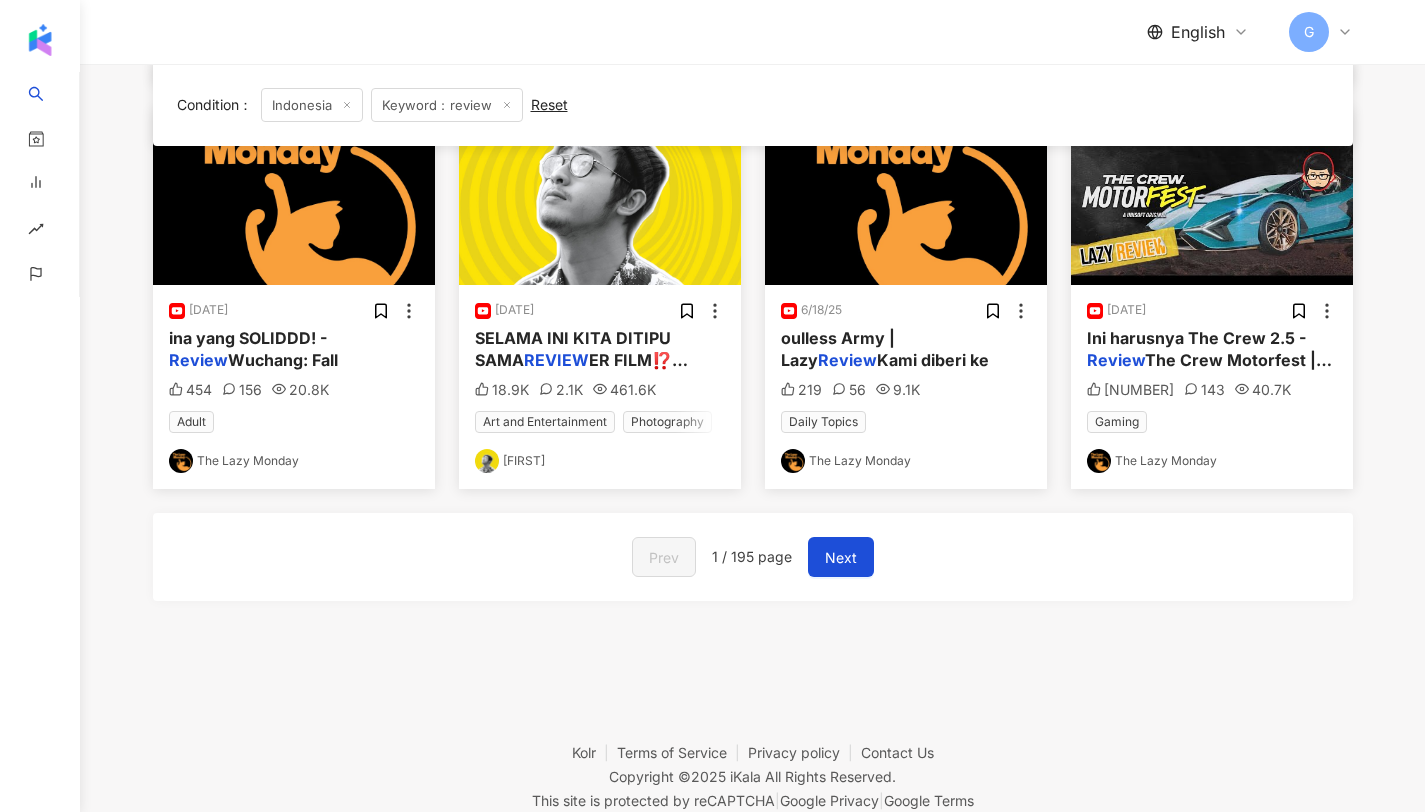 scroll, scrollTop: 1105, scrollLeft: 0, axis: vertical 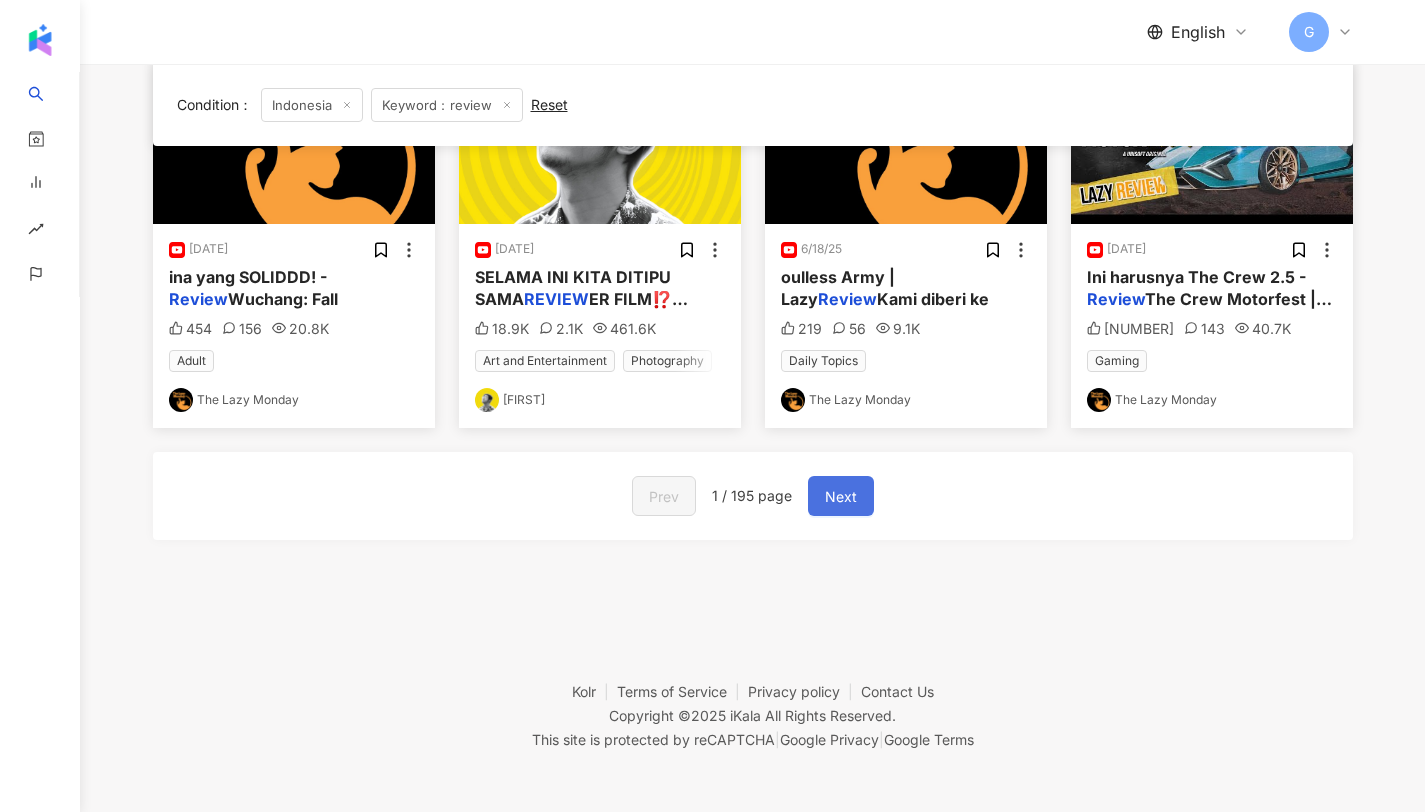 click on "Next" at bounding box center [841, 496] 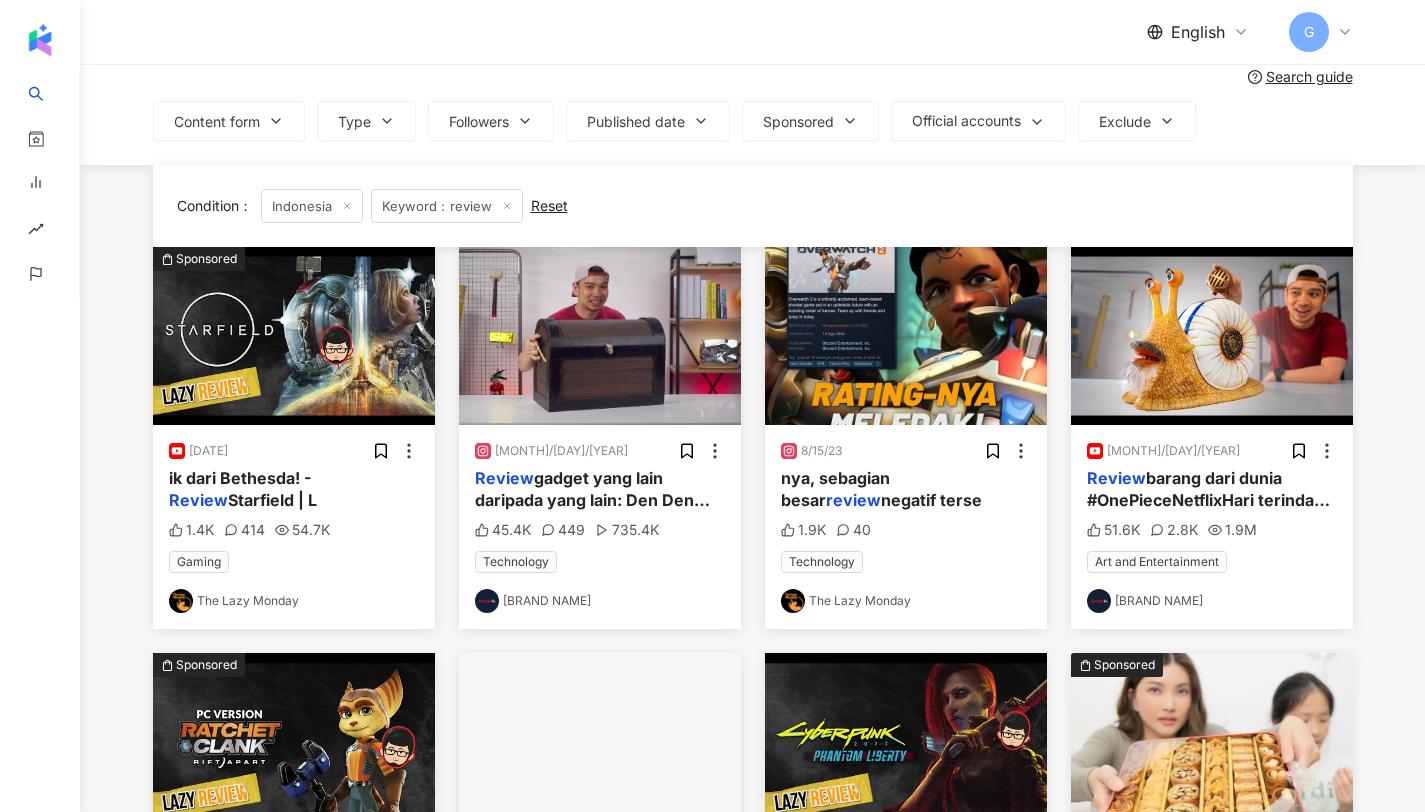 scroll, scrollTop: 0, scrollLeft: 0, axis: both 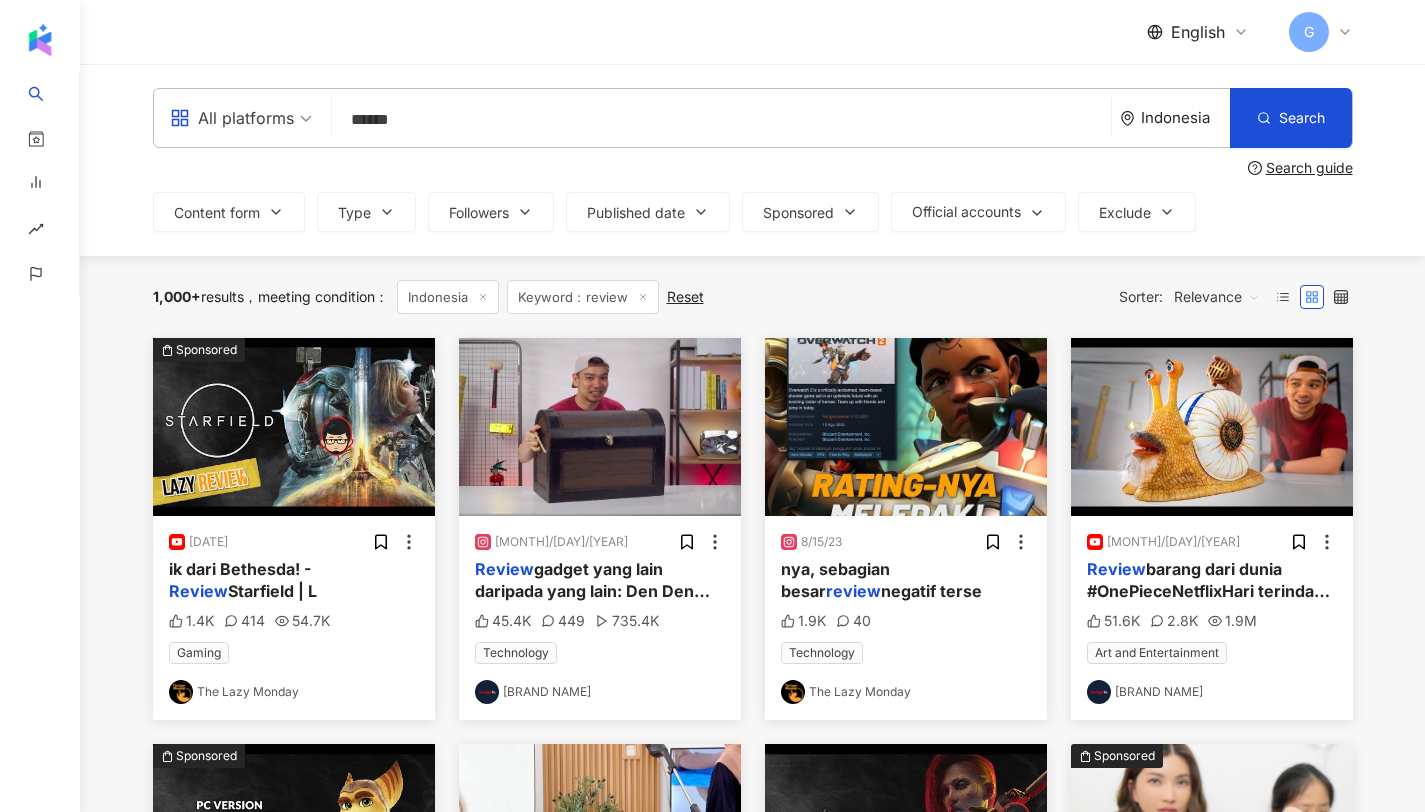 drag, startPoint x: 414, startPoint y: 119, endPoint x: 266, endPoint y: 117, distance: 148.01352 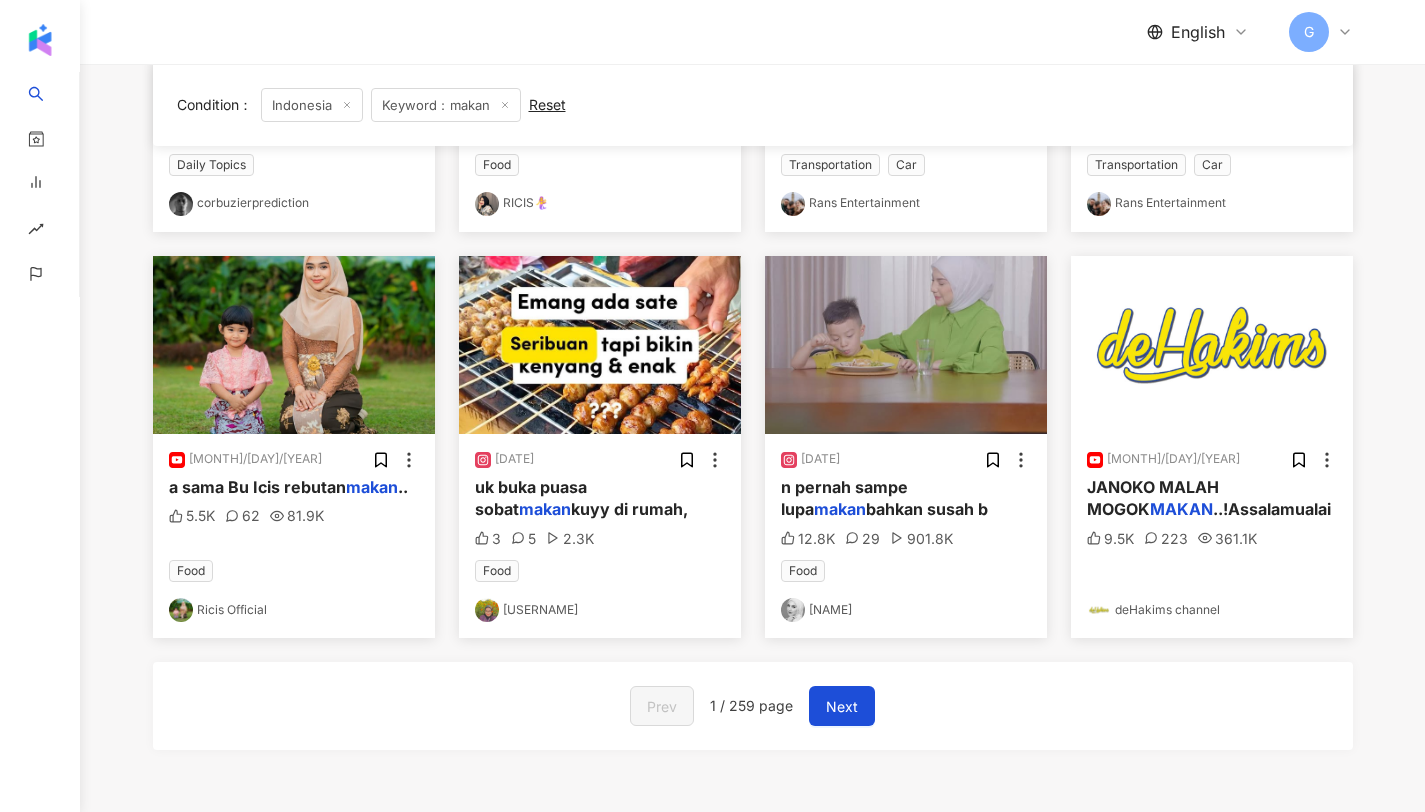 scroll, scrollTop: 1055, scrollLeft: 0, axis: vertical 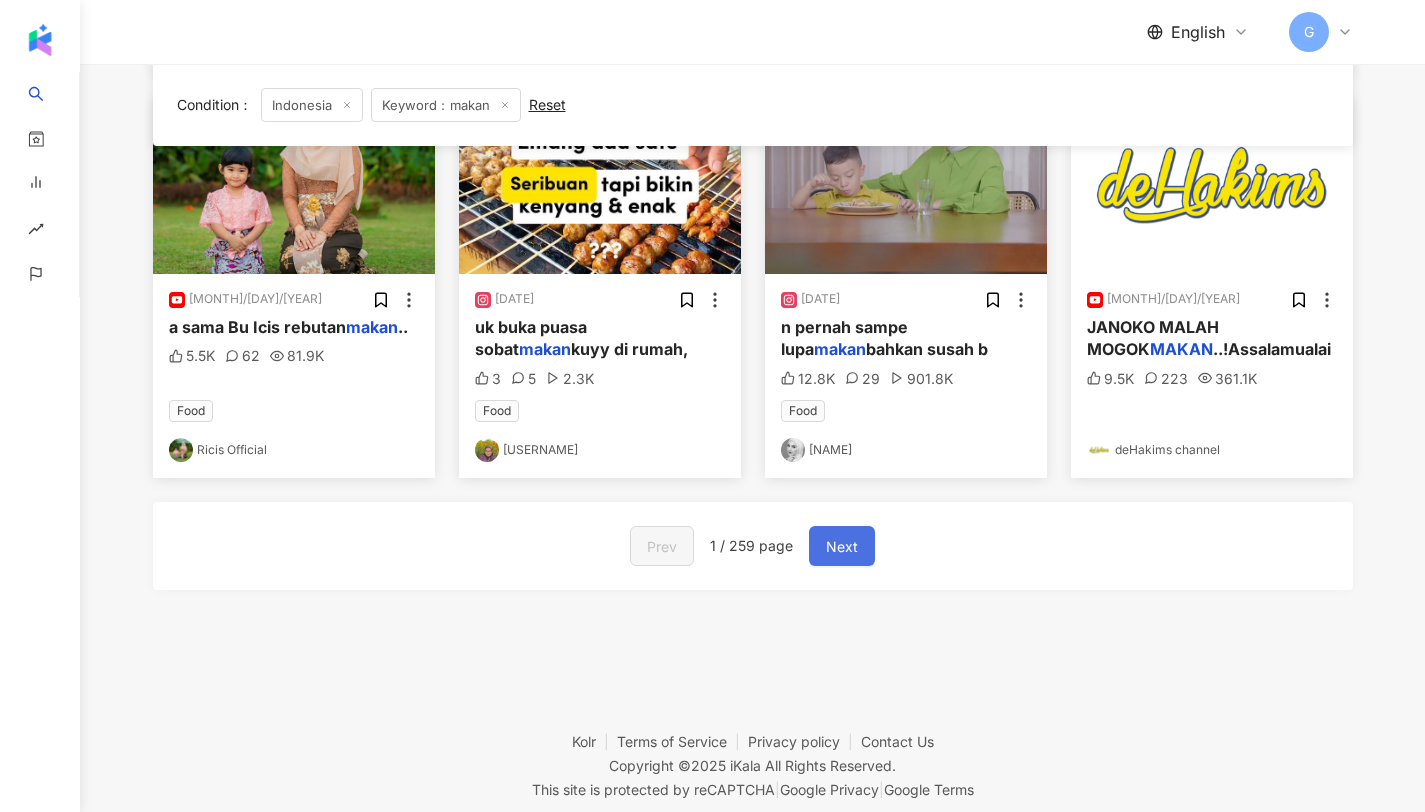 click on "Next" at bounding box center [842, 546] 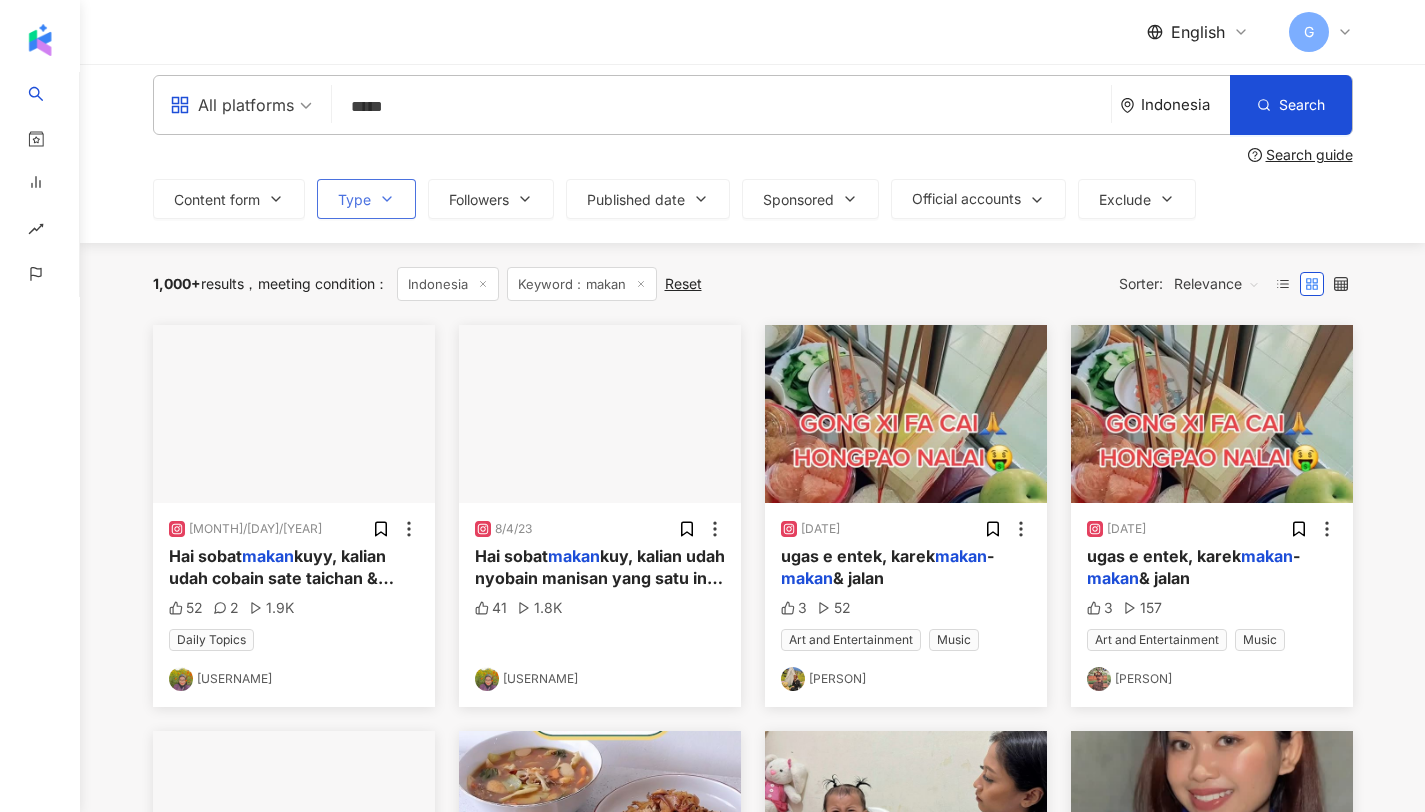 scroll, scrollTop: 0, scrollLeft: 0, axis: both 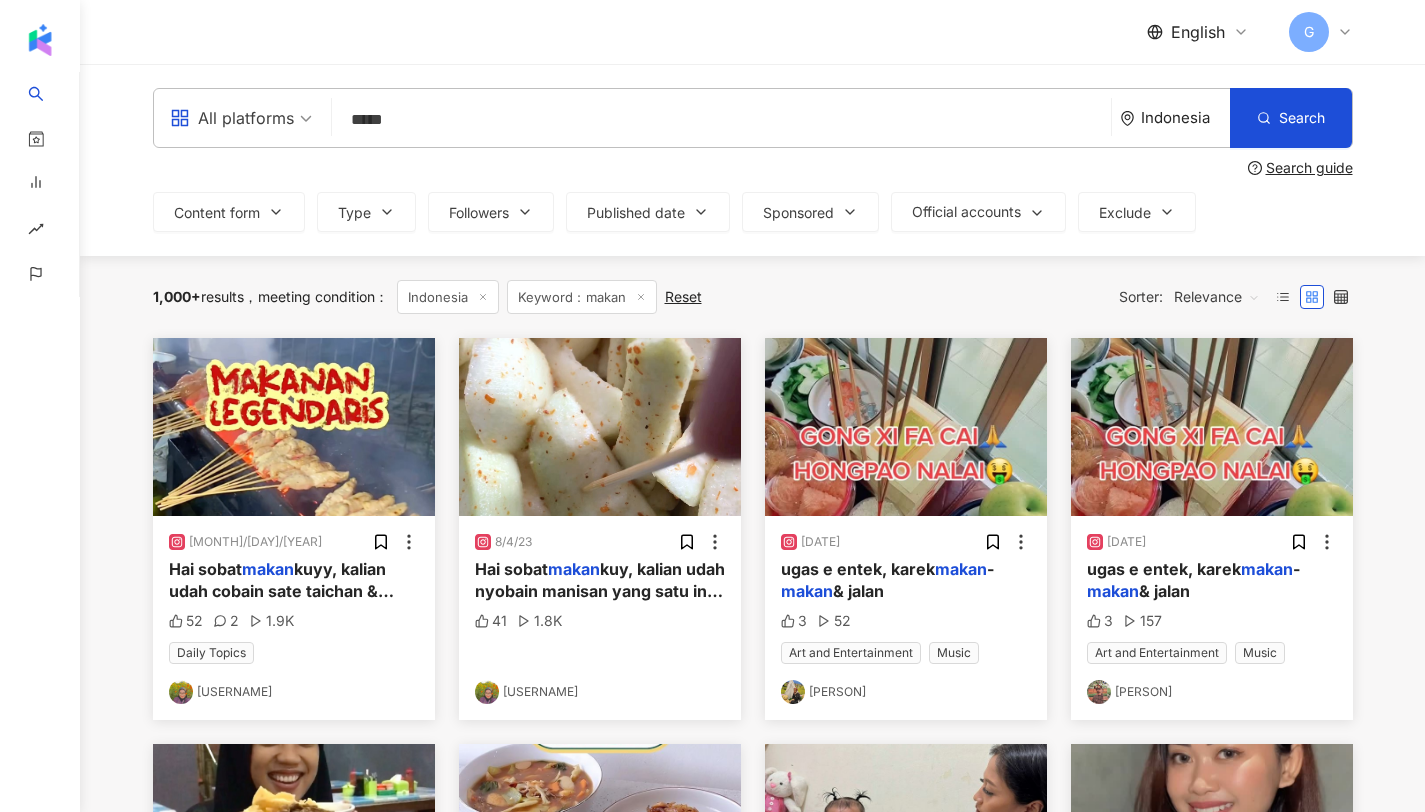 drag, startPoint x: 431, startPoint y: 112, endPoint x: 288, endPoint y: 119, distance: 143.17122 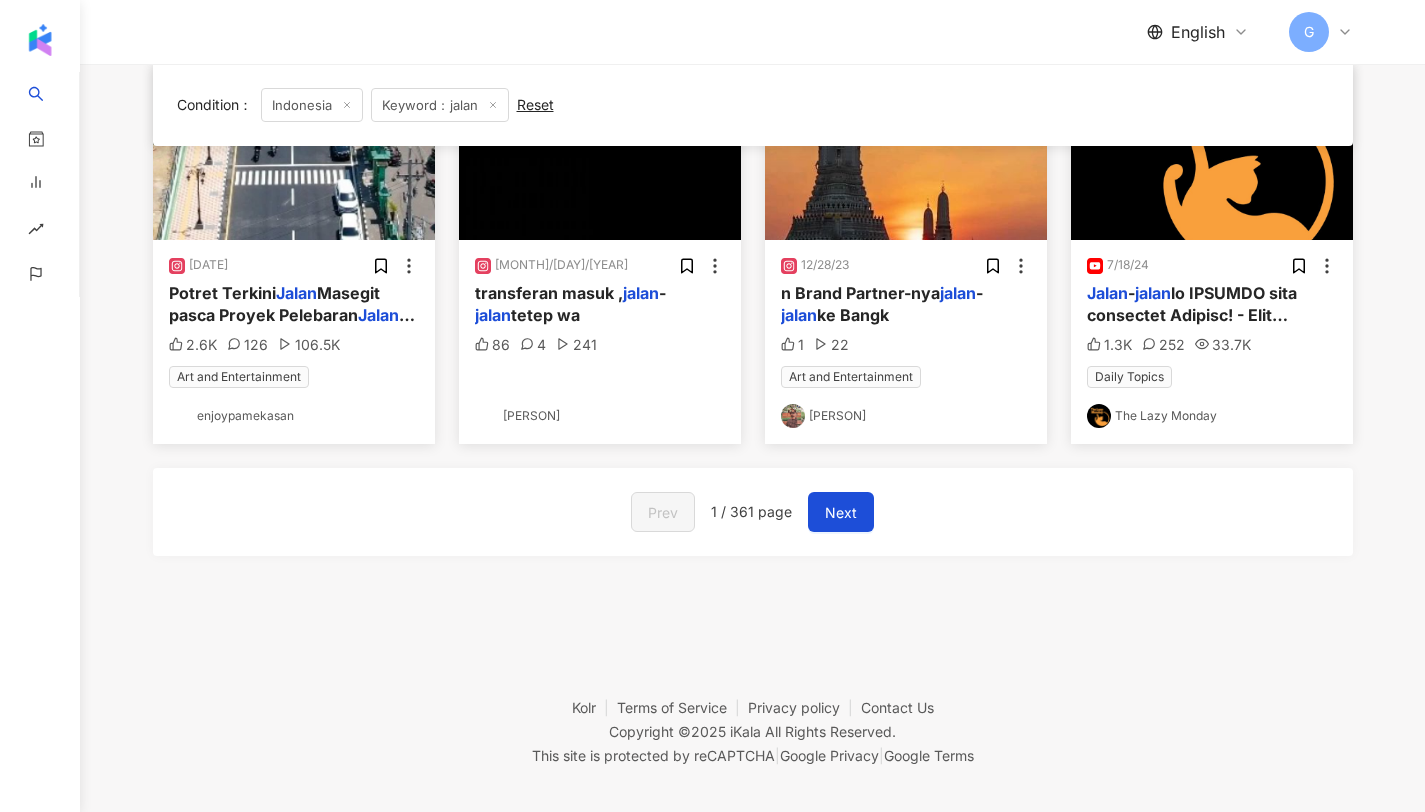 scroll, scrollTop: 1105, scrollLeft: 0, axis: vertical 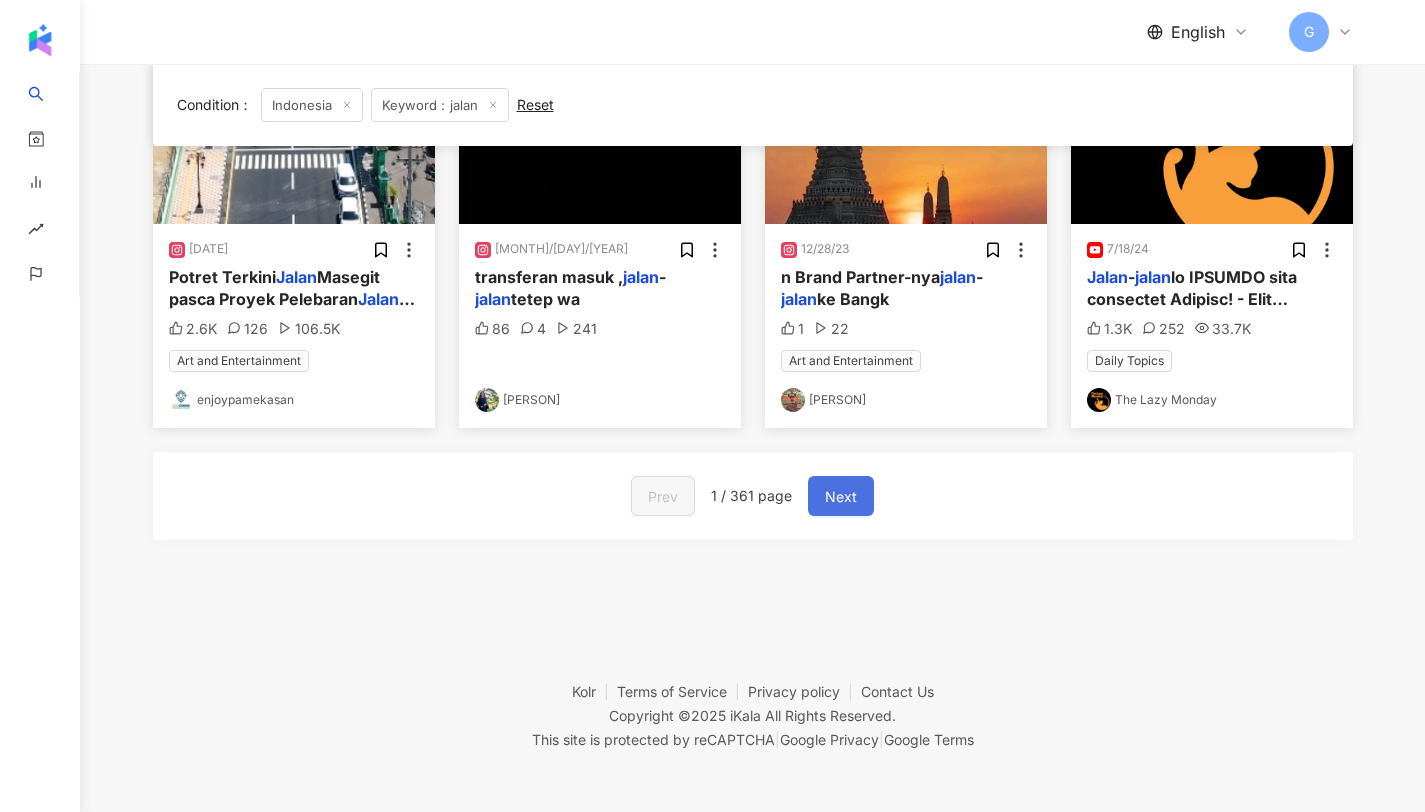 click on "Next" at bounding box center [841, 497] 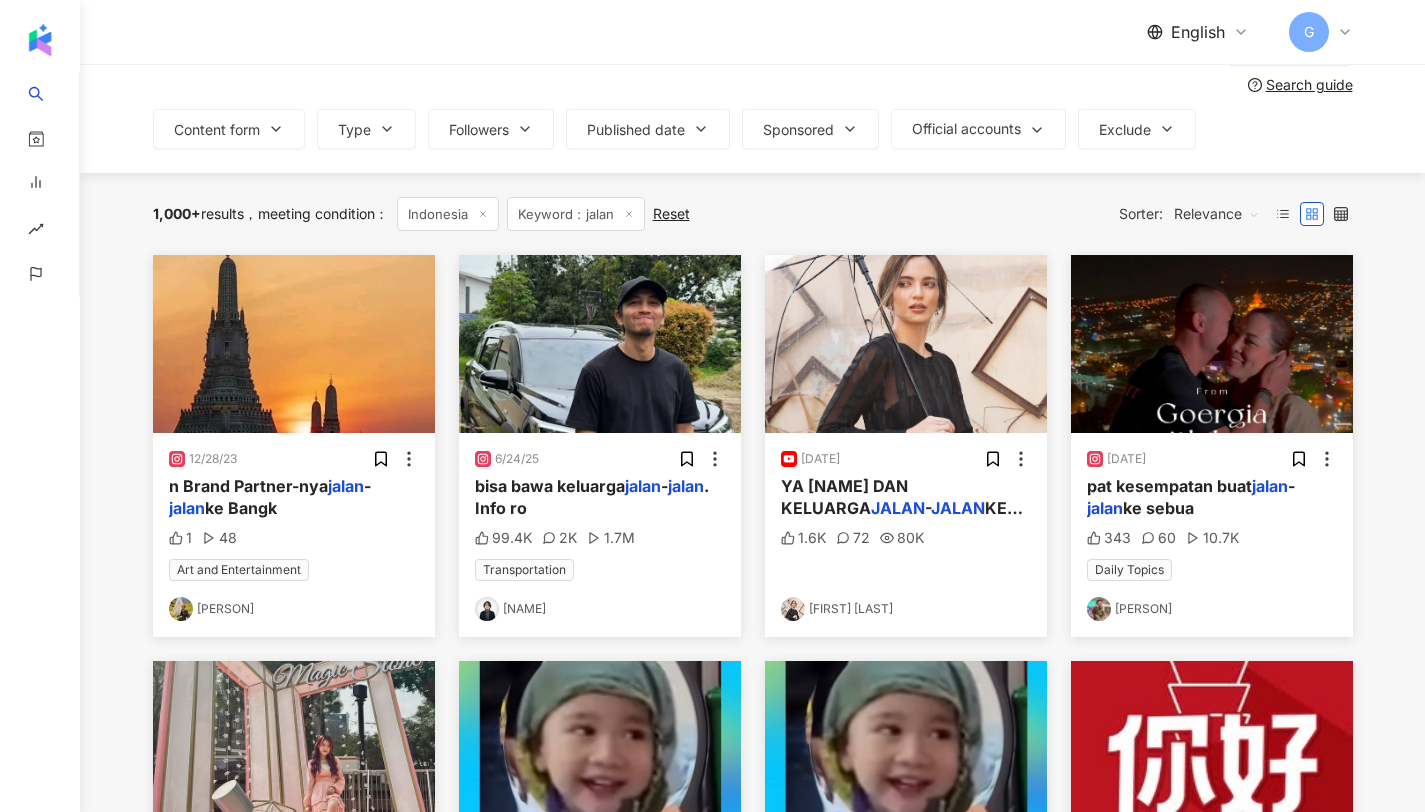 scroll, scrollTop: 0, scrollLeft: 0, axis: both 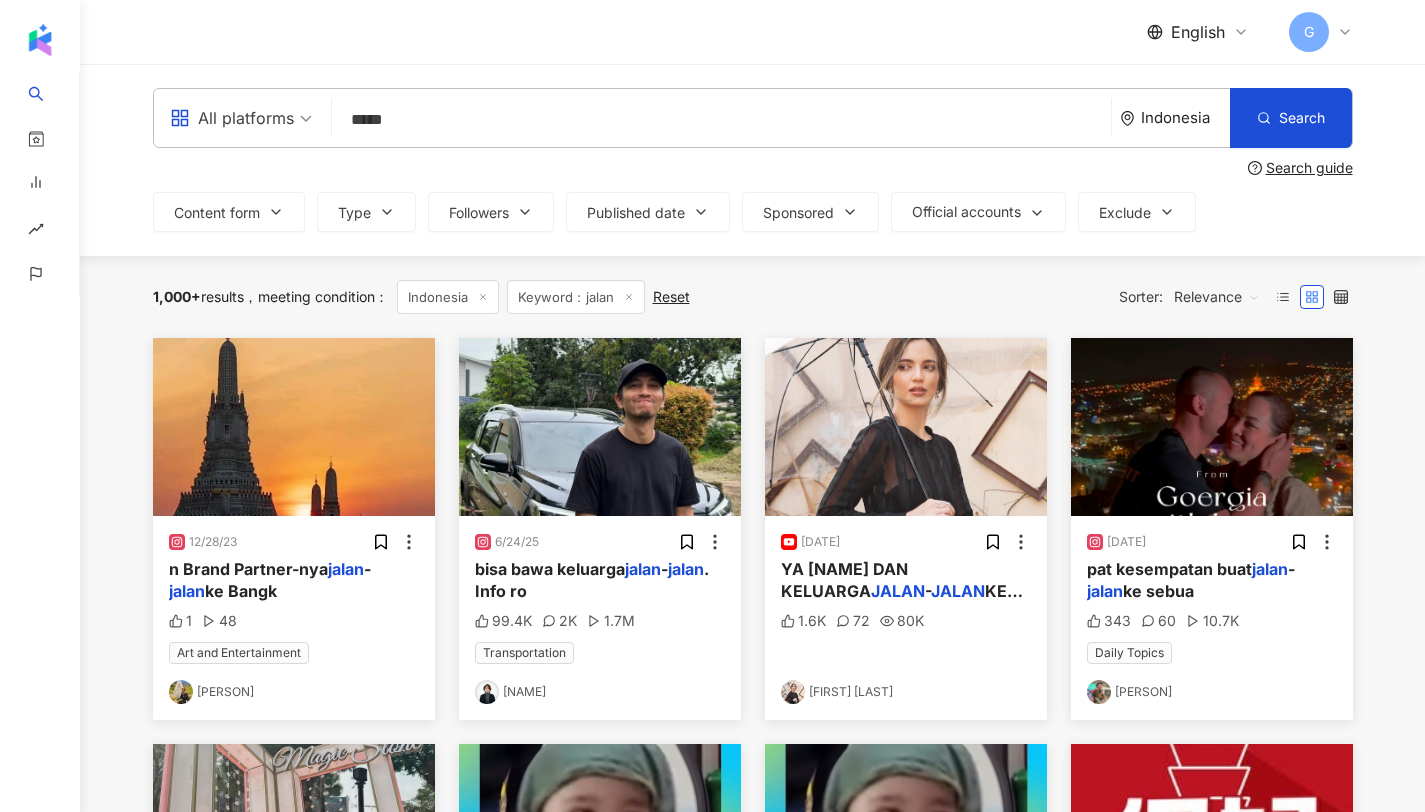 drag, startPoint x: 534, startPoint y: 133, endPoint x: 293, endPoint y: 115, distance: 241.67126 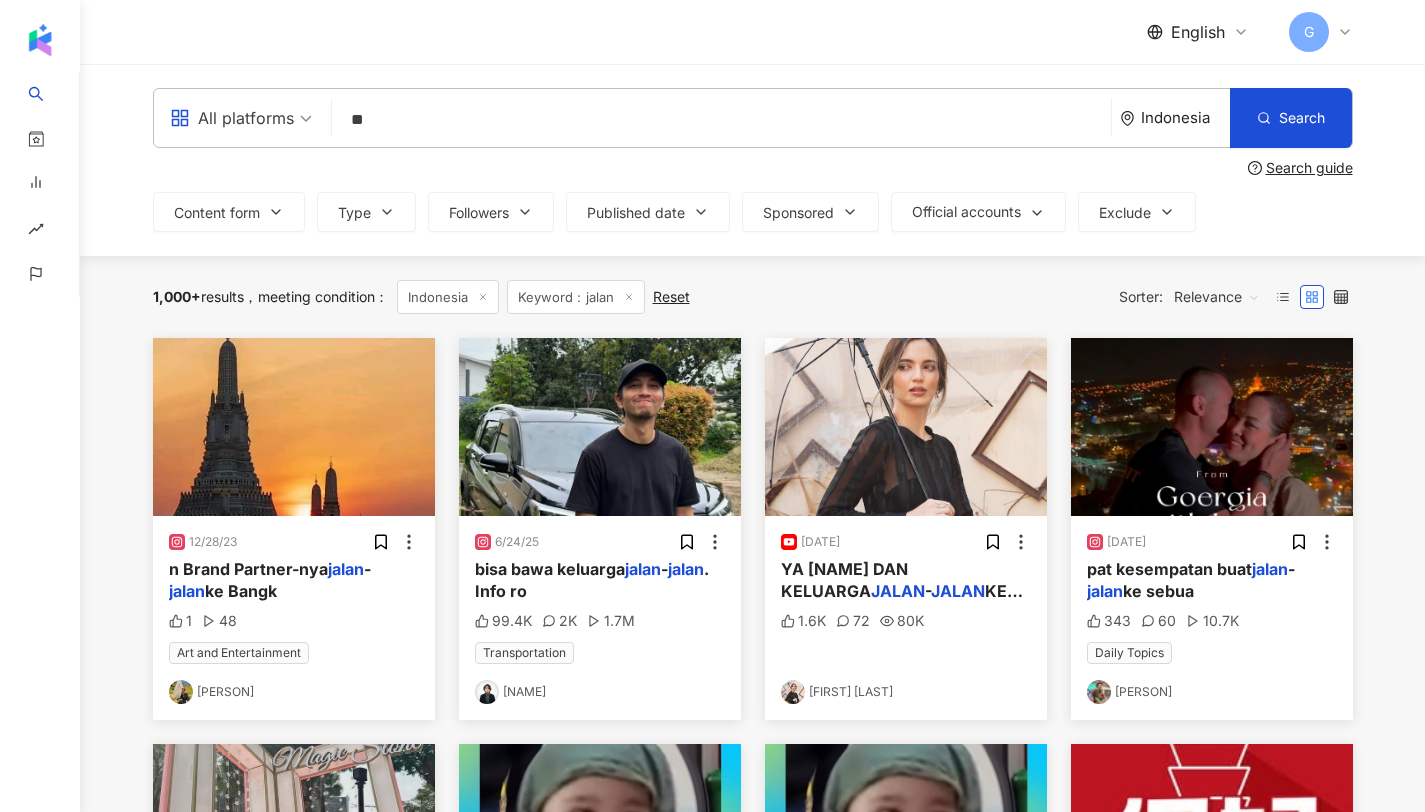 type on "*" 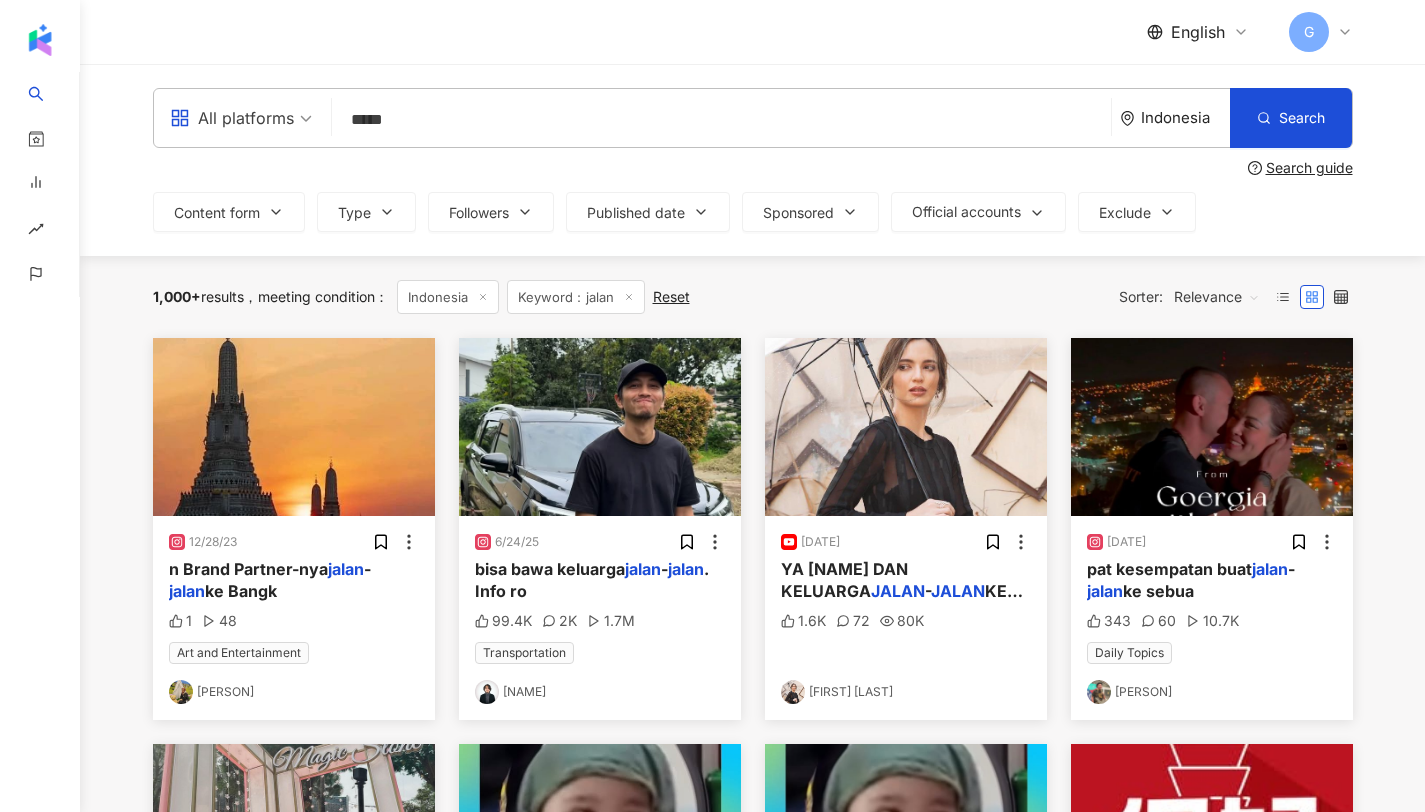 type on "****" 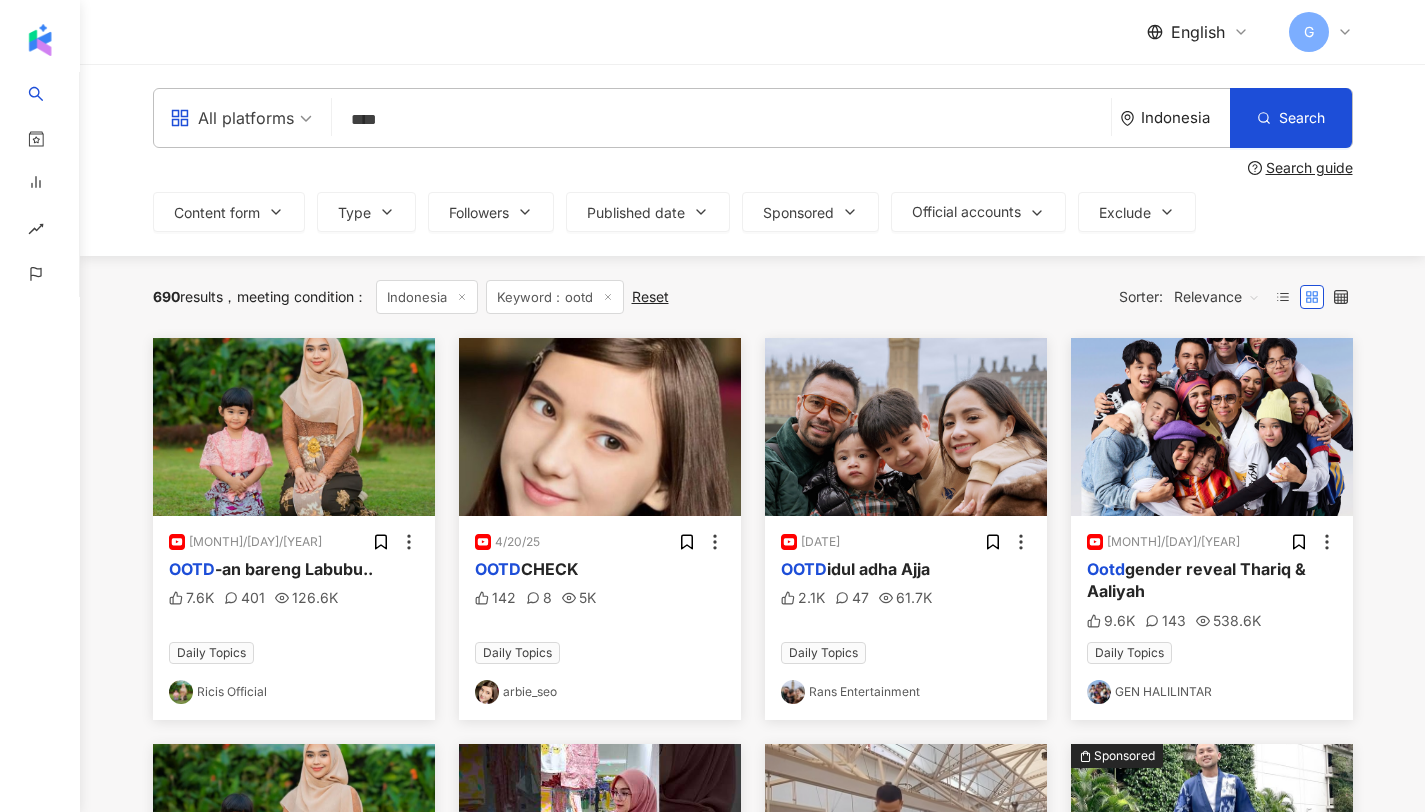 drag, startPoint x: 405, startPoint y: 120, endPoint x: 270, endPoint y: 123, distance: 135.03333 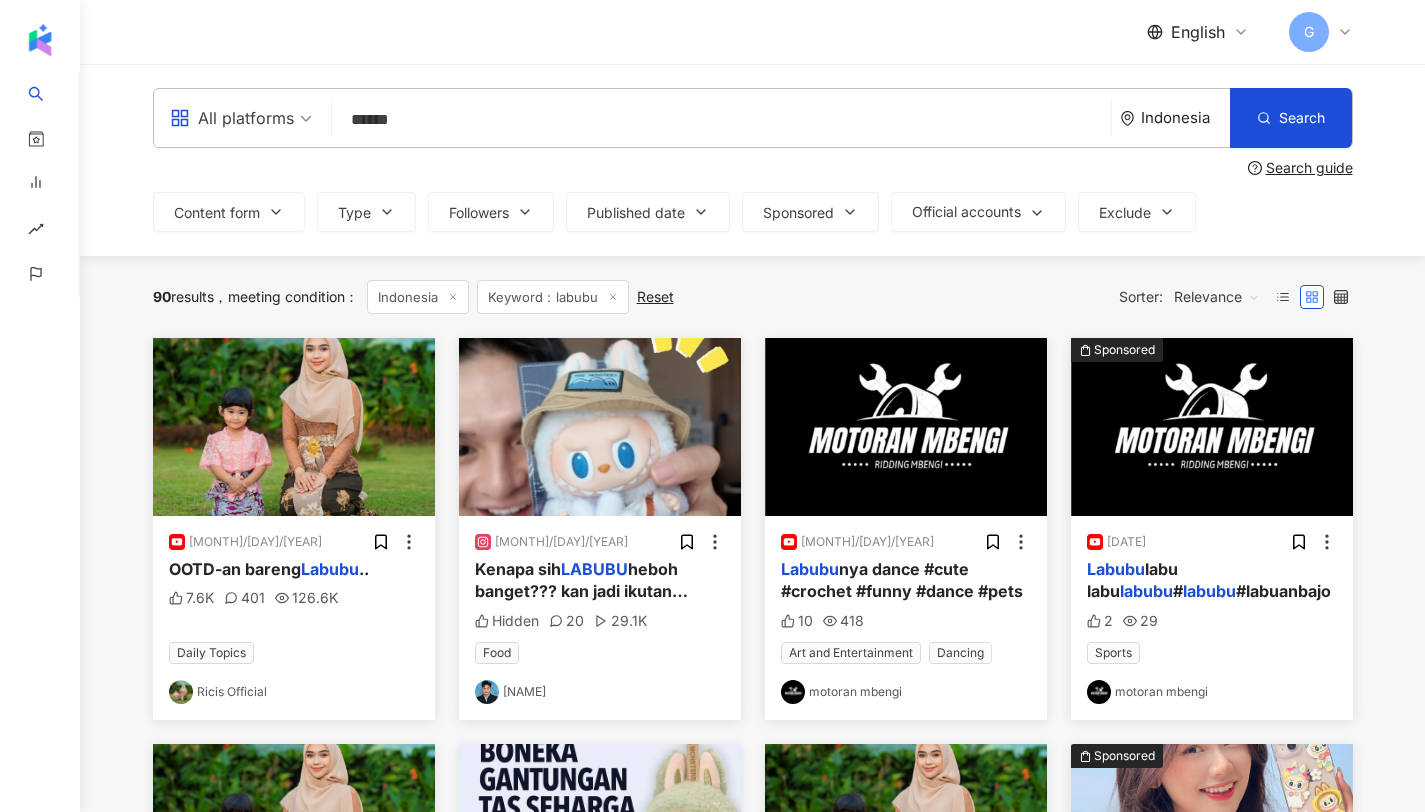click on "******" at bounding box center [721, 119] 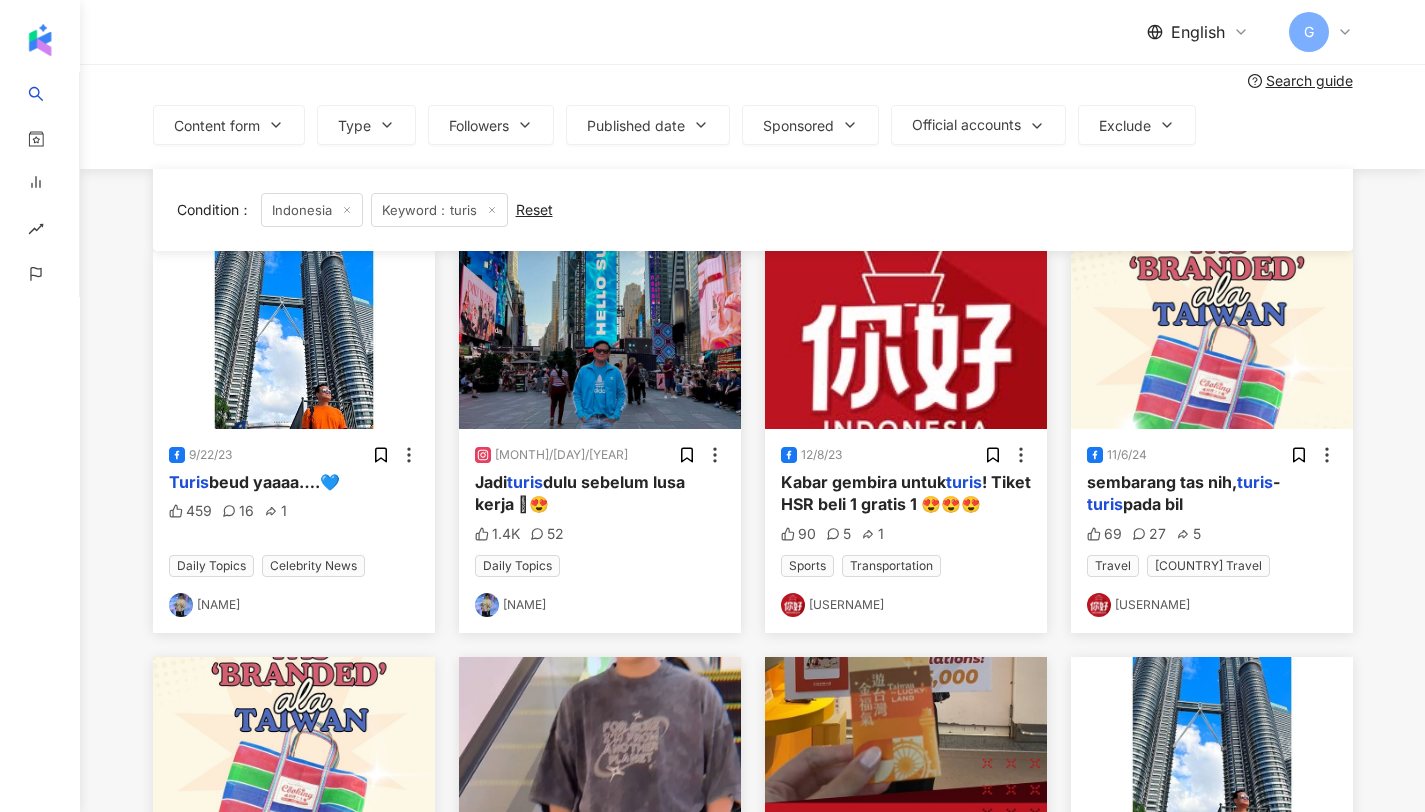 scroll, scrollTop: 0, scrollLeft: 0, axis: both 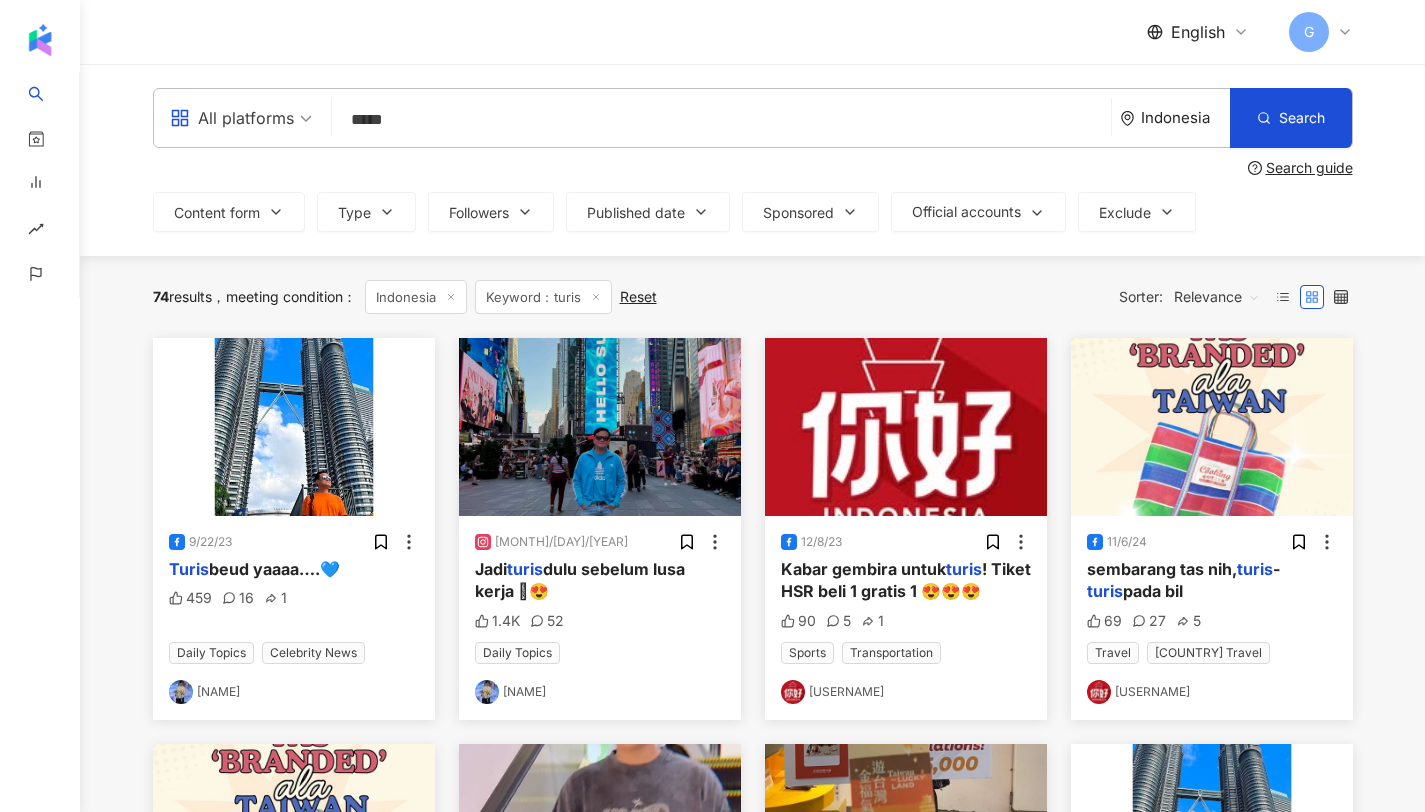 drag, startPoint x: 409, startPoint y: 130, endPoint x: 265, endPoint y: 100, distance: 147.09181 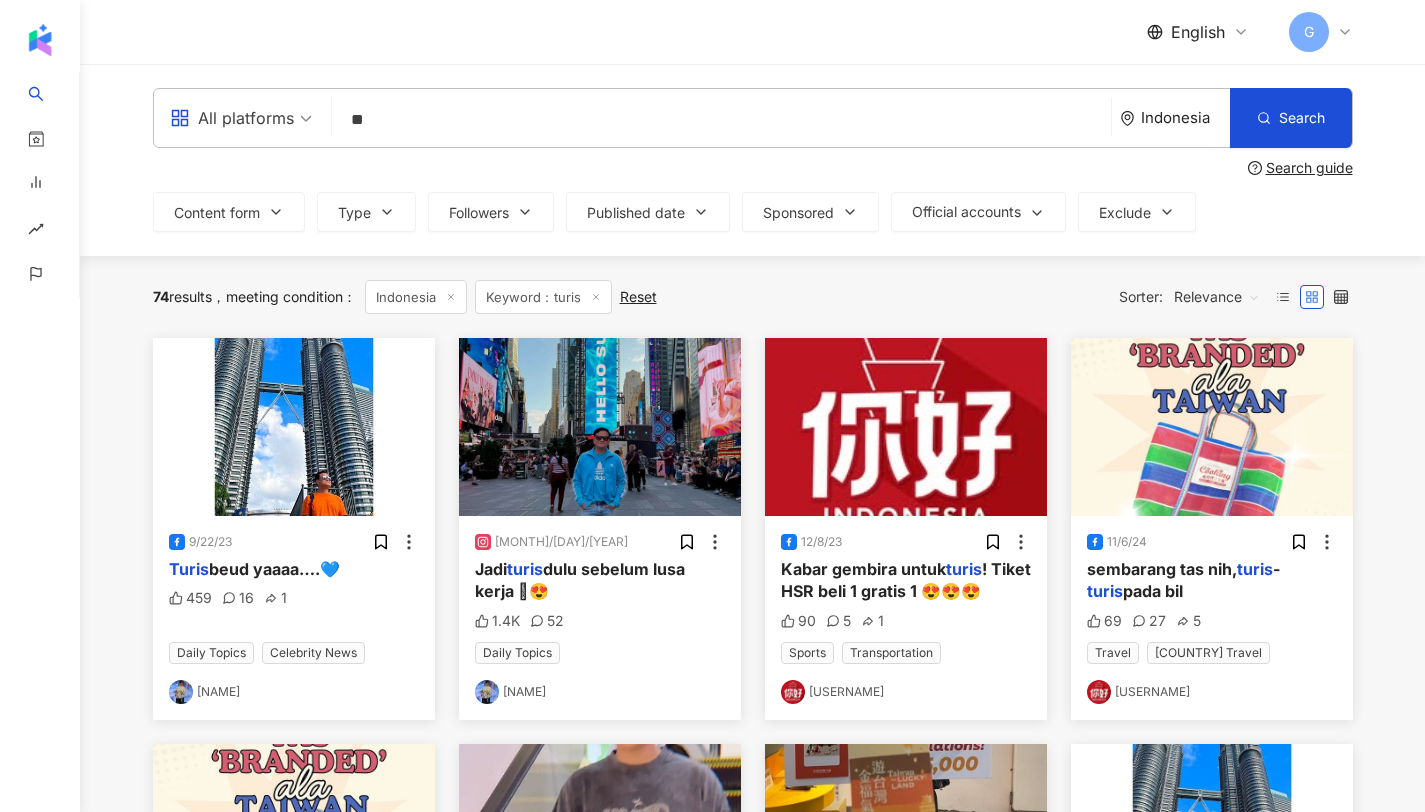 type on "*" 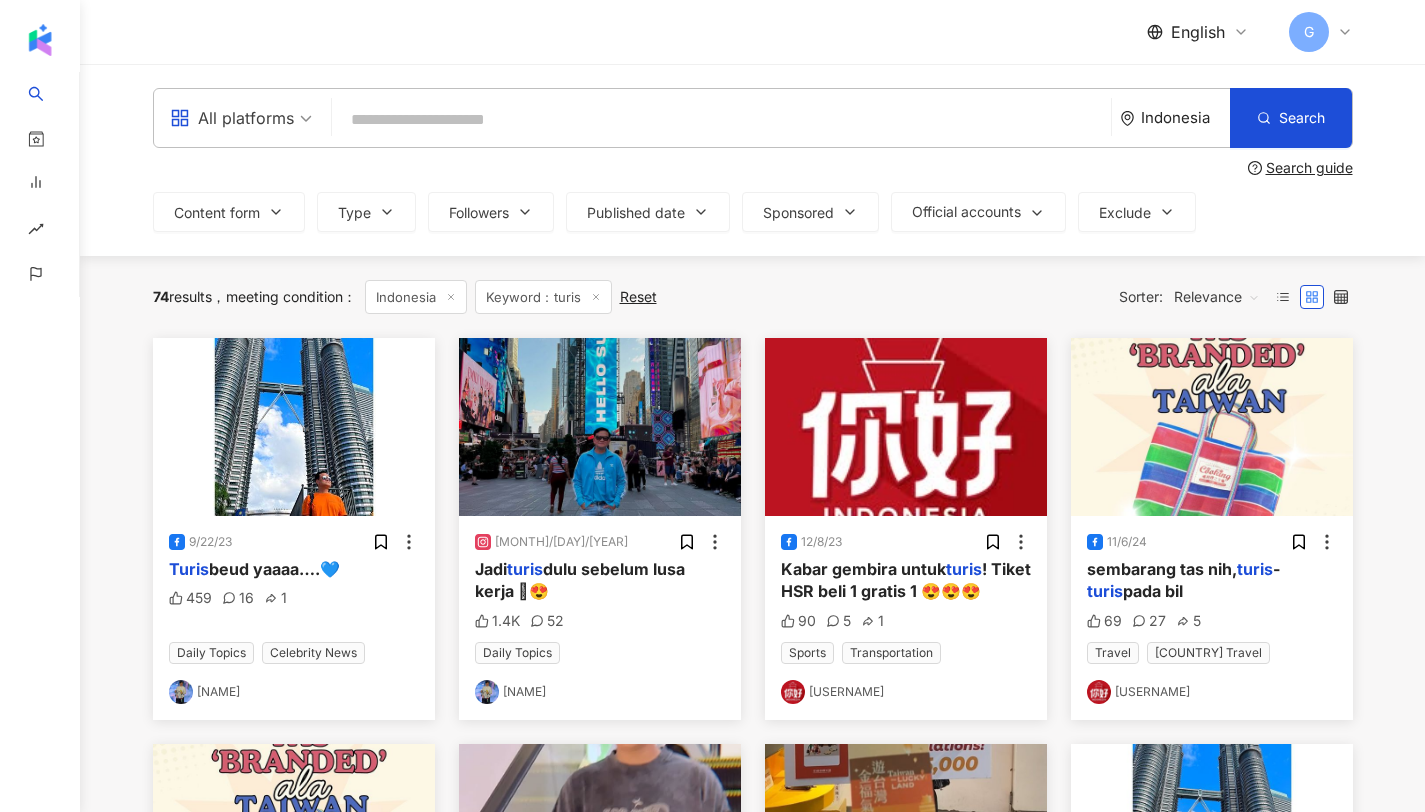 click at bounding box center [721, 119] 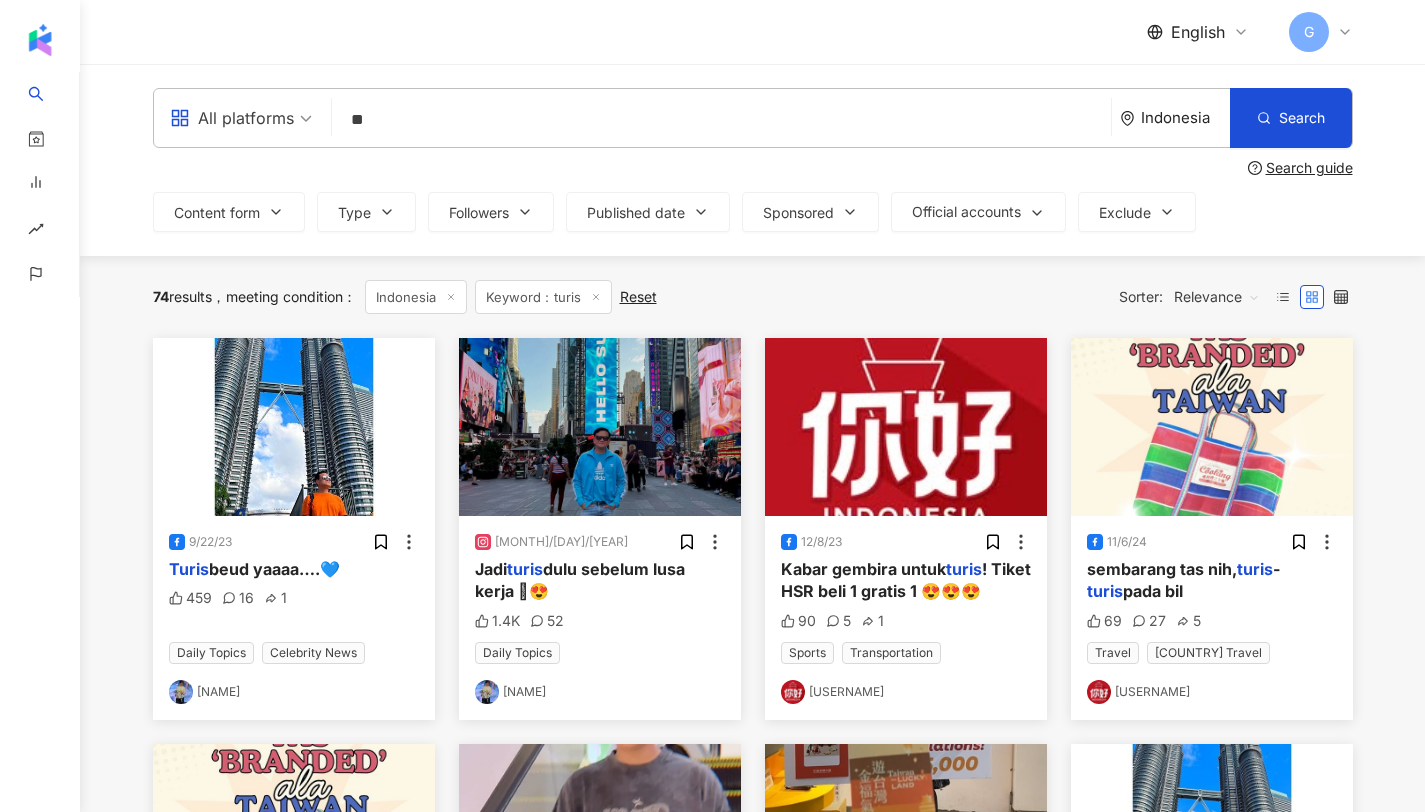 type on "*" 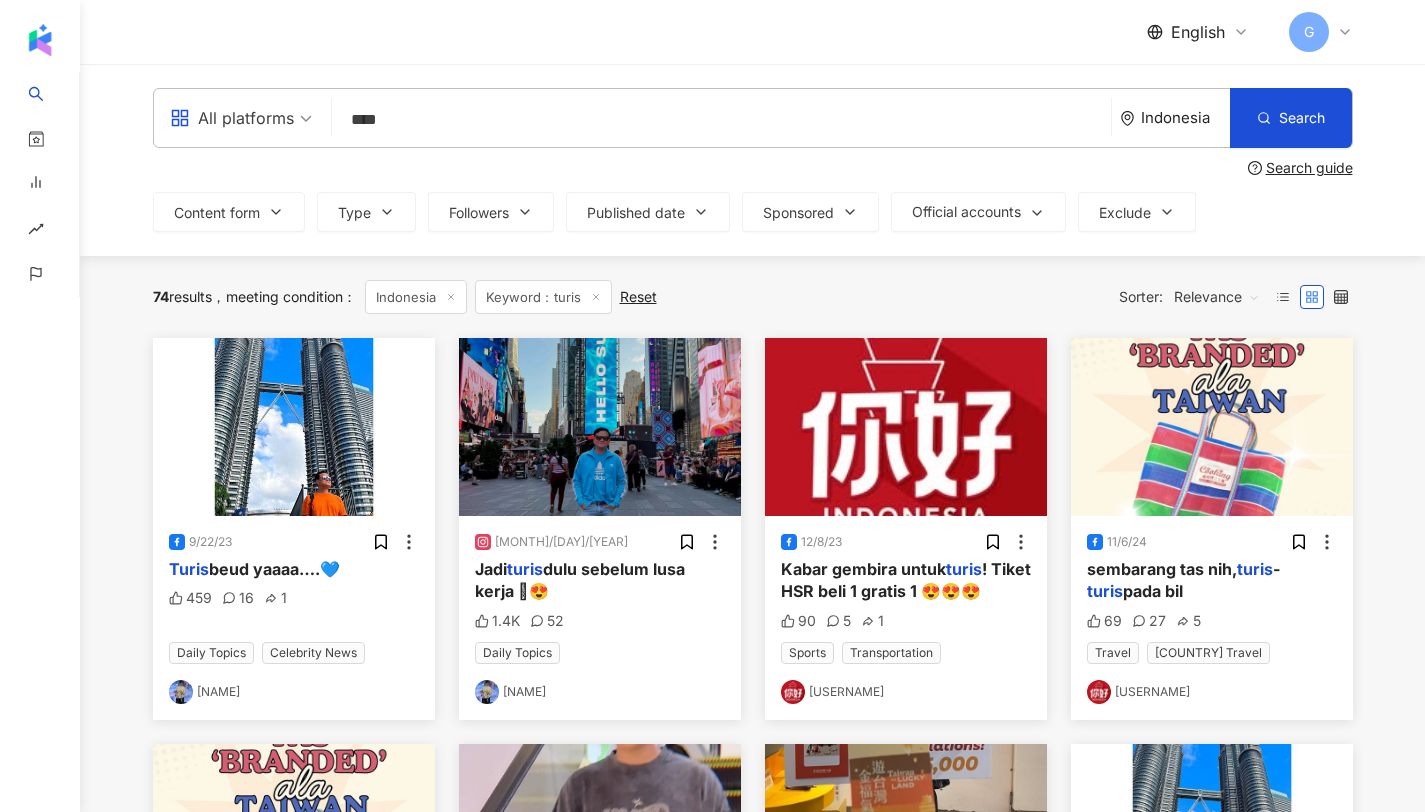 type on "****" 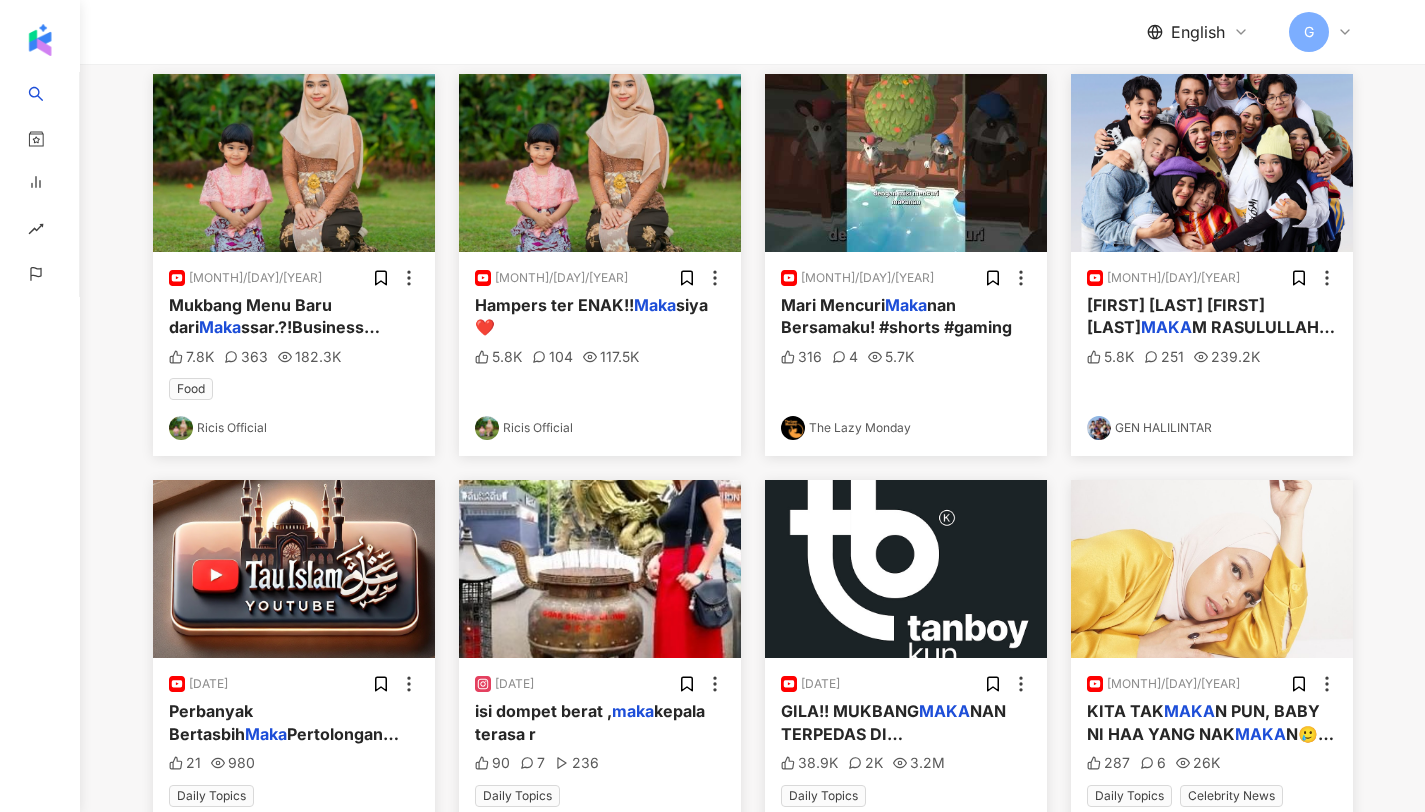 scroll, scrollTop: 0, scrollLeft: 0, axis: both 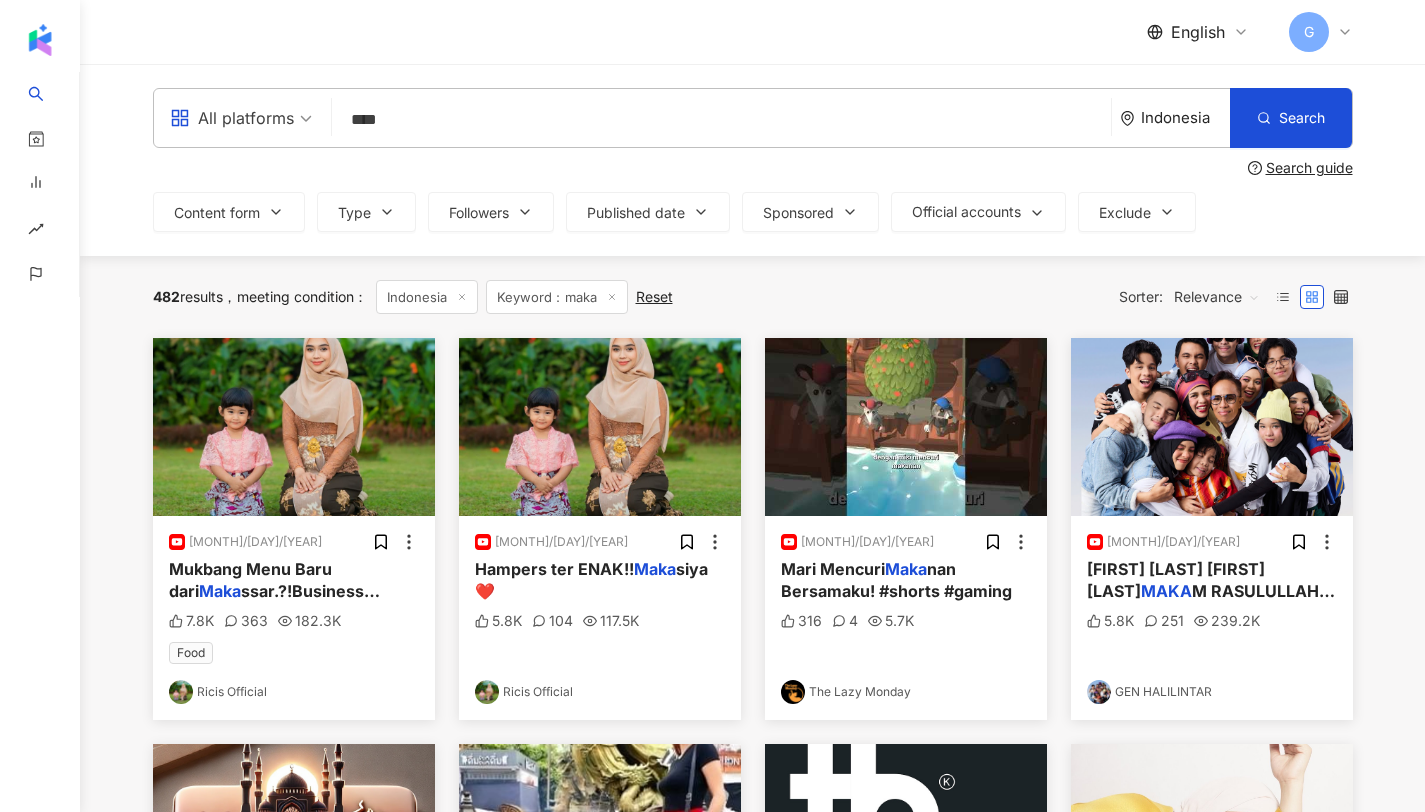 drag, startPoint x: 441, startPoint y: 108, endPoint x: 263, endPoint y: 105, distance: 178.02528 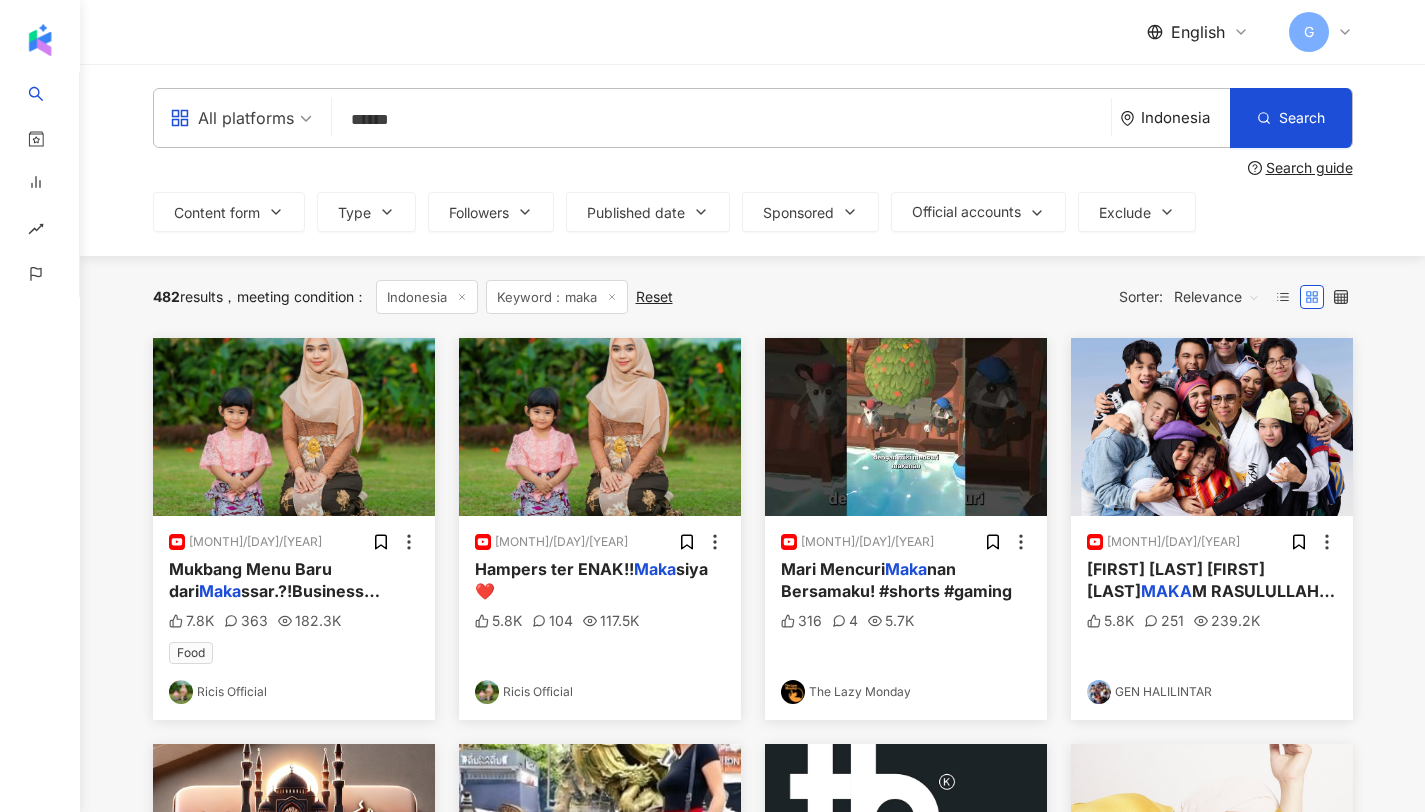 type on "******" 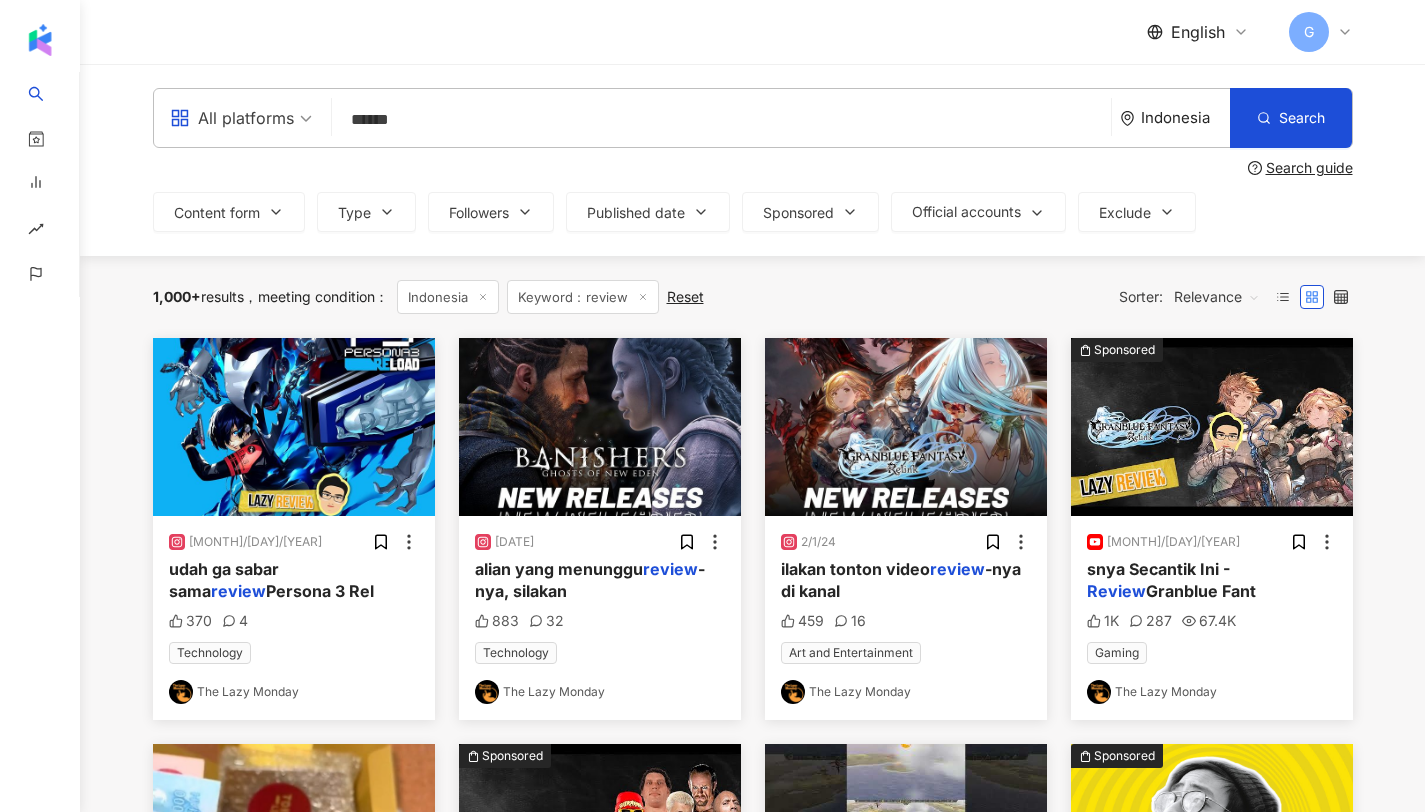 click on "******" at bounding box center (721, 119) 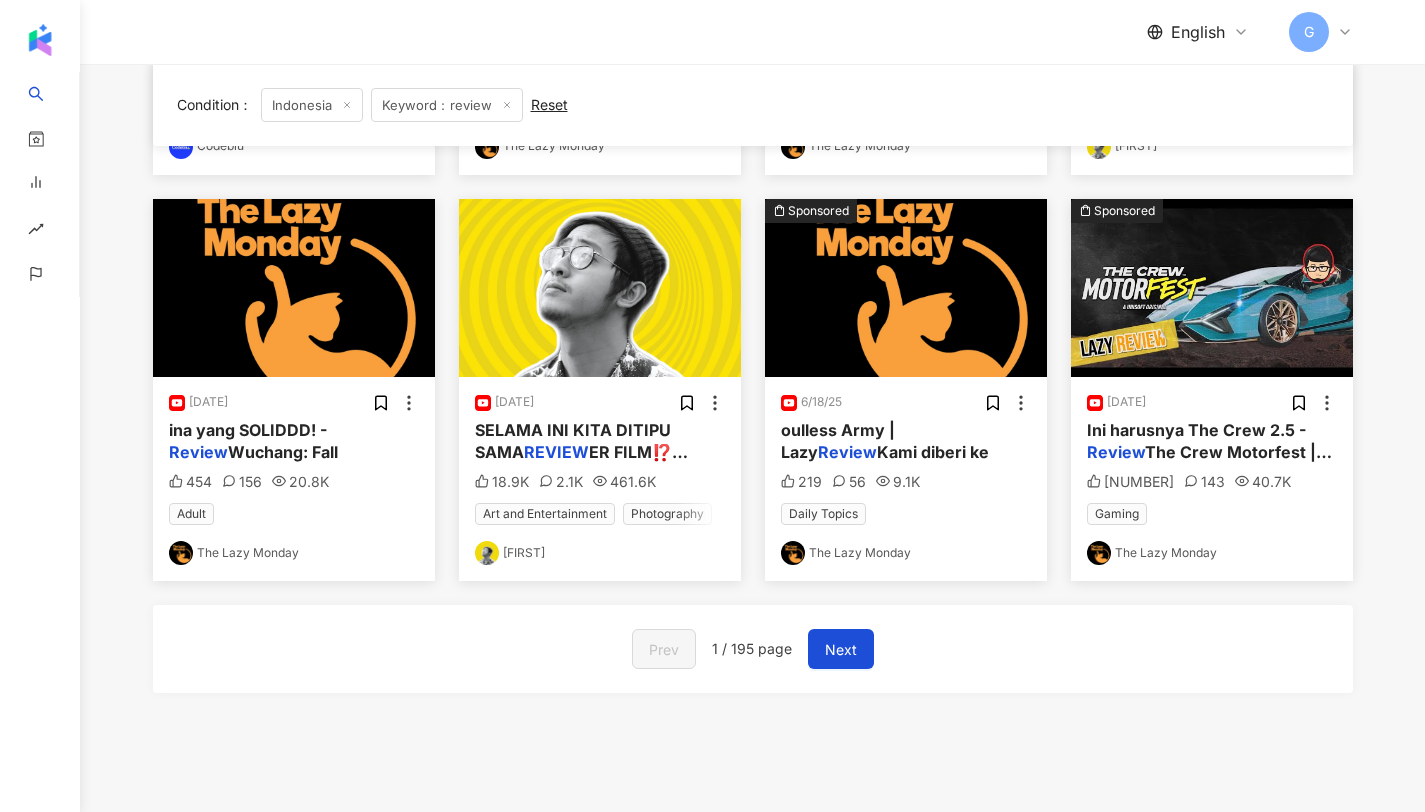 scroll, scrollTop: 0, scrollLeft: 0, axis: both 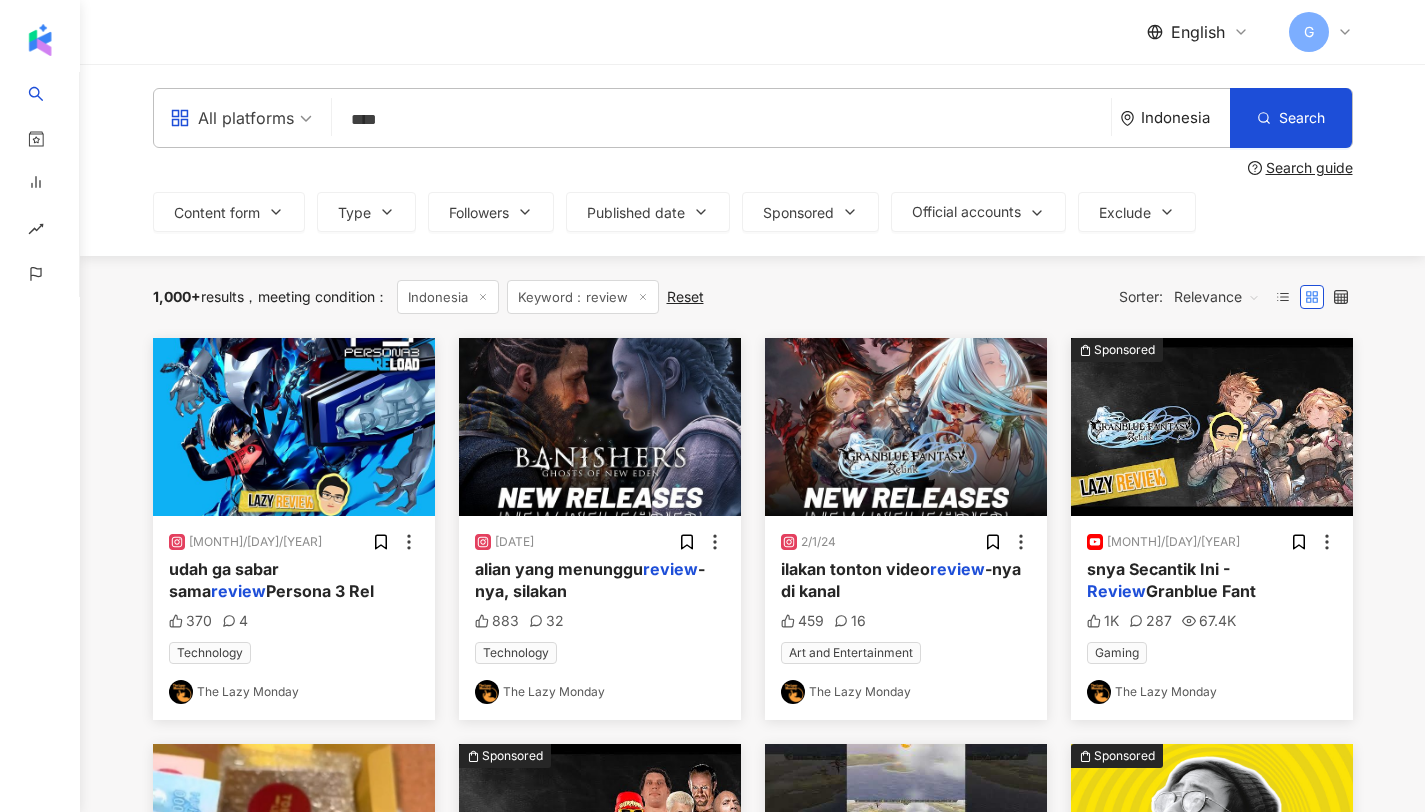 type on "****" 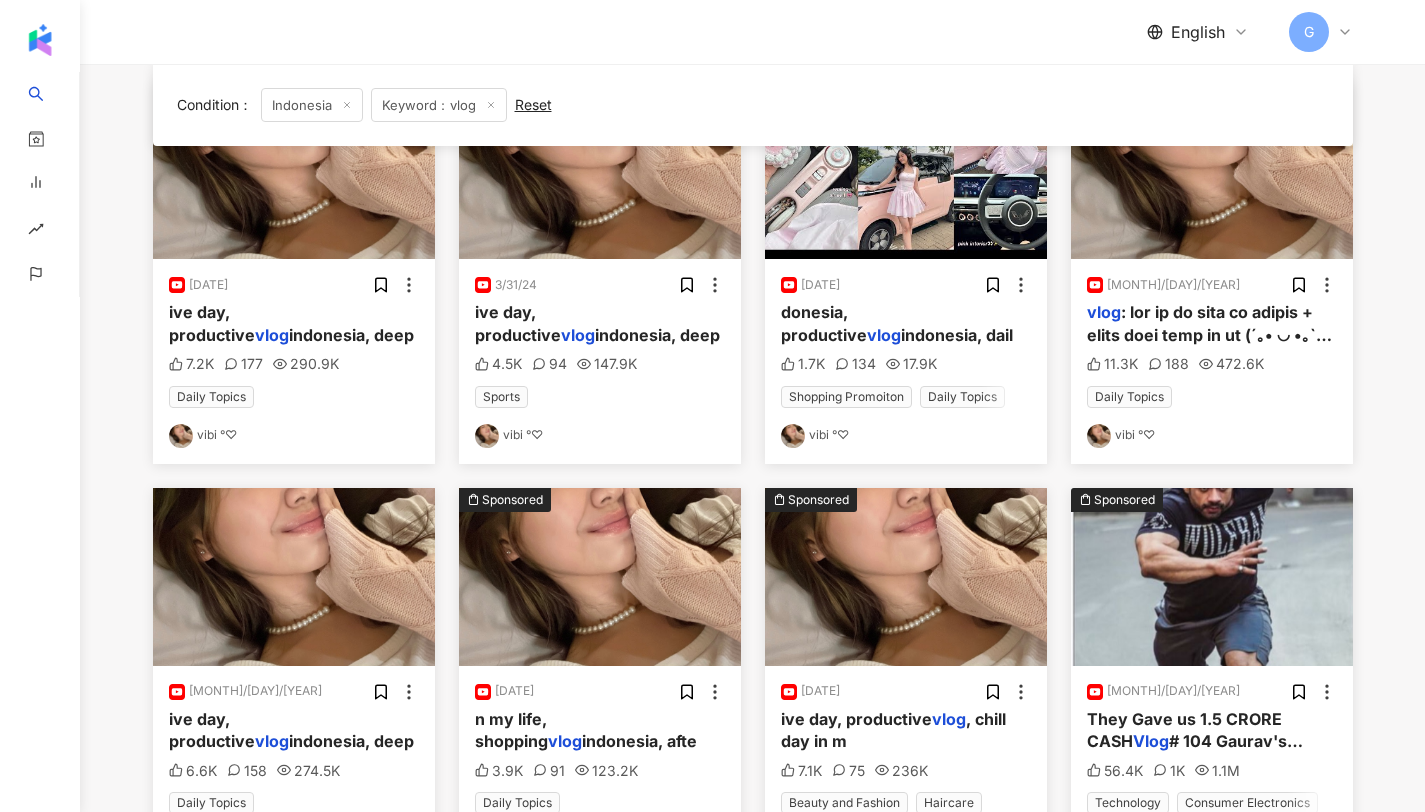 scroll, scrollTop: 1105, scrollLeft: 0, axis: vertical 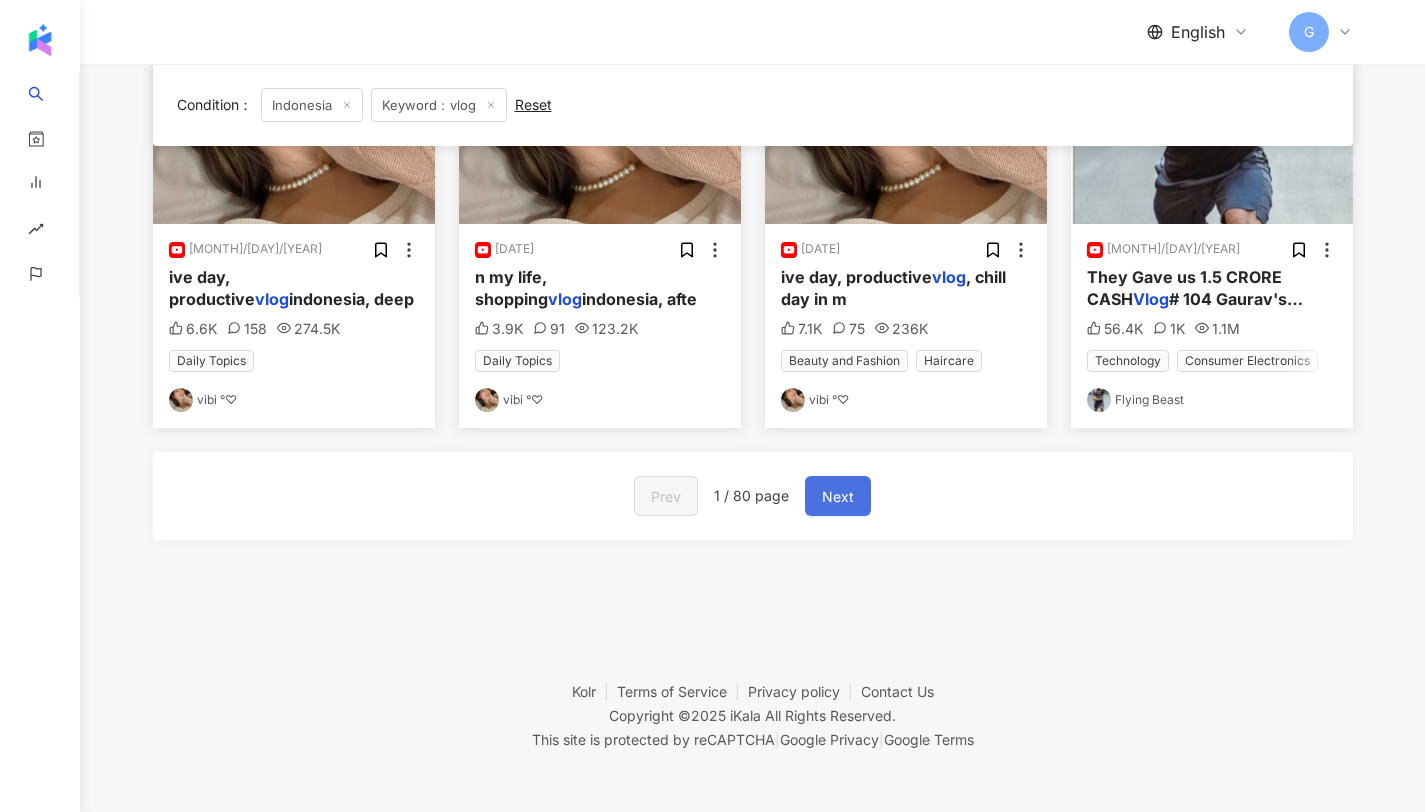 click on "Next" at bounding box center [838, 497] 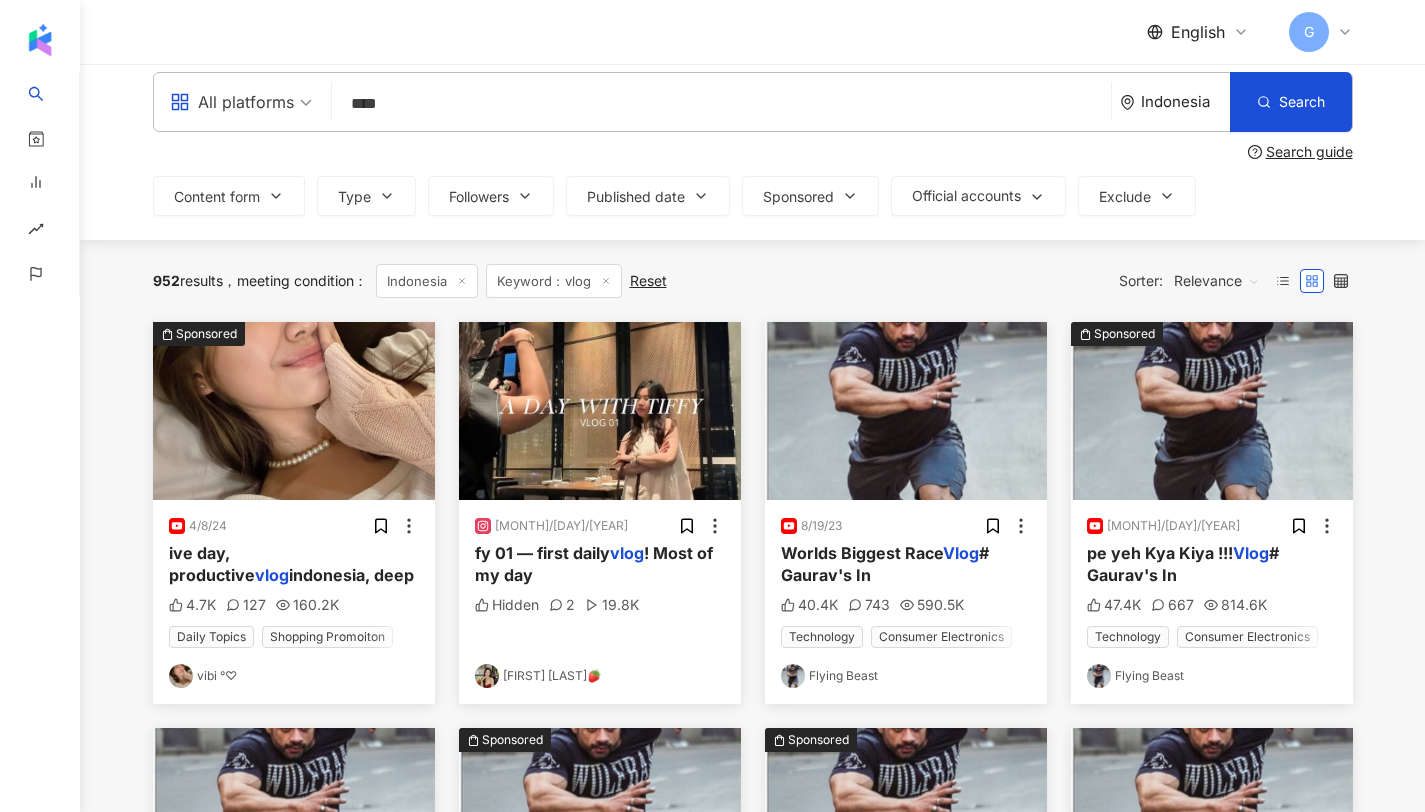 scroll, scrollTop: 0, scrollLeft: 0, axis: both 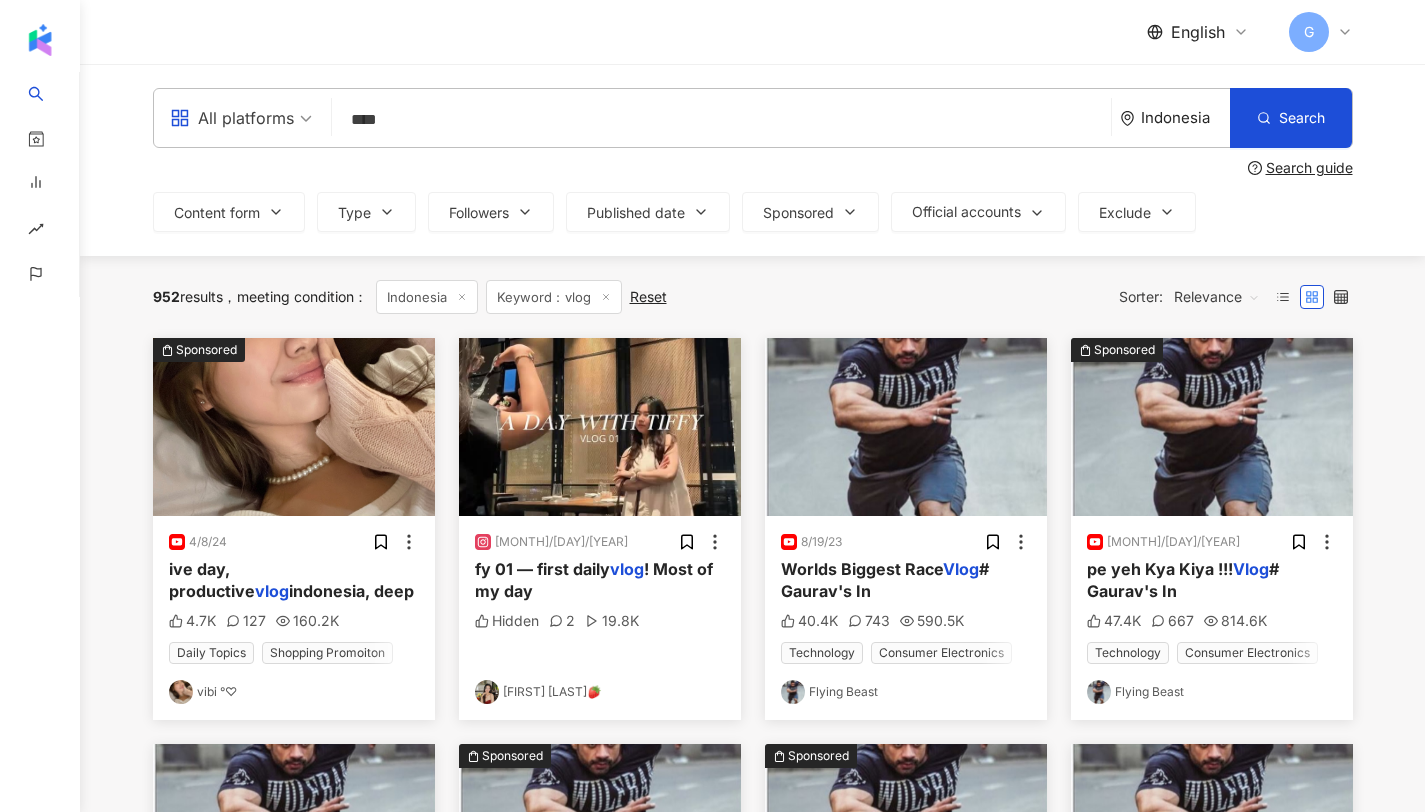 click on "****" at bounding box center (721, 119) 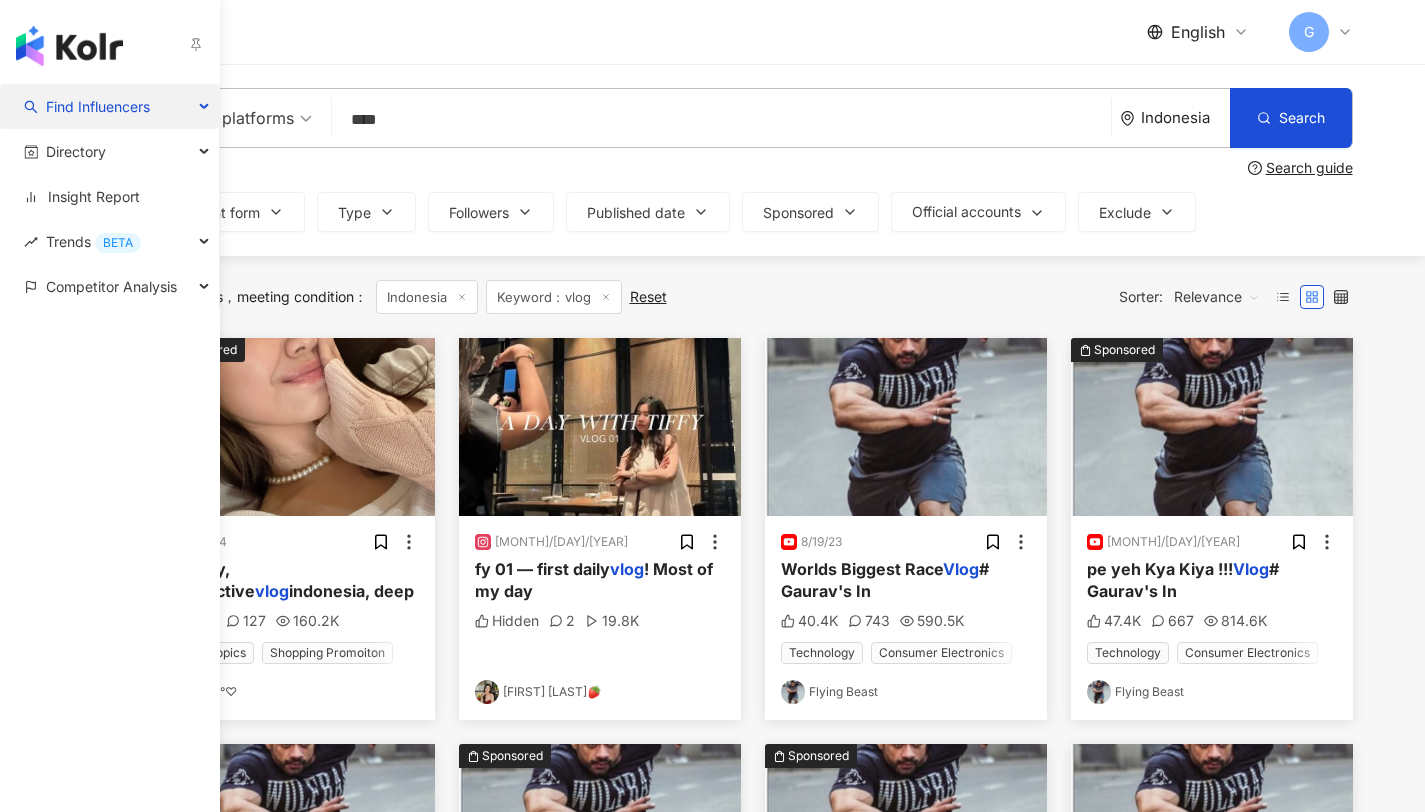 click on "Find Influencers" at bounding box center (98, 106) 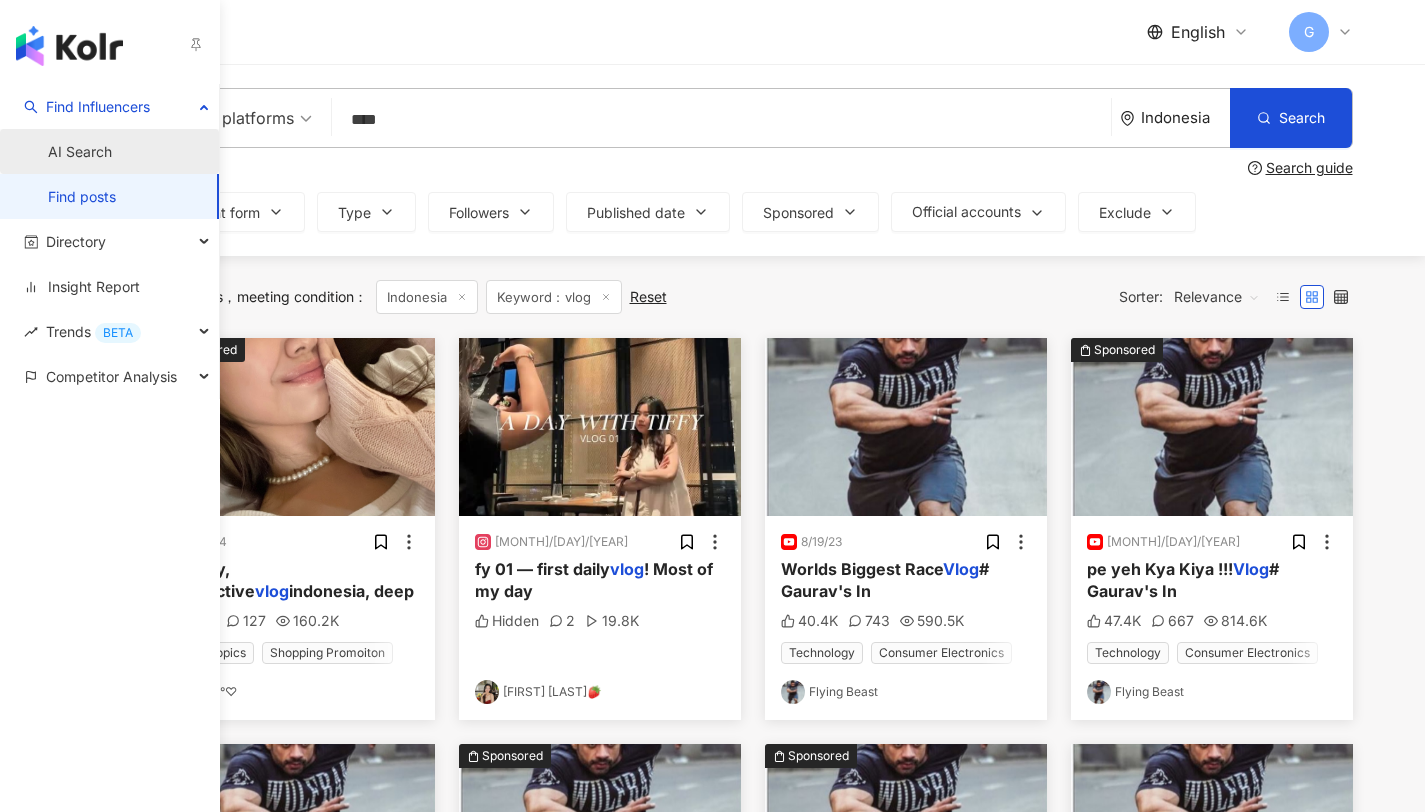 click on "AI Search" at bounding box center [80, 152] 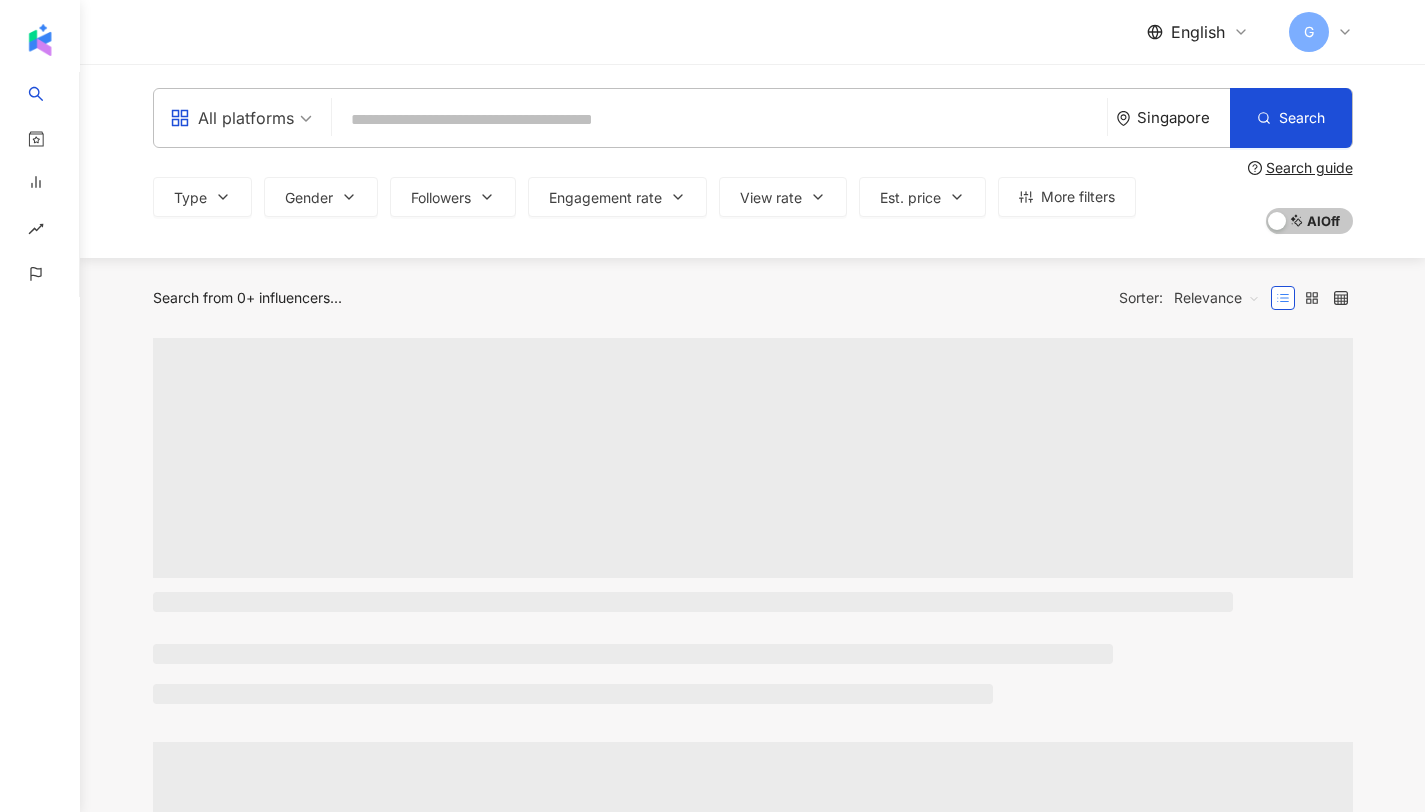 click at bounding box center (719, 120) 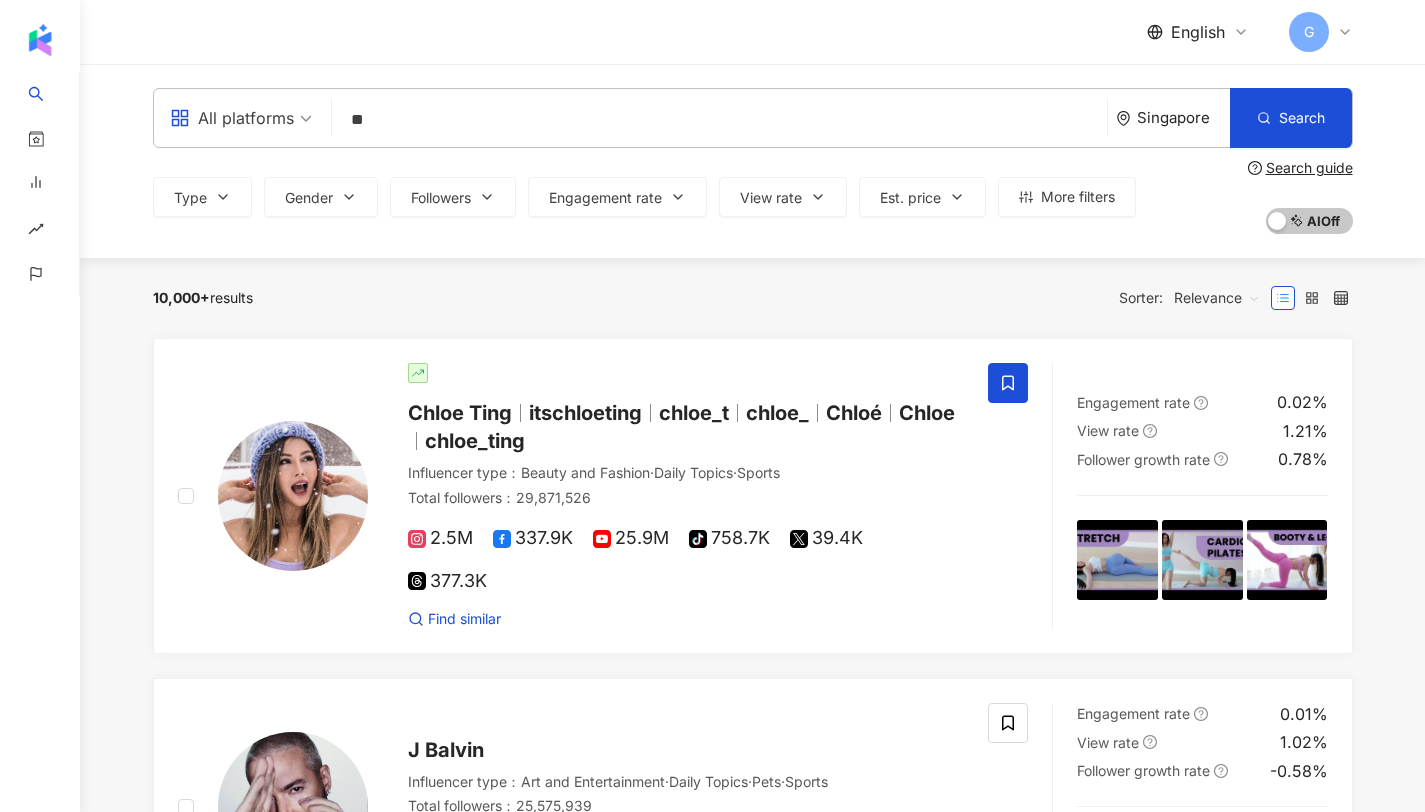 type on "*" 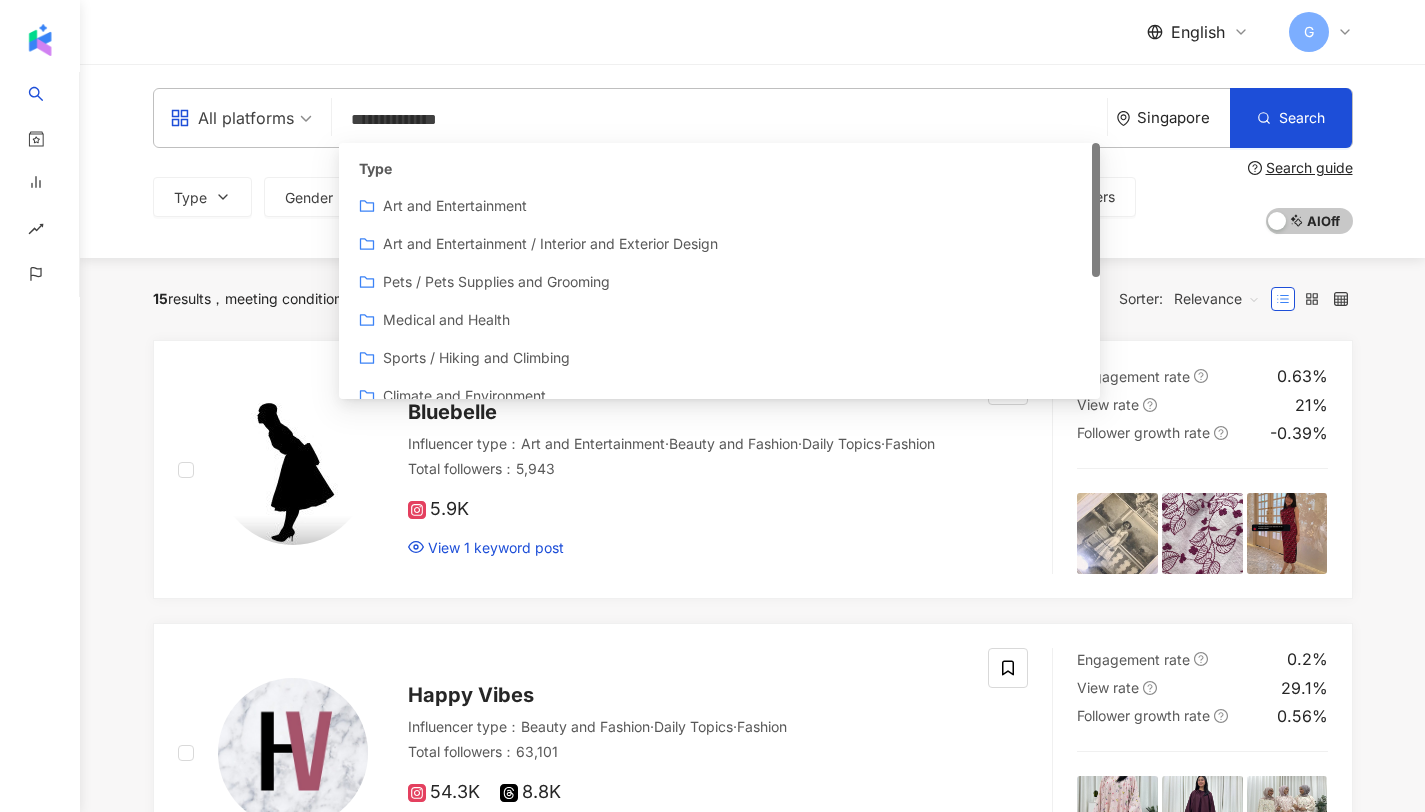 type on "**********" 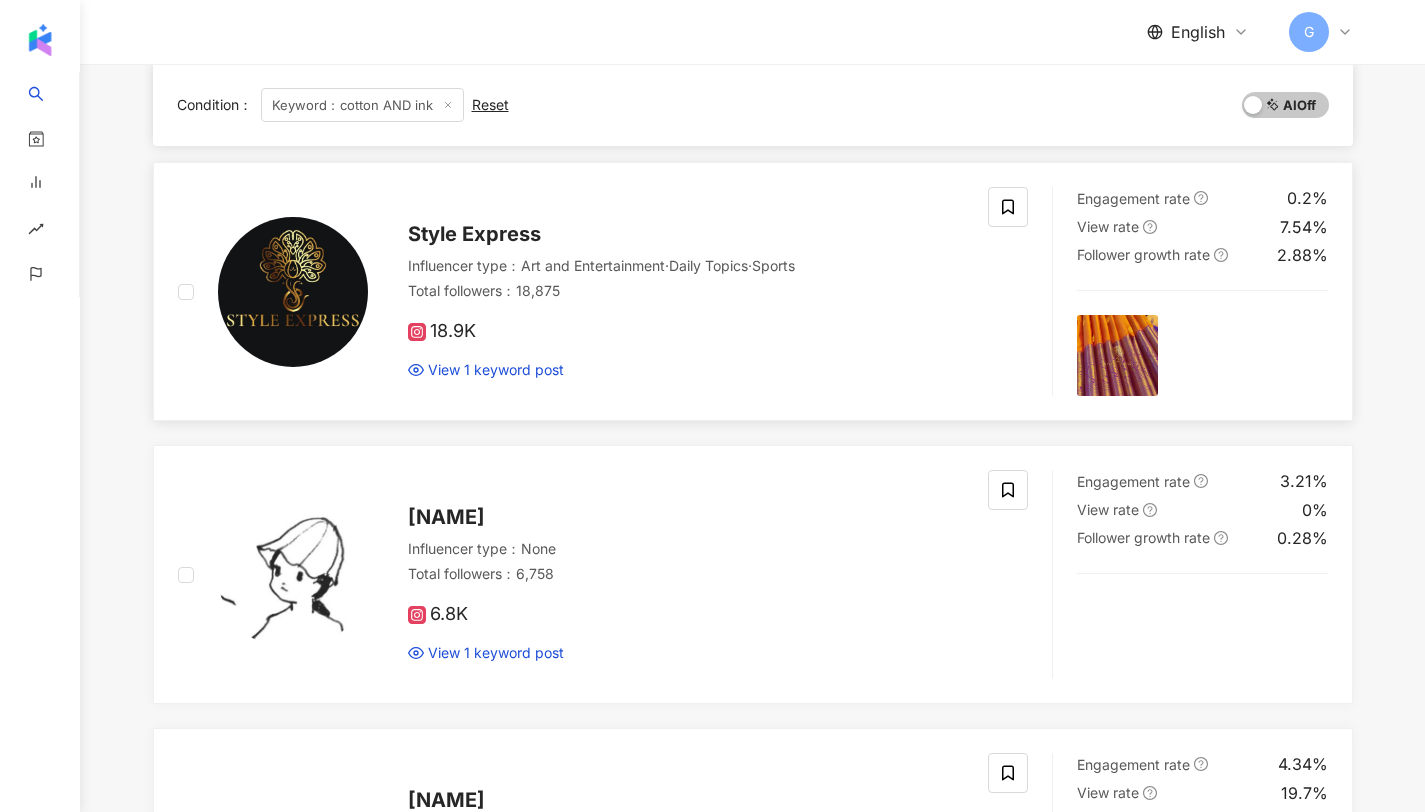 scroll, scrollTop: 980, scrollLeft: 0, axis: vertical 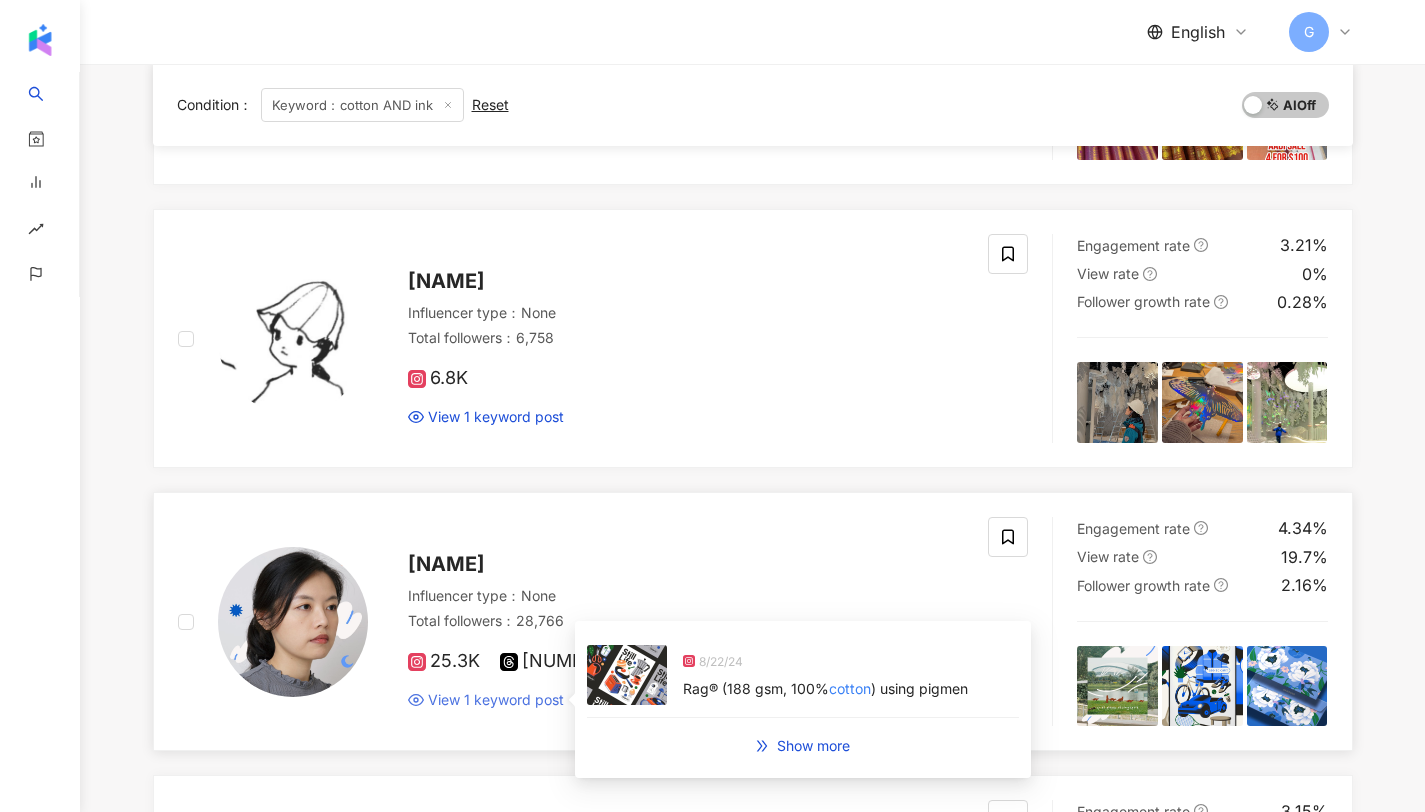 click on "View 1 keyword post" at bounding box center (496, 700) 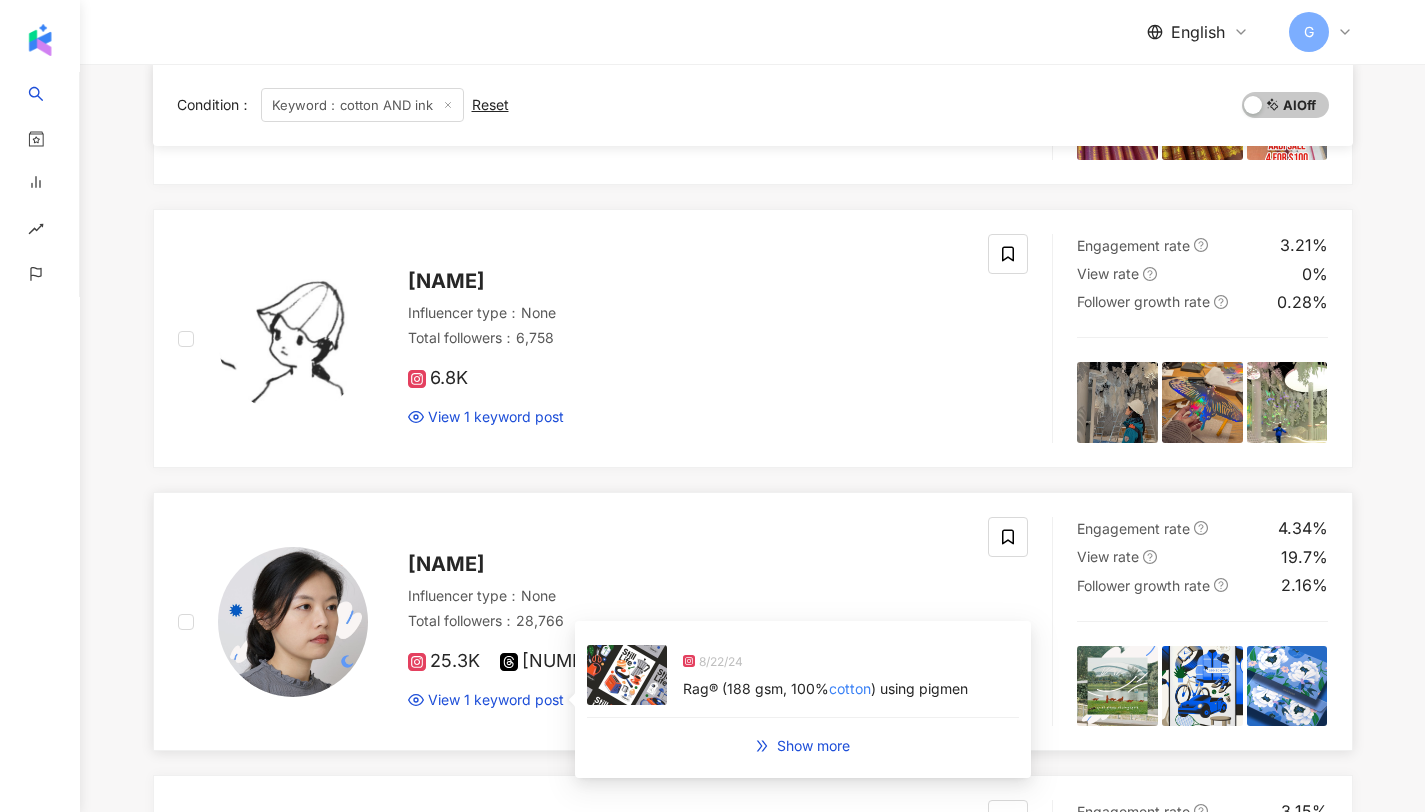 click at bounding box center (627, 675) 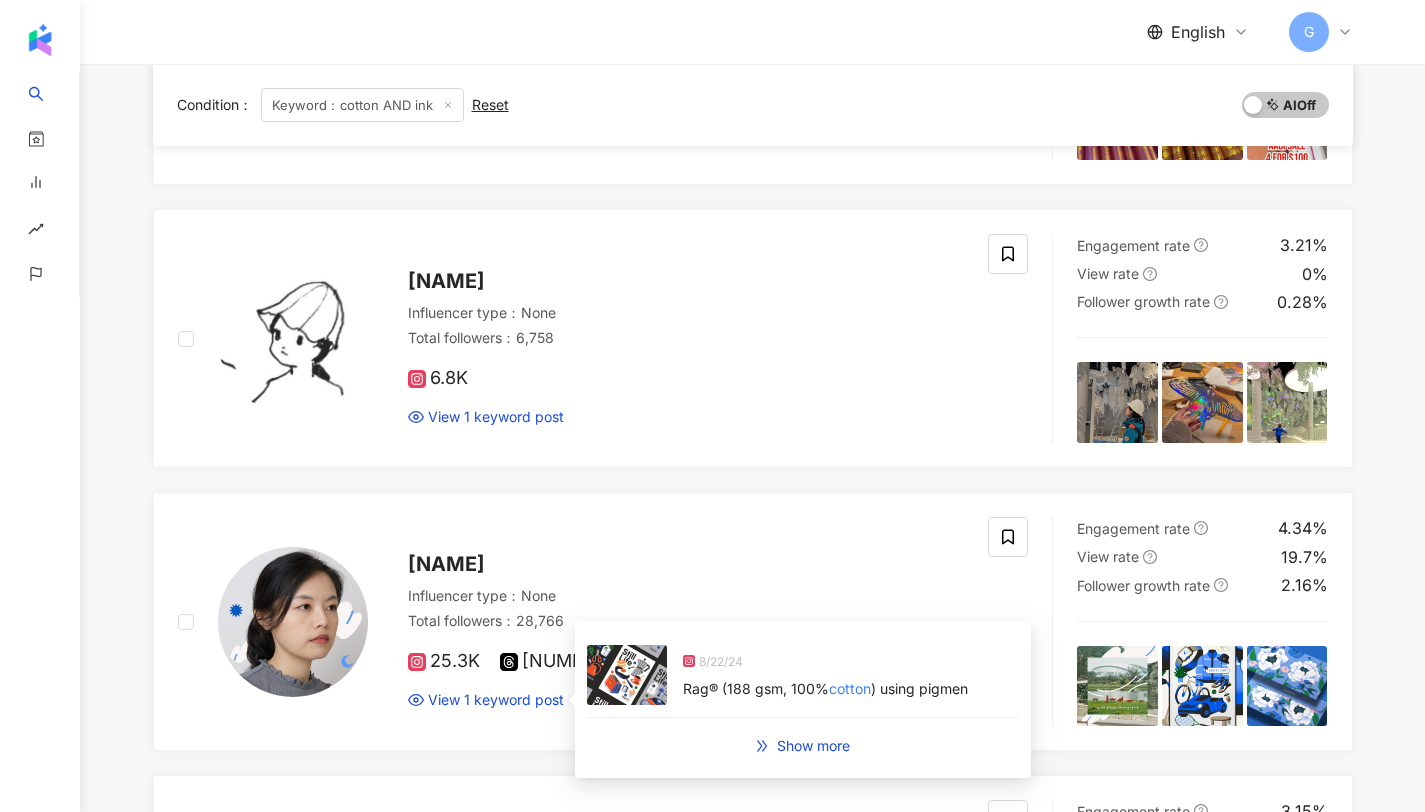 click on "View post on Instagram   See original" at bounding box center [712, 406] 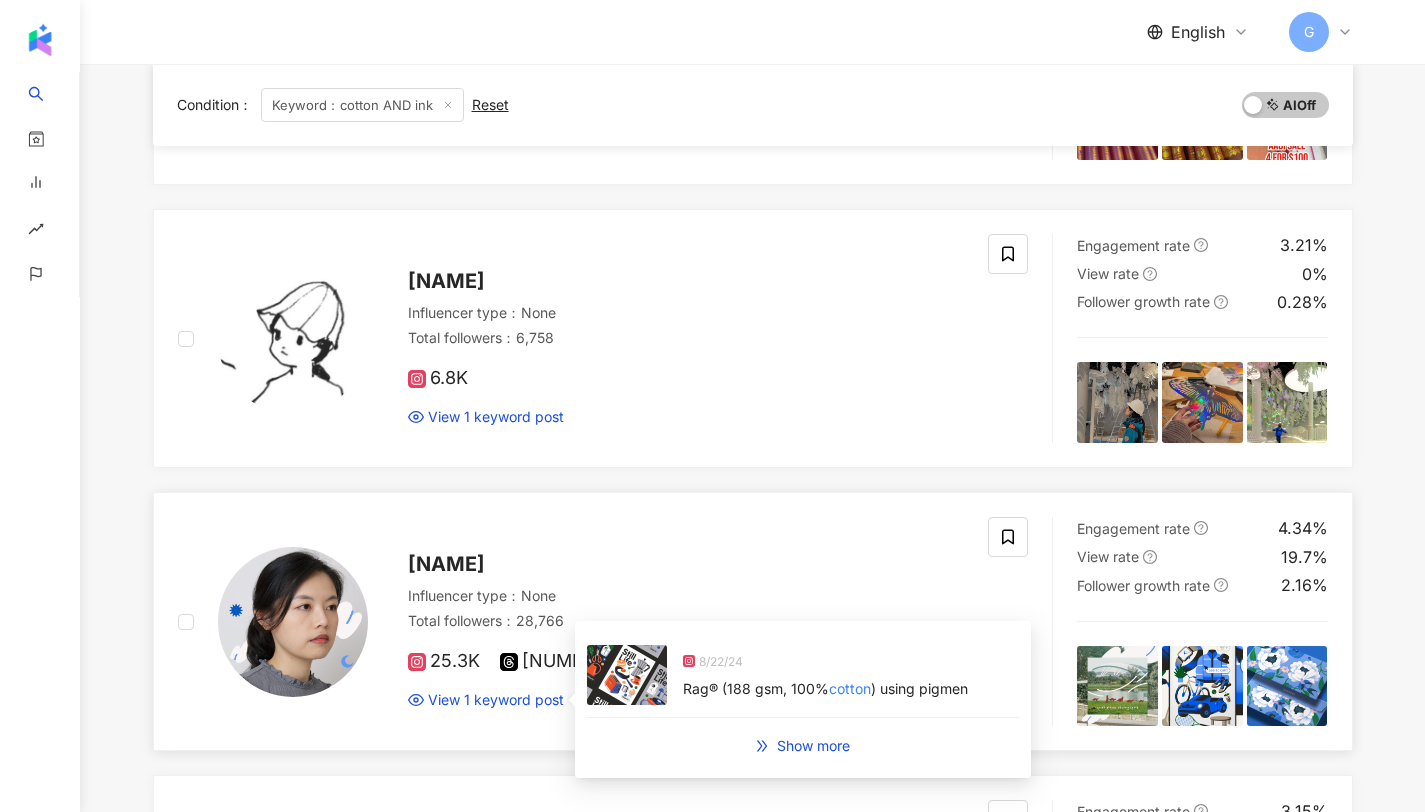 click at bounding box center [627, 675] 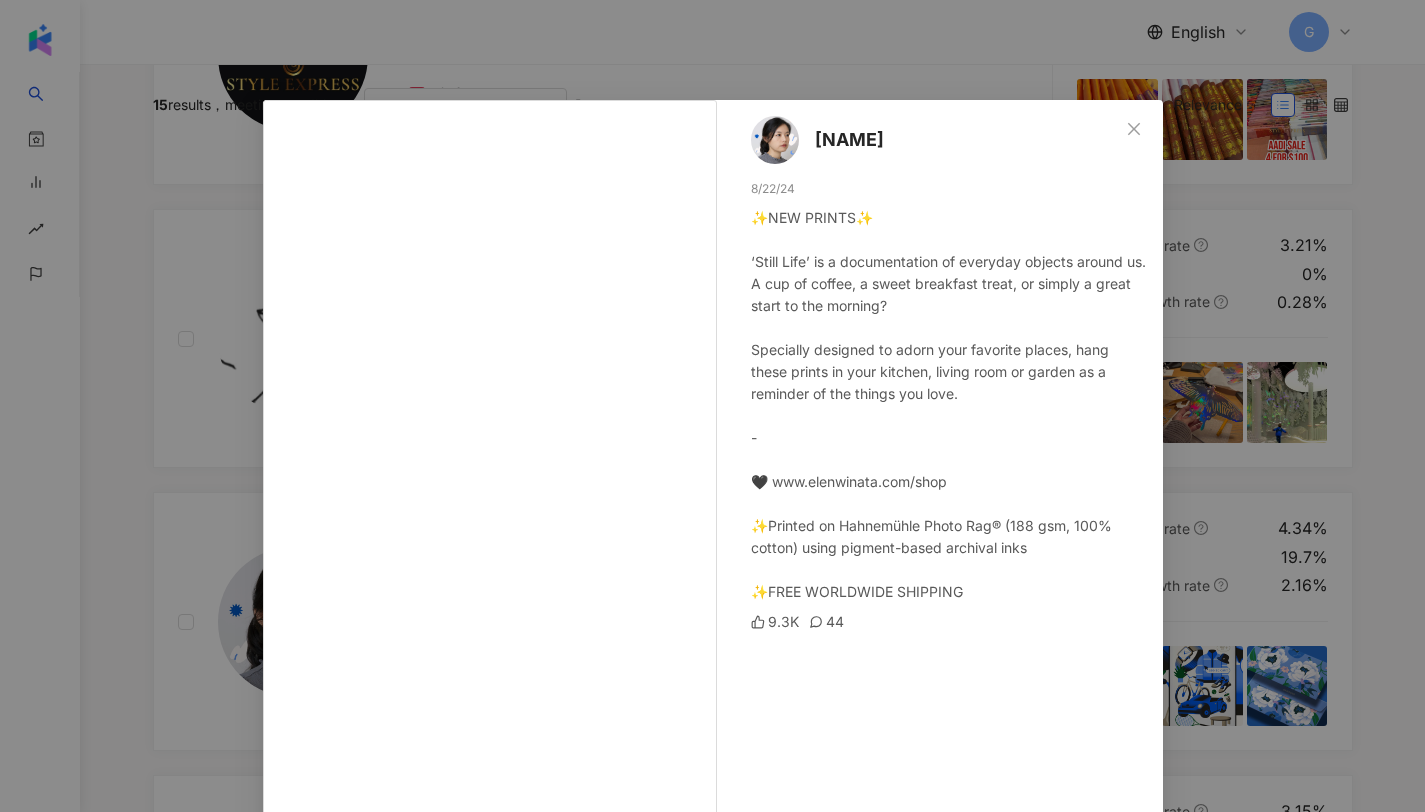 scroll, scrollTop: 0, scrollLeft: 0, axis: both 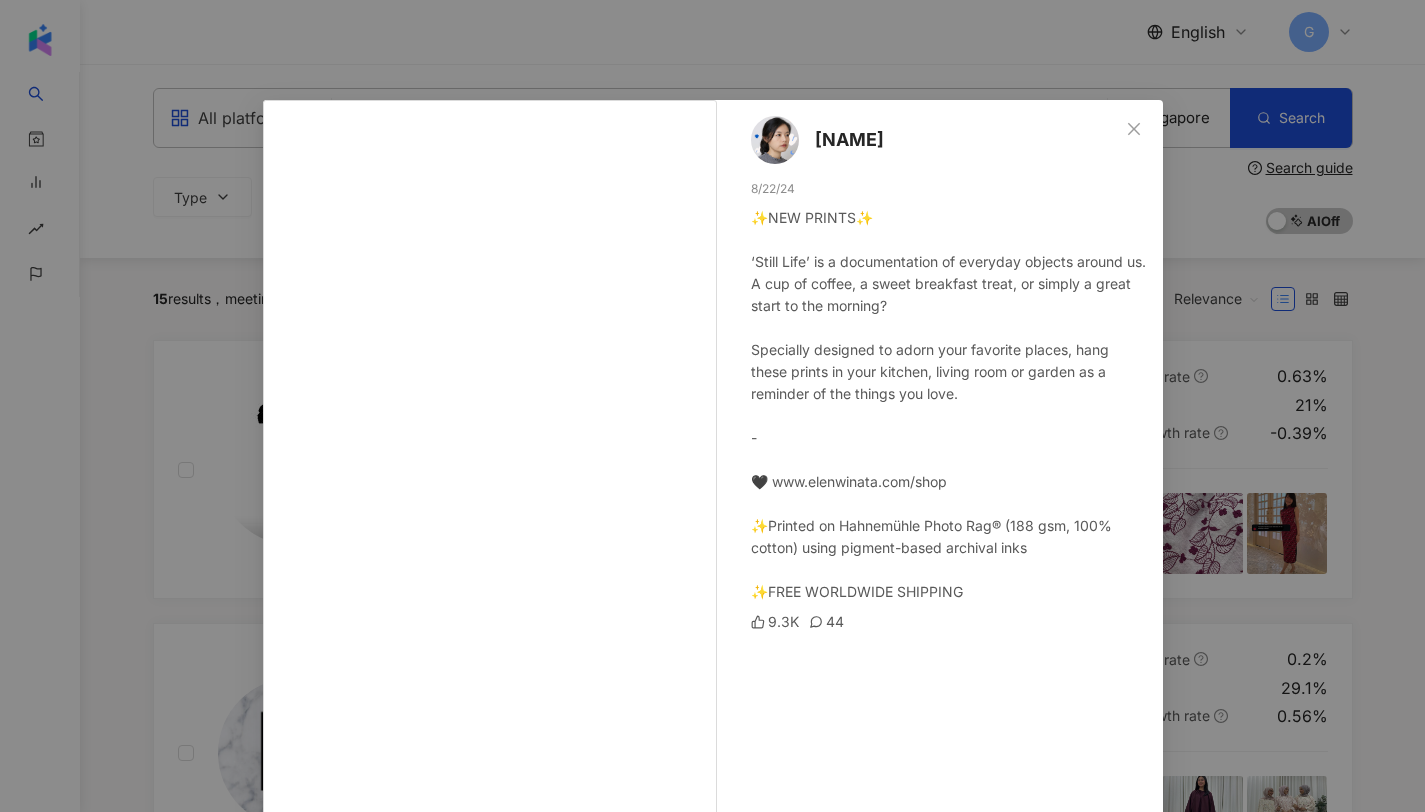 click on "[FIRST] [LAST] [MONTH]/[DAY]/[YEAR] ✨NEW PRINTS✨
‘Still Life’ is a documentation of everyday objects around us. A cup of coffee, a sweet breakfast treat, or simply a great start to the morning?
Specially designed to adorn your favorite places, hang these prints in your kitchen, living room or garden as a reminder of the things you love.
-
🖤 www.[FIRST][LAST].com/shop
✨Printed on Hahnemühle Photo Rag® (188 gsm, 100% cotton) using pigment-based archival inks
✨FREE WORLDWIDE SHIPPING [NUMBER]K 44 See original" at bounding box center [712, 406] 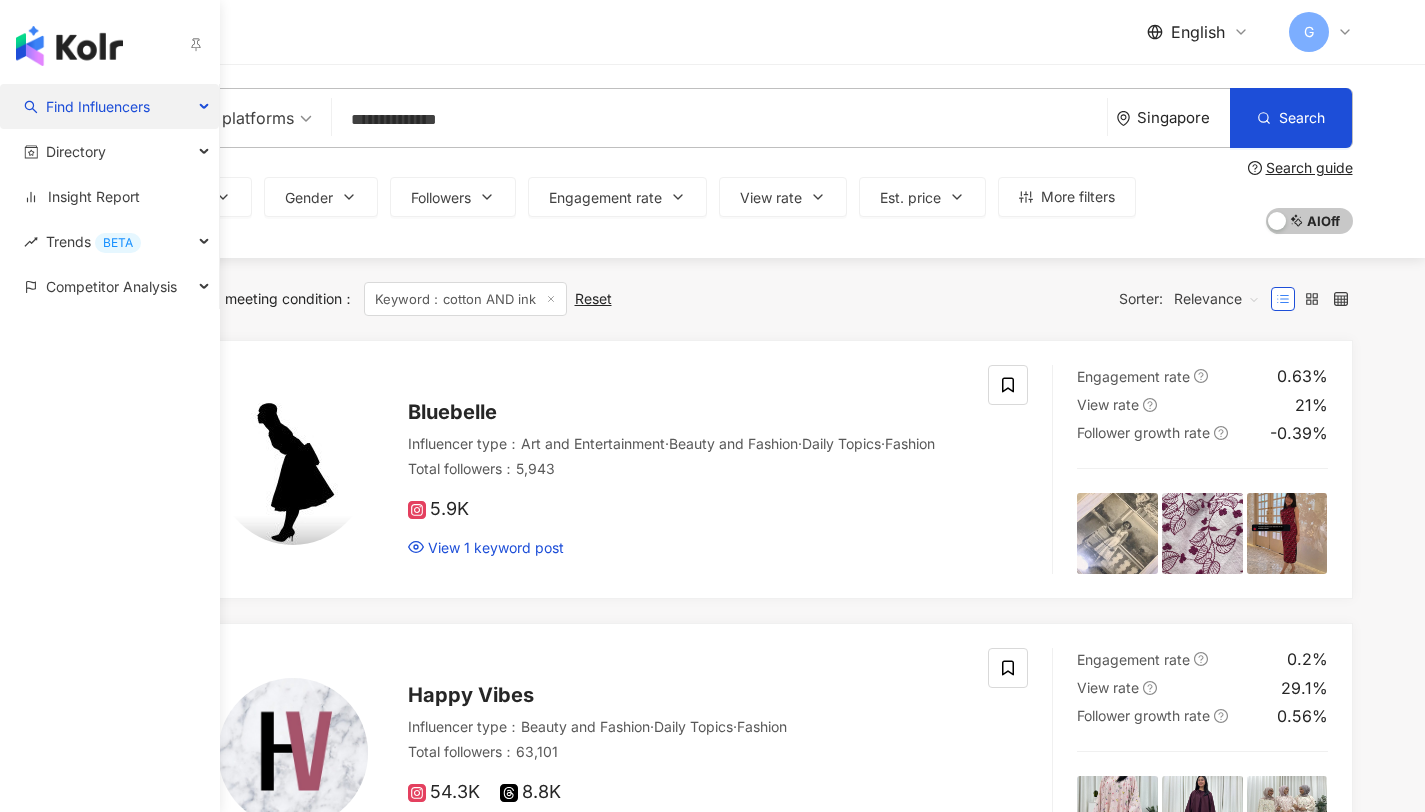 click on "Find Influencers" at bounding box center [98, 106] 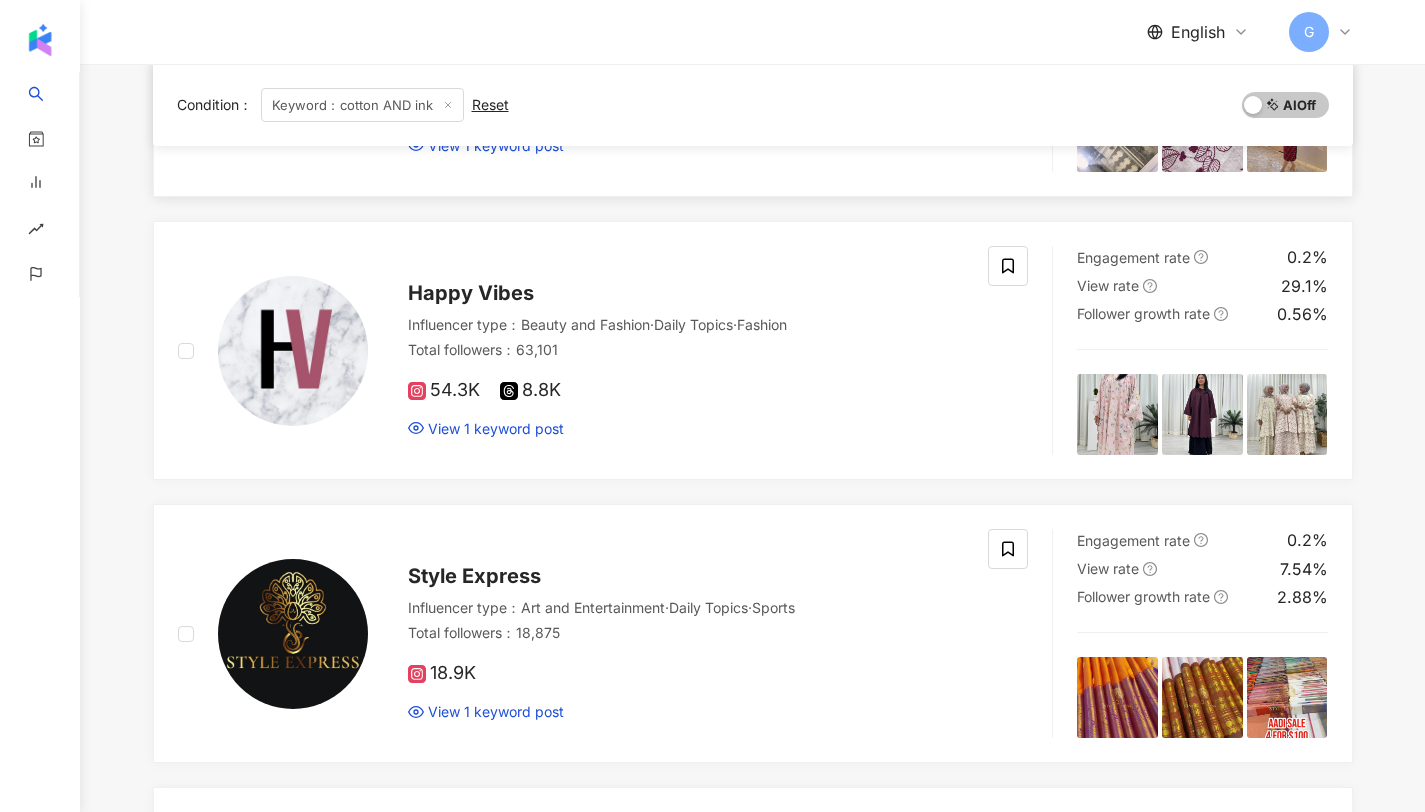 scroll, scrollTop: 330, scrollLeft: 0, axis: vertical 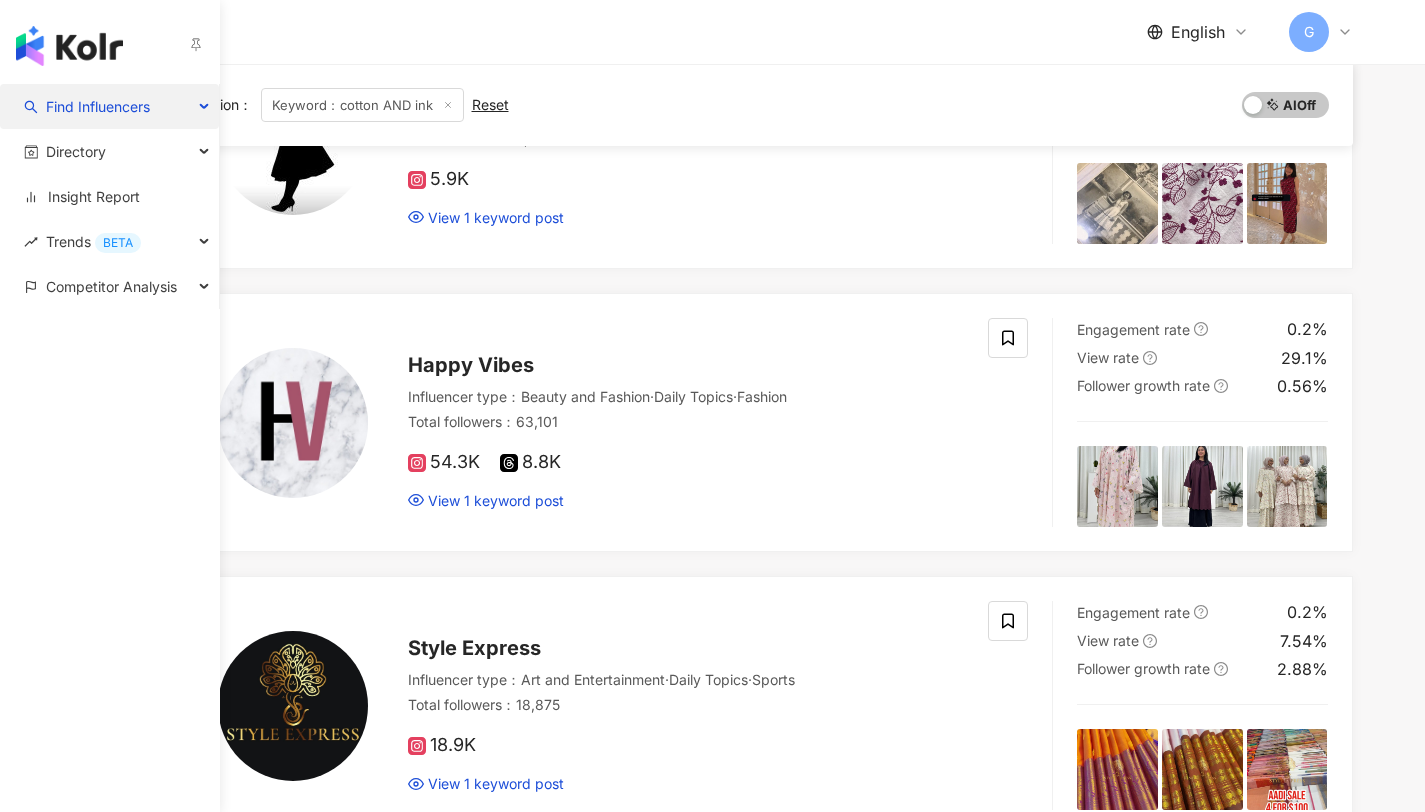 click on "Find Influencers" at bounding box center (98, 106) 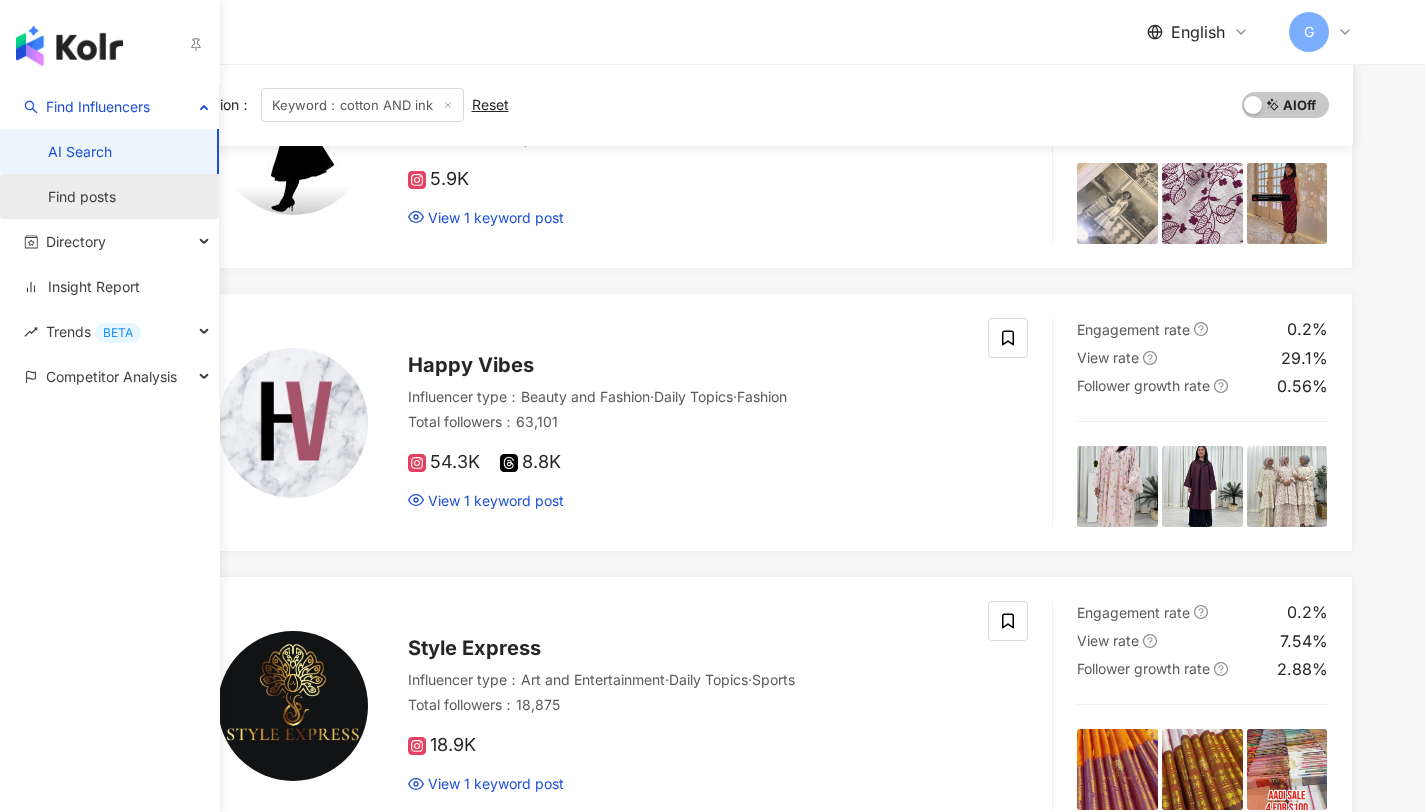 click on "Find posts" at bounding box center [82, 197] 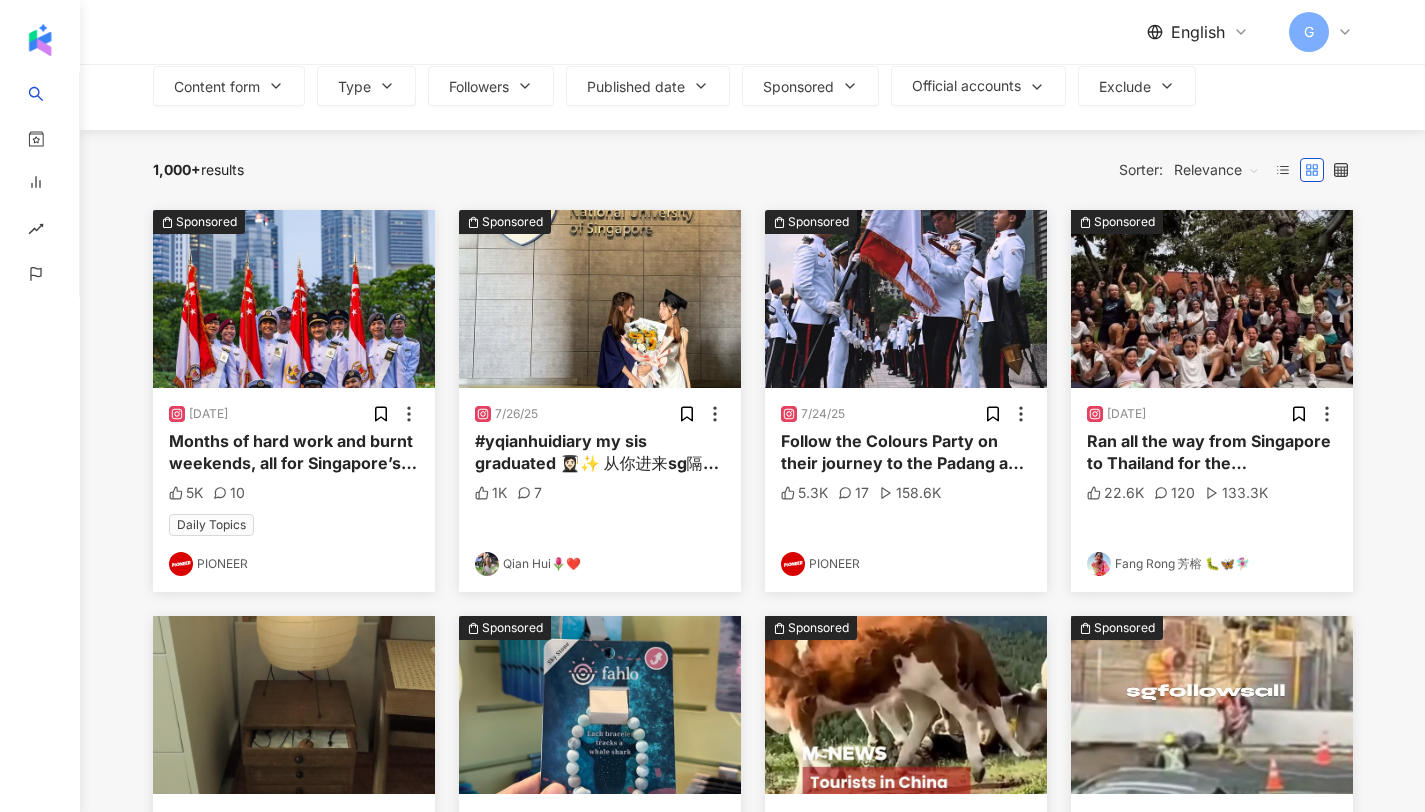 scroll, scrollTop: 0, scrollLeft: 0, axis: both 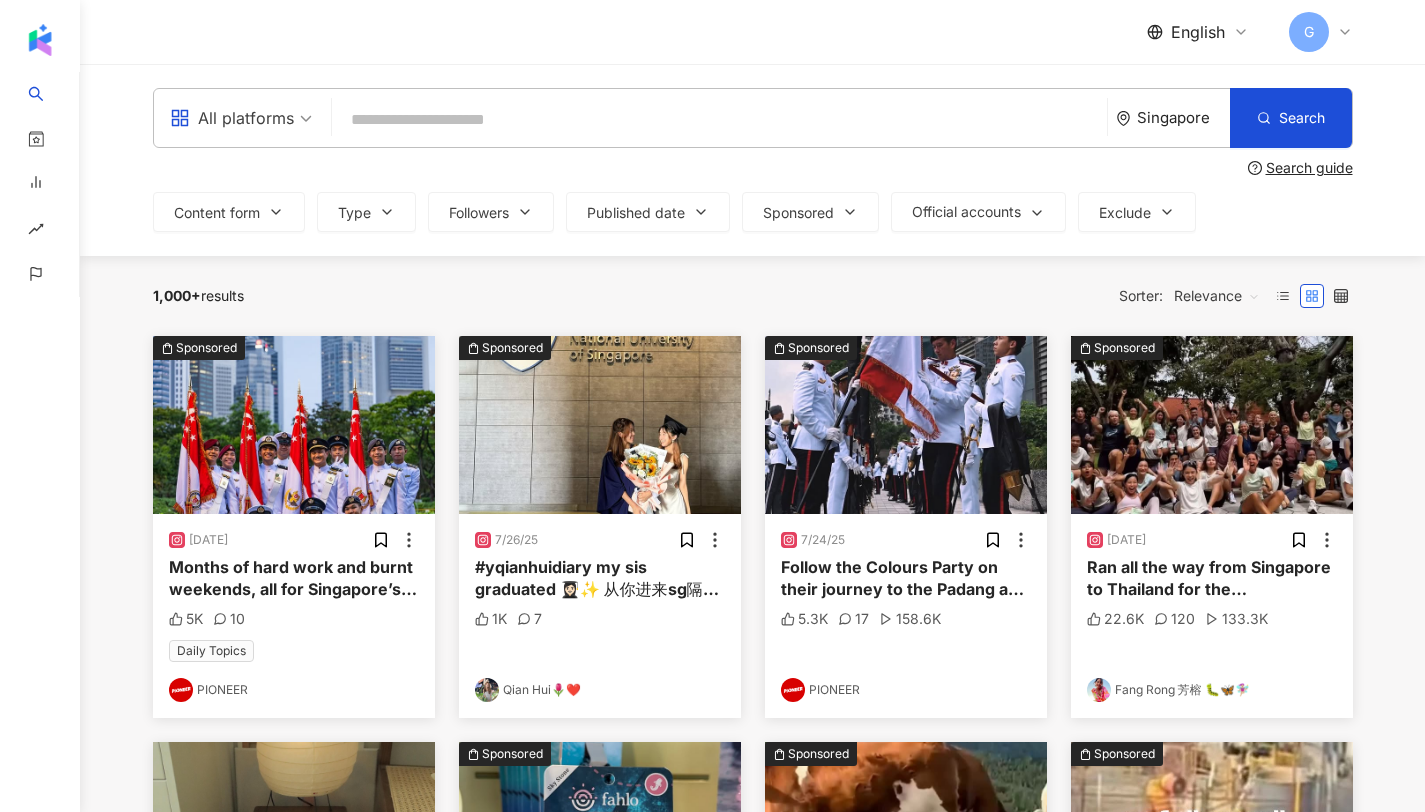 click at bounding box center (719, 119) 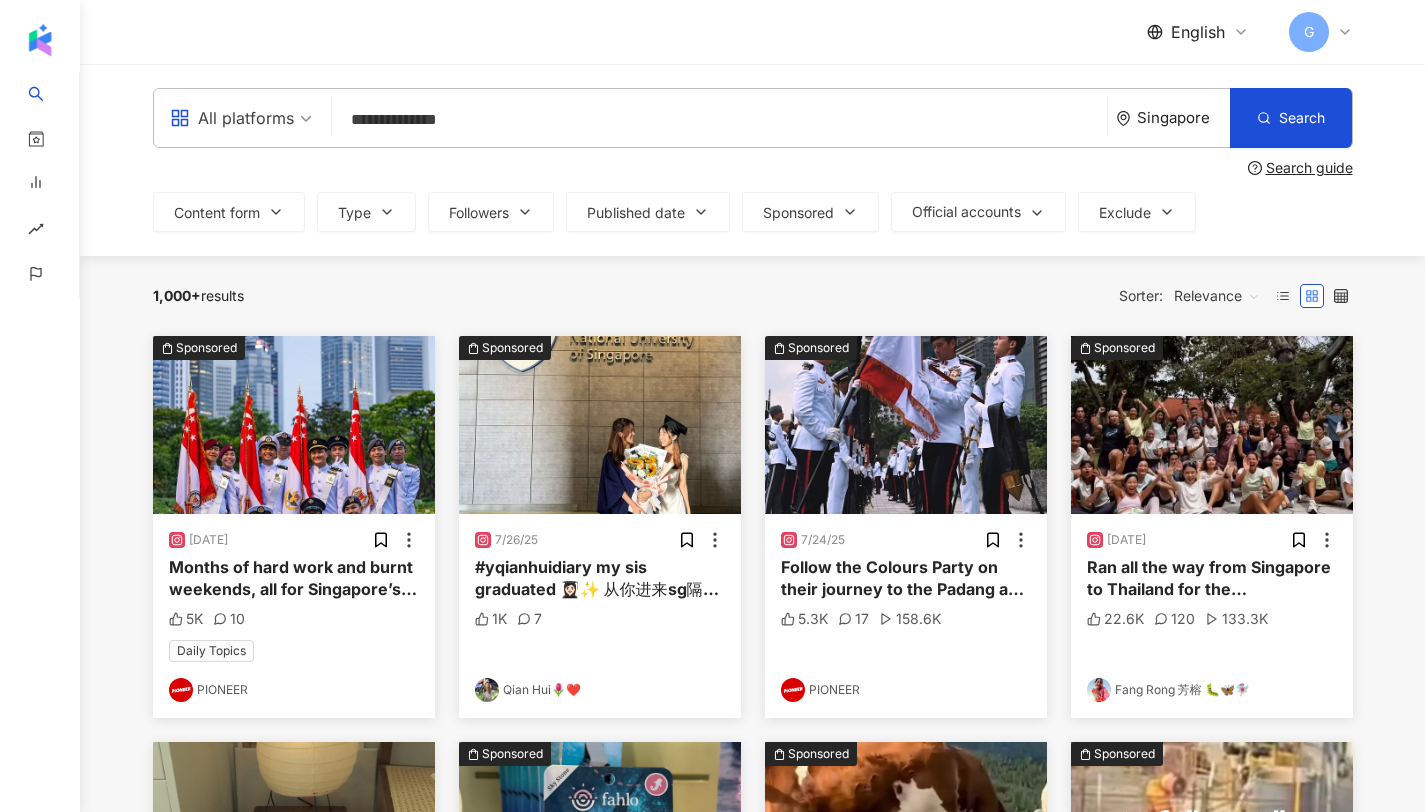 type on "**********" 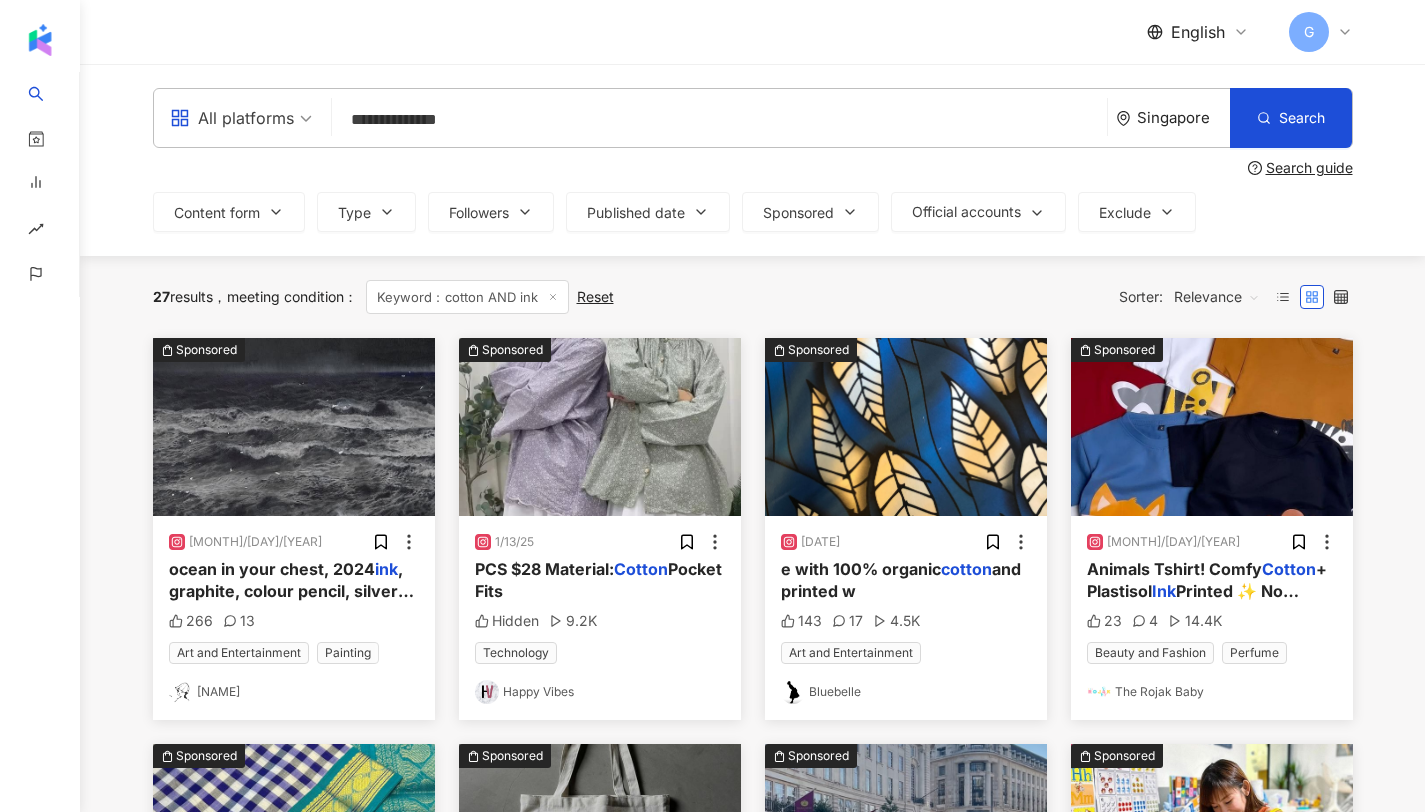 click on "Singapore" at bounding box center (1173, 118) 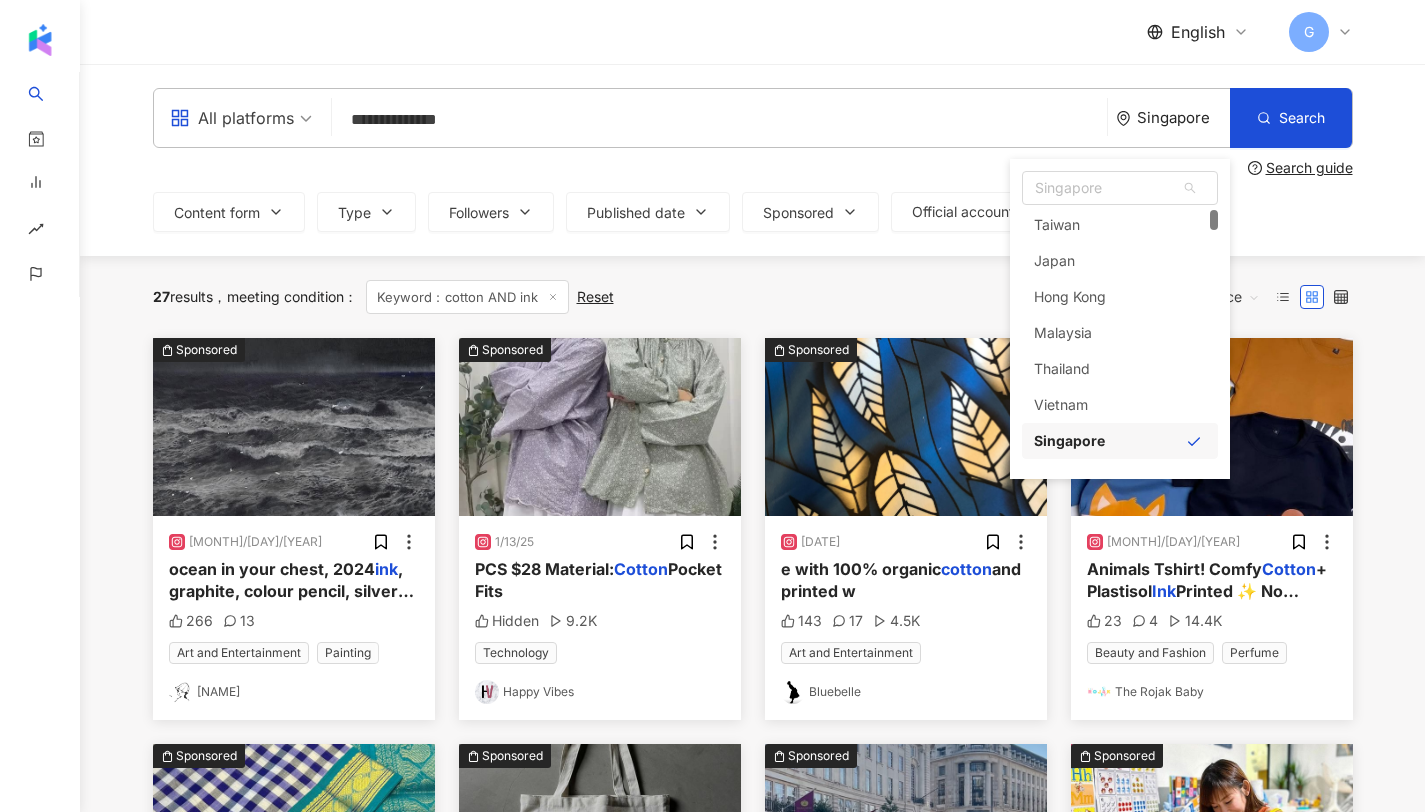 click on "Singapore" at bounding box center (1183, 117) 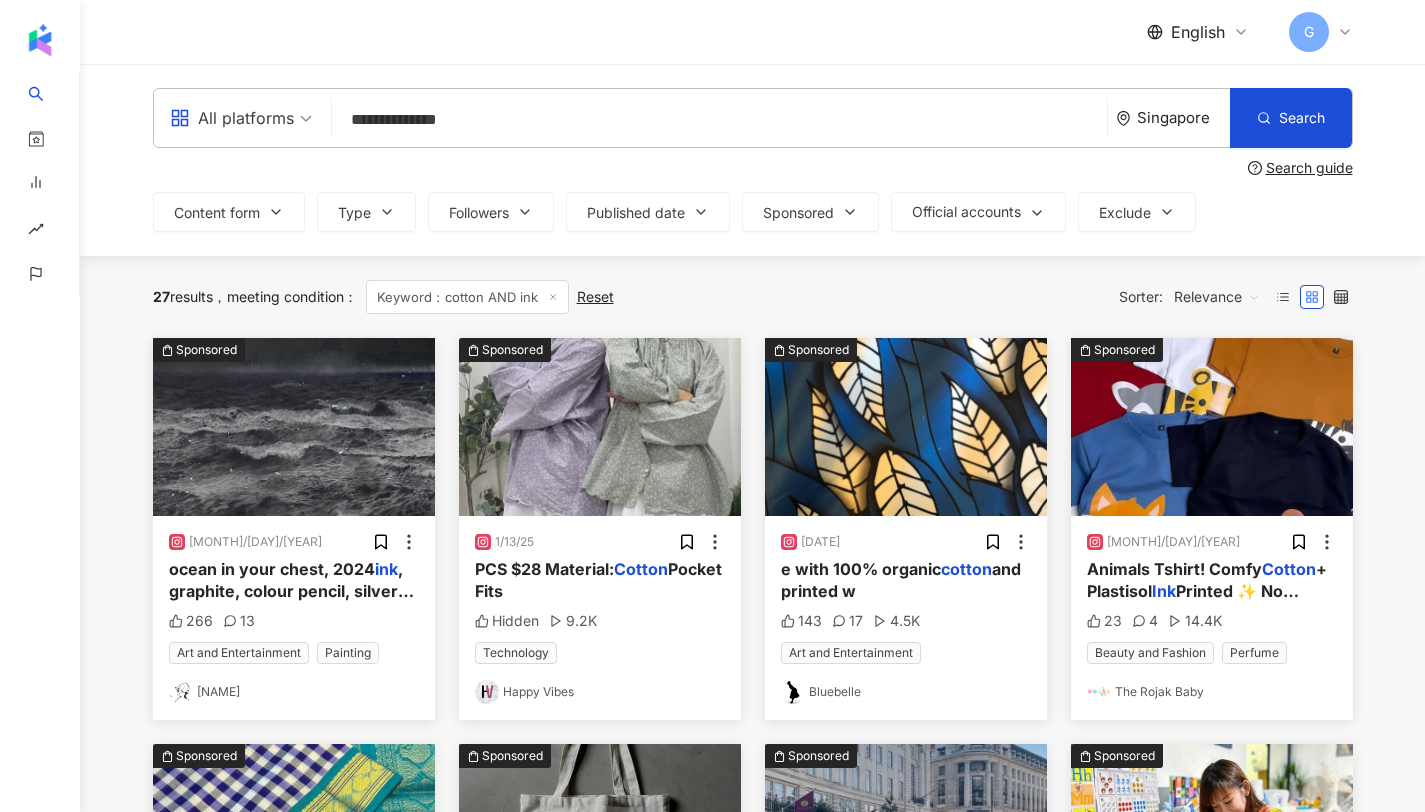 click on "Singapore" at bounding box center [1183, 117] 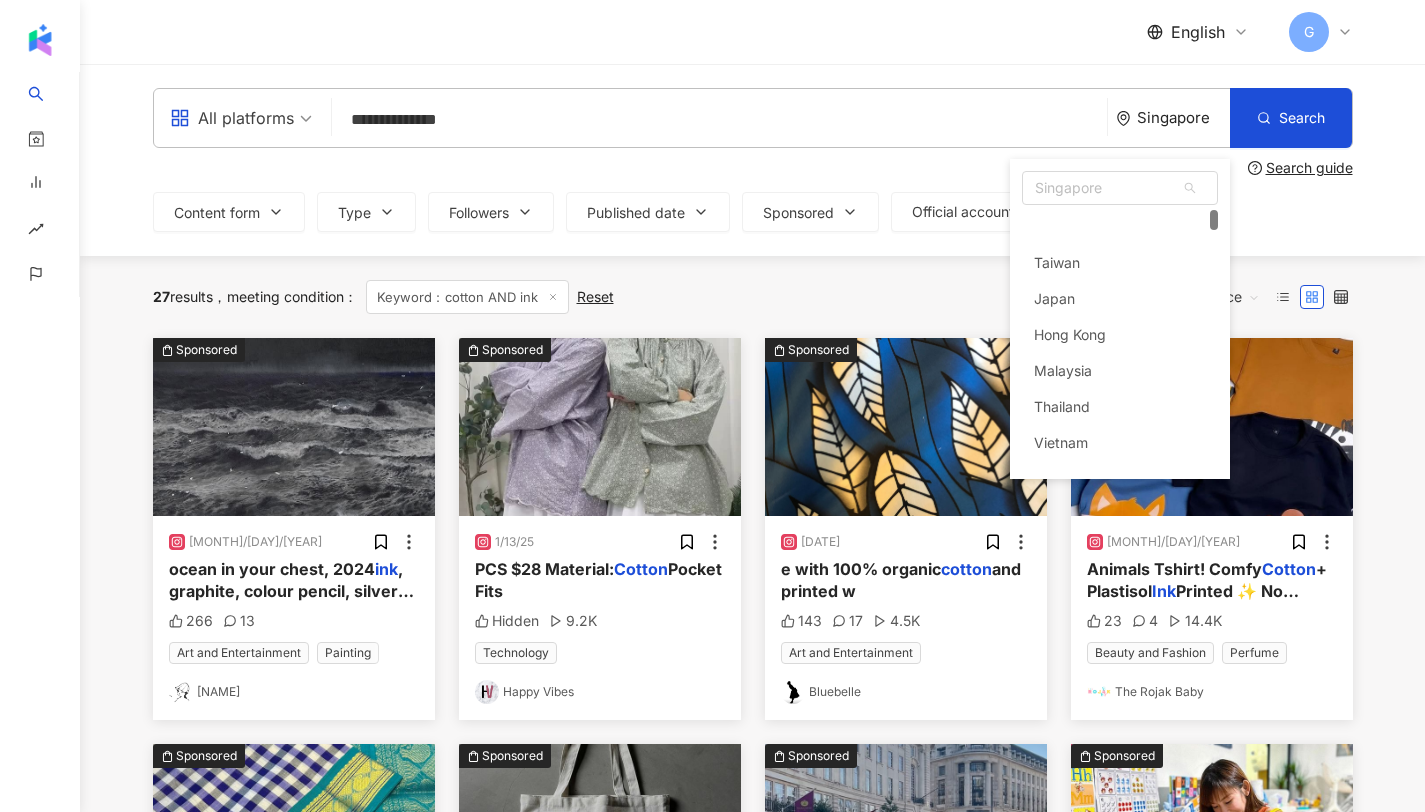 scroll, scrollTop: 38, scrollLeft: 0, axis: vertical 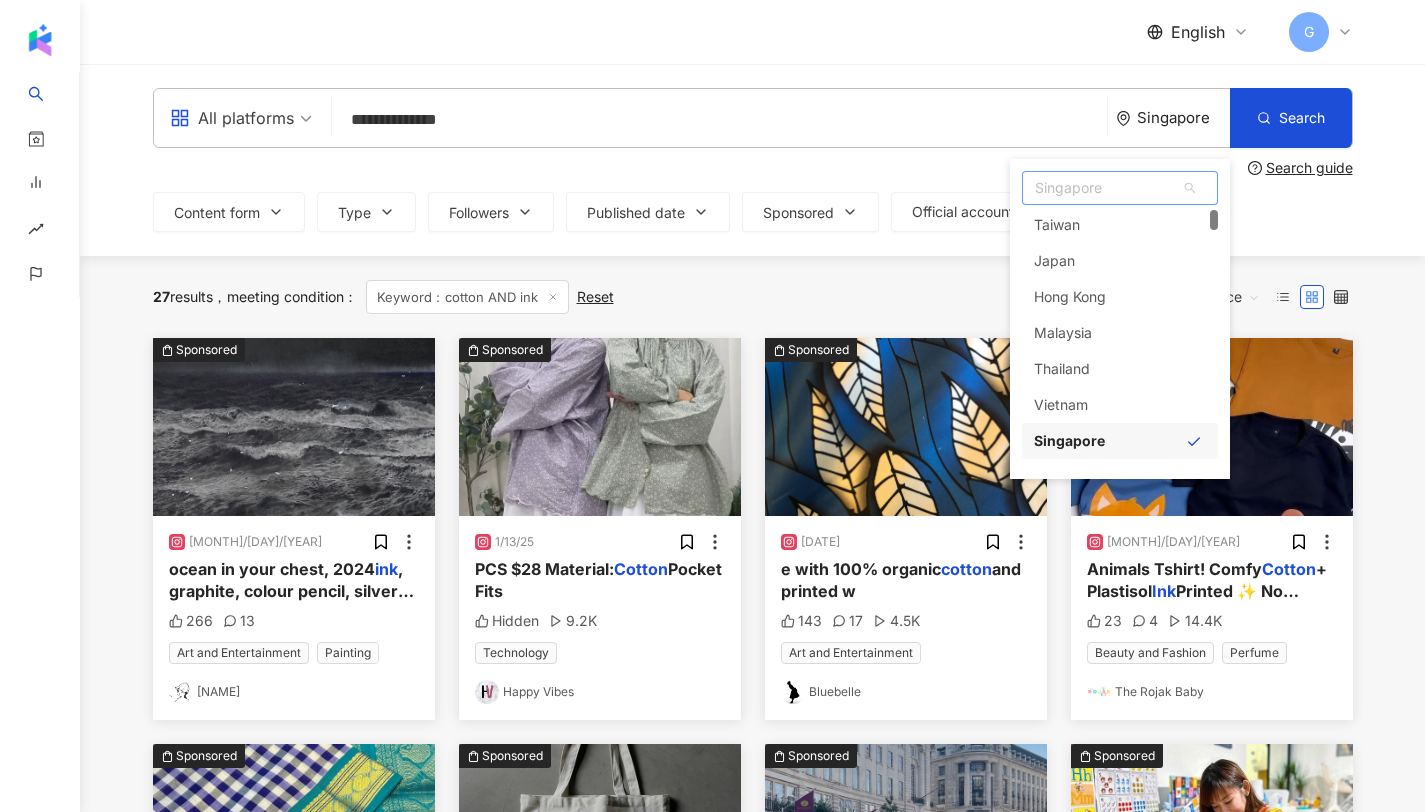 click on "Singapore" at bounding box center [1120, 188] 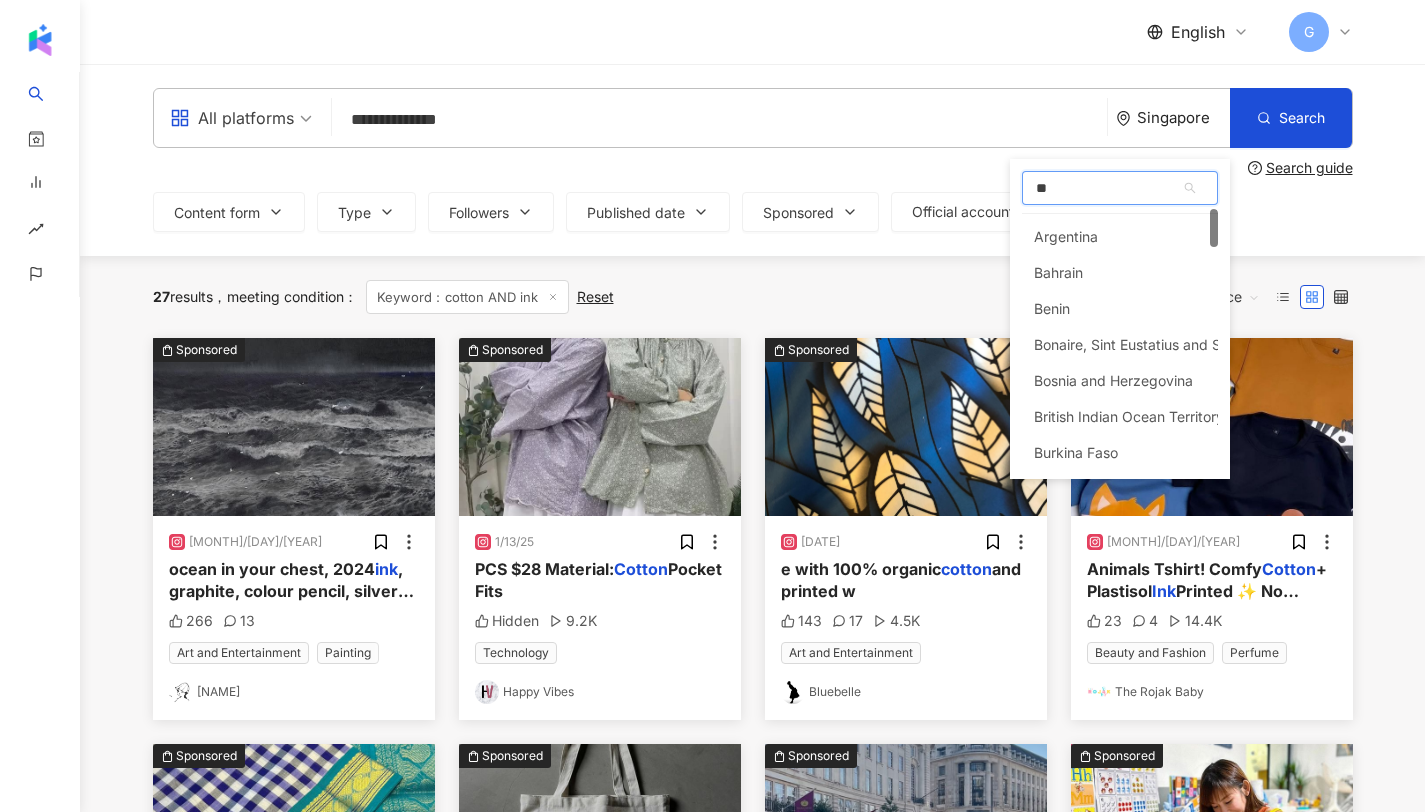 scroll, scrollTop: 0, scrollLeft: 0, axis: both 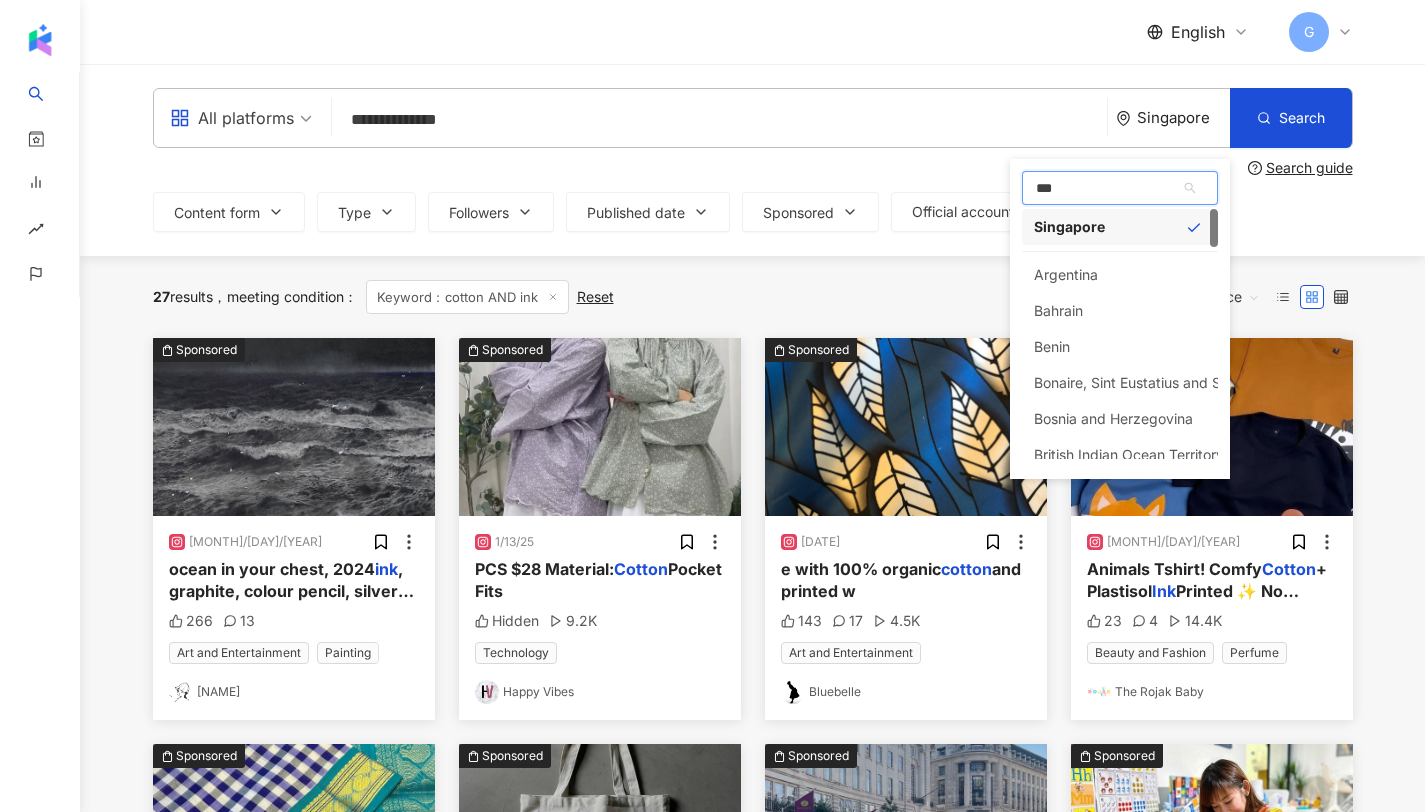 type on "****" 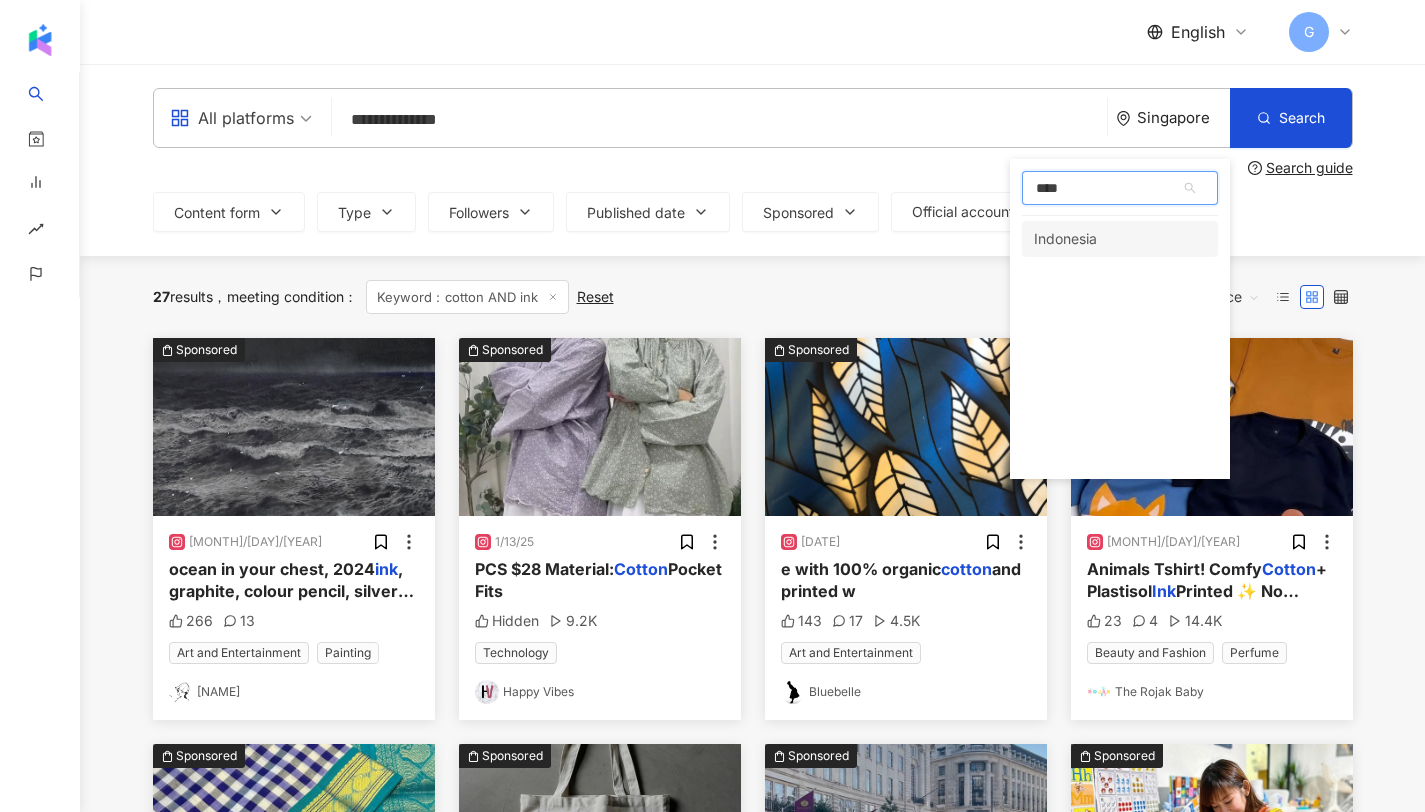 click on "Indonesia" at bounding box center [1065, 239] 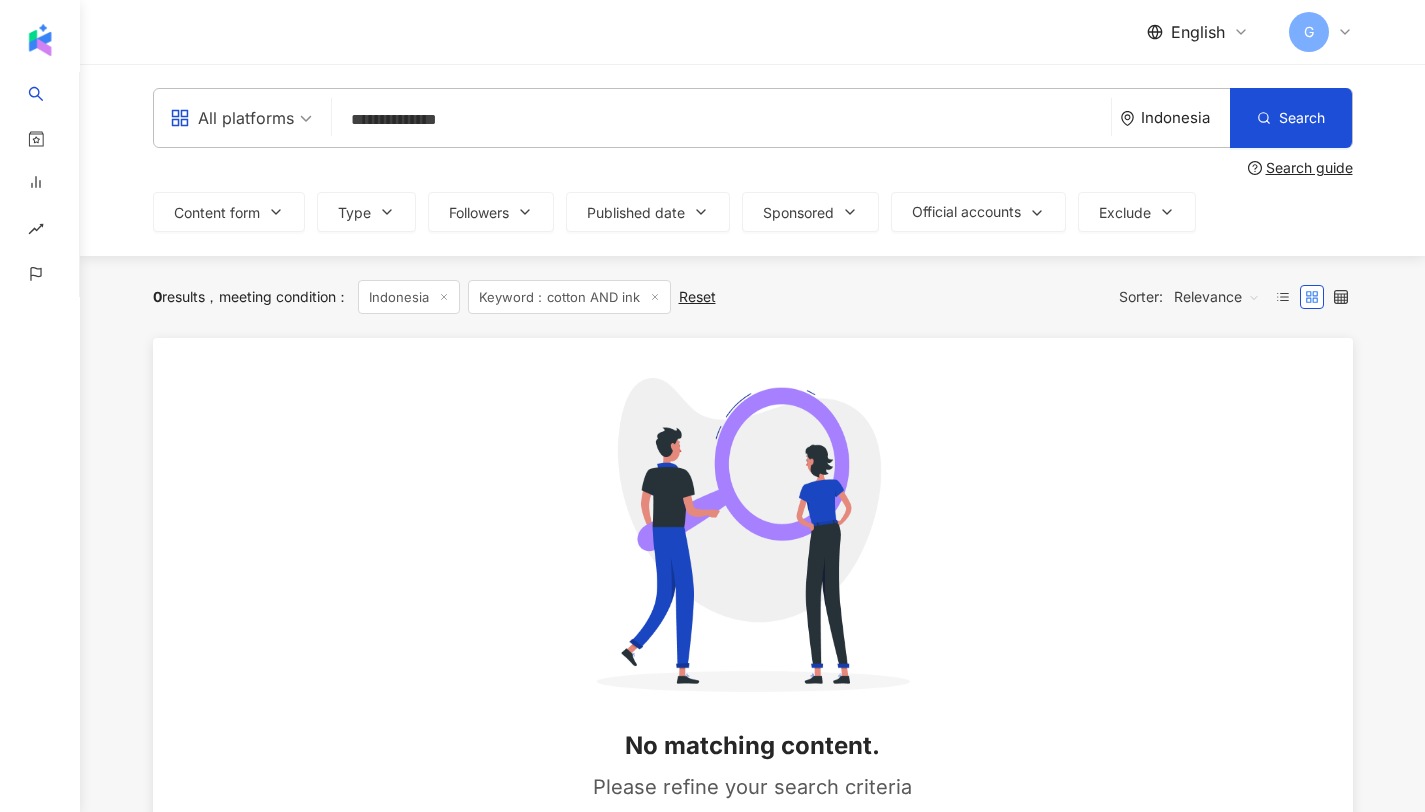 drag, startPoint x: 438, startPoint y: 119, endPoint x: 393, endPoint y: 117, distance: 45.044422 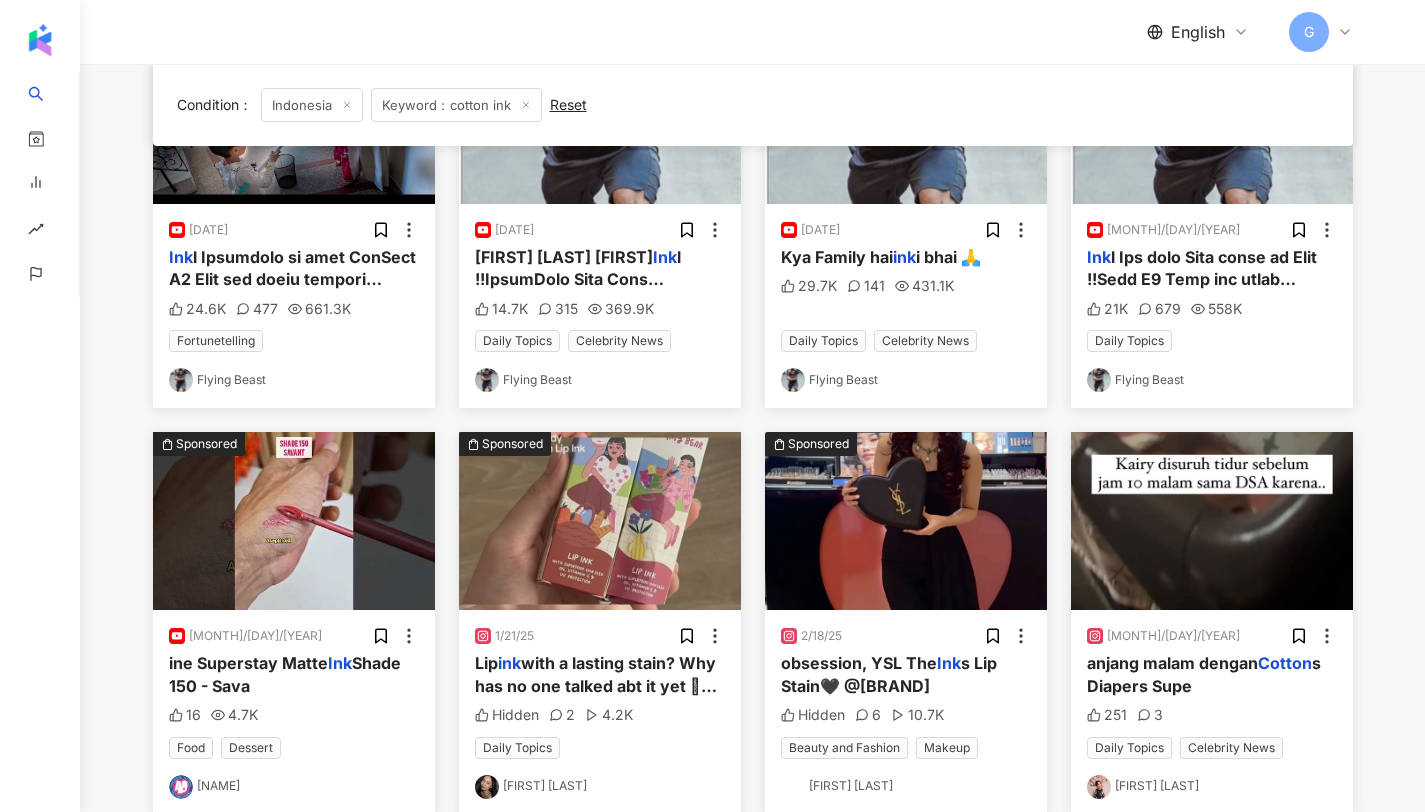 scroll, scrollTop: 0, scrollLeft: 0, axis: both 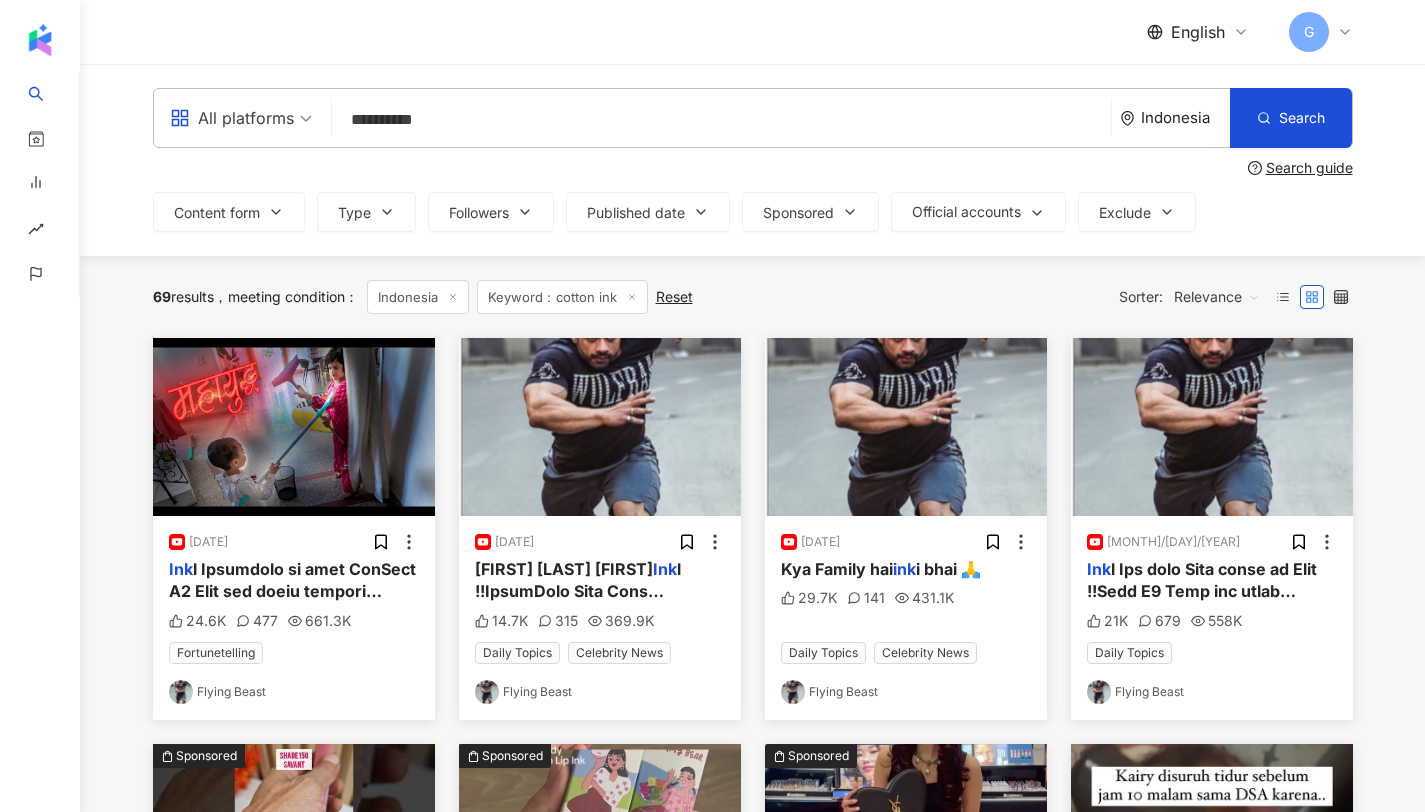 drag, startPoint x: 442, startPoint y: 117, endPoint x: 252, endPoint y: 116, distance: 190.00262 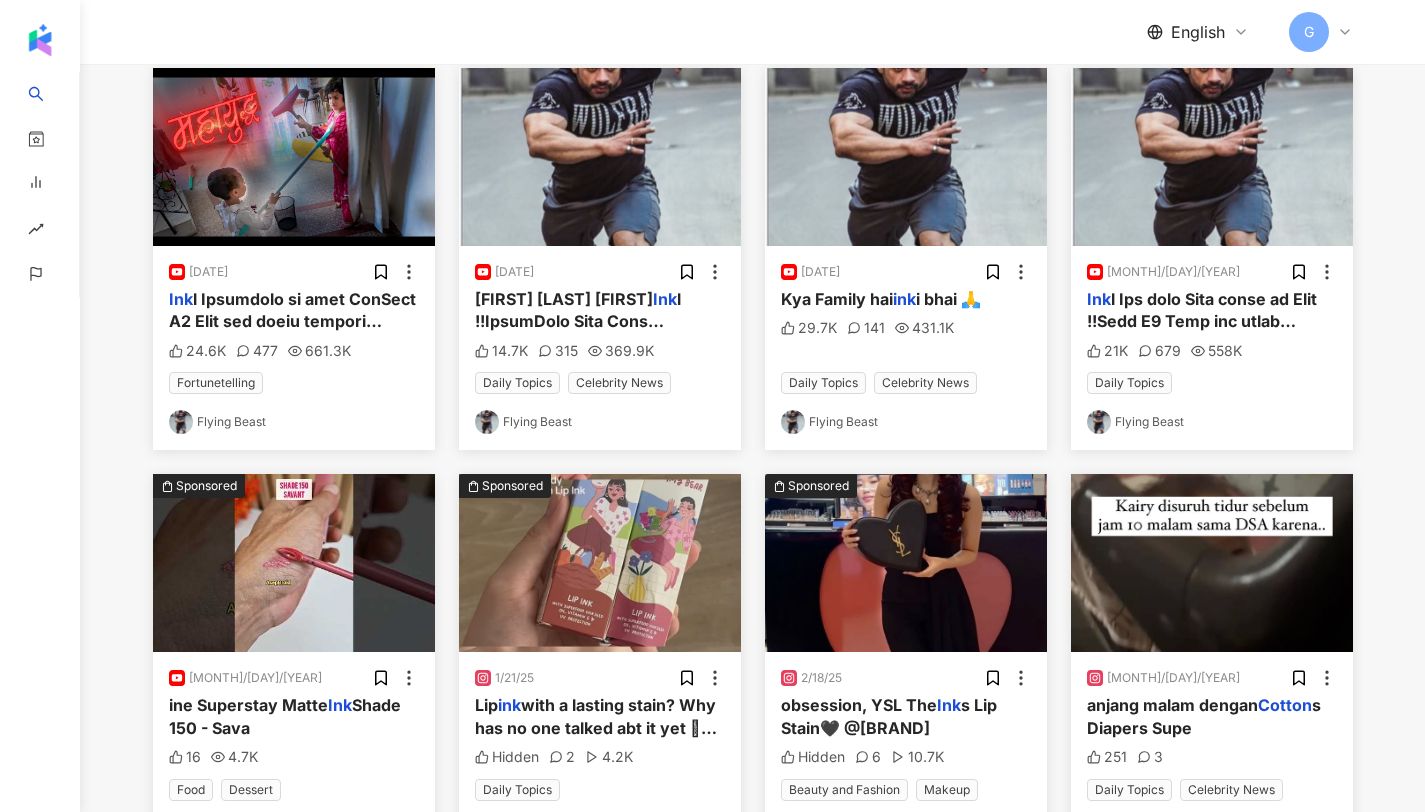 scroll, scrollTop: 0, scrollLeft: 0, axis: both 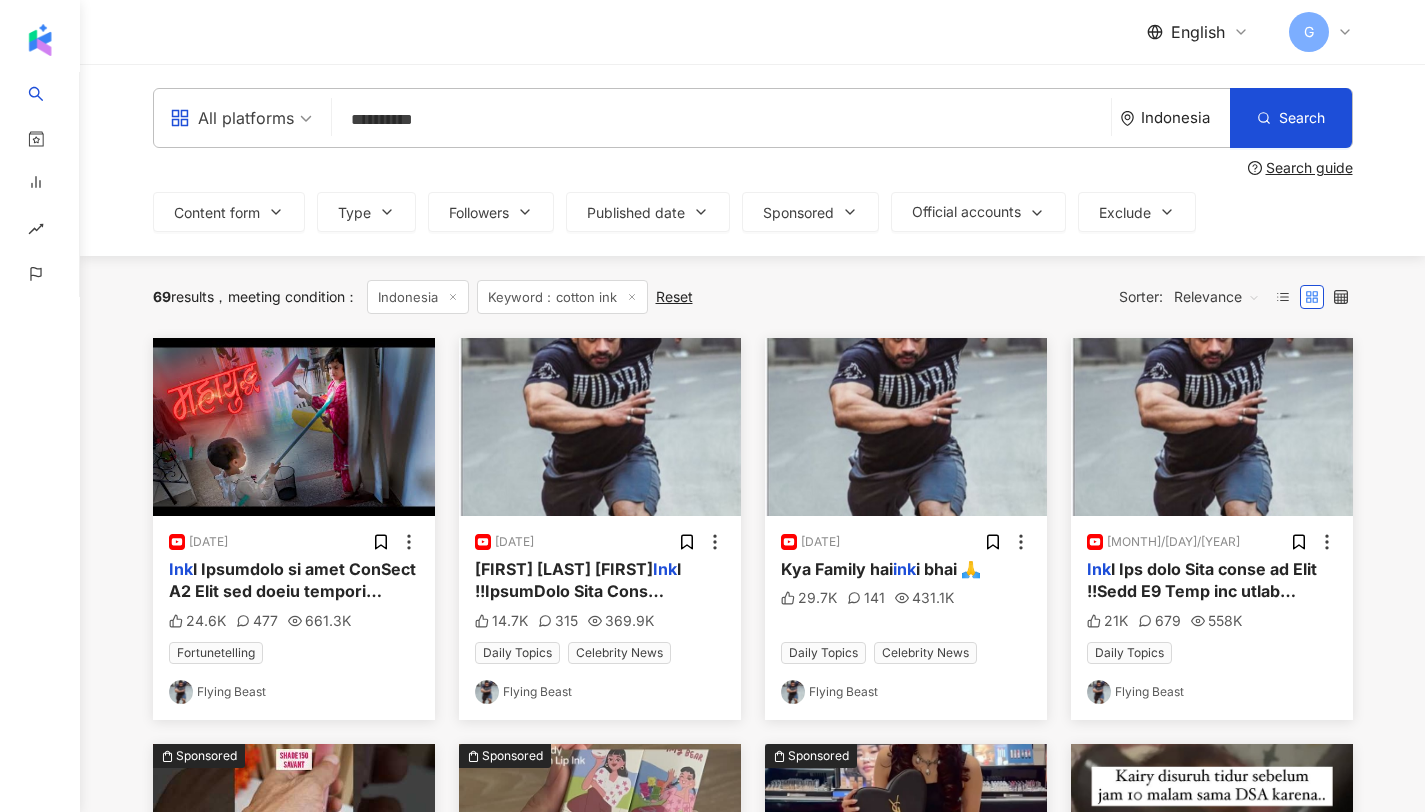 click on "**********" at bounding box center (721, 119) 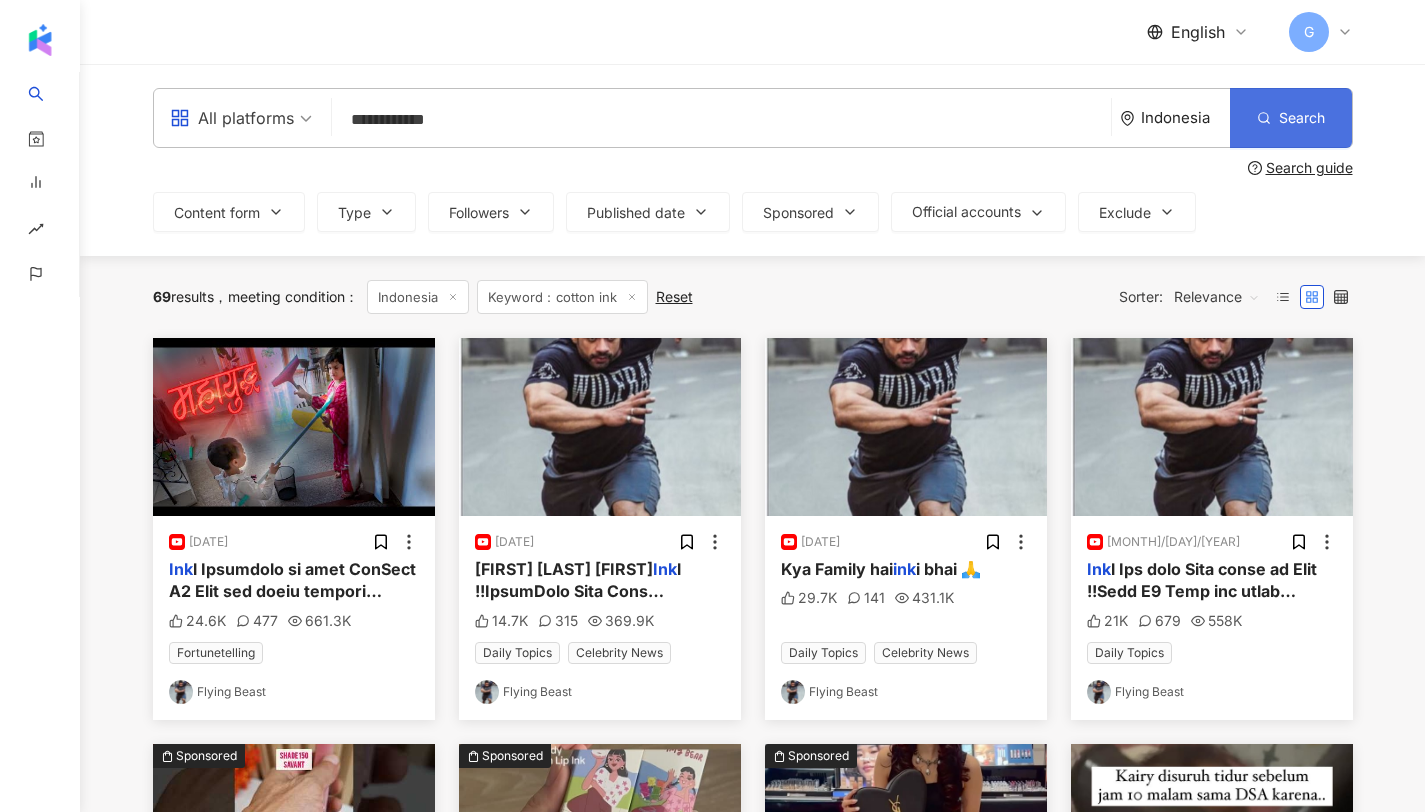click on "Search" at bounding box center [1302, 118] 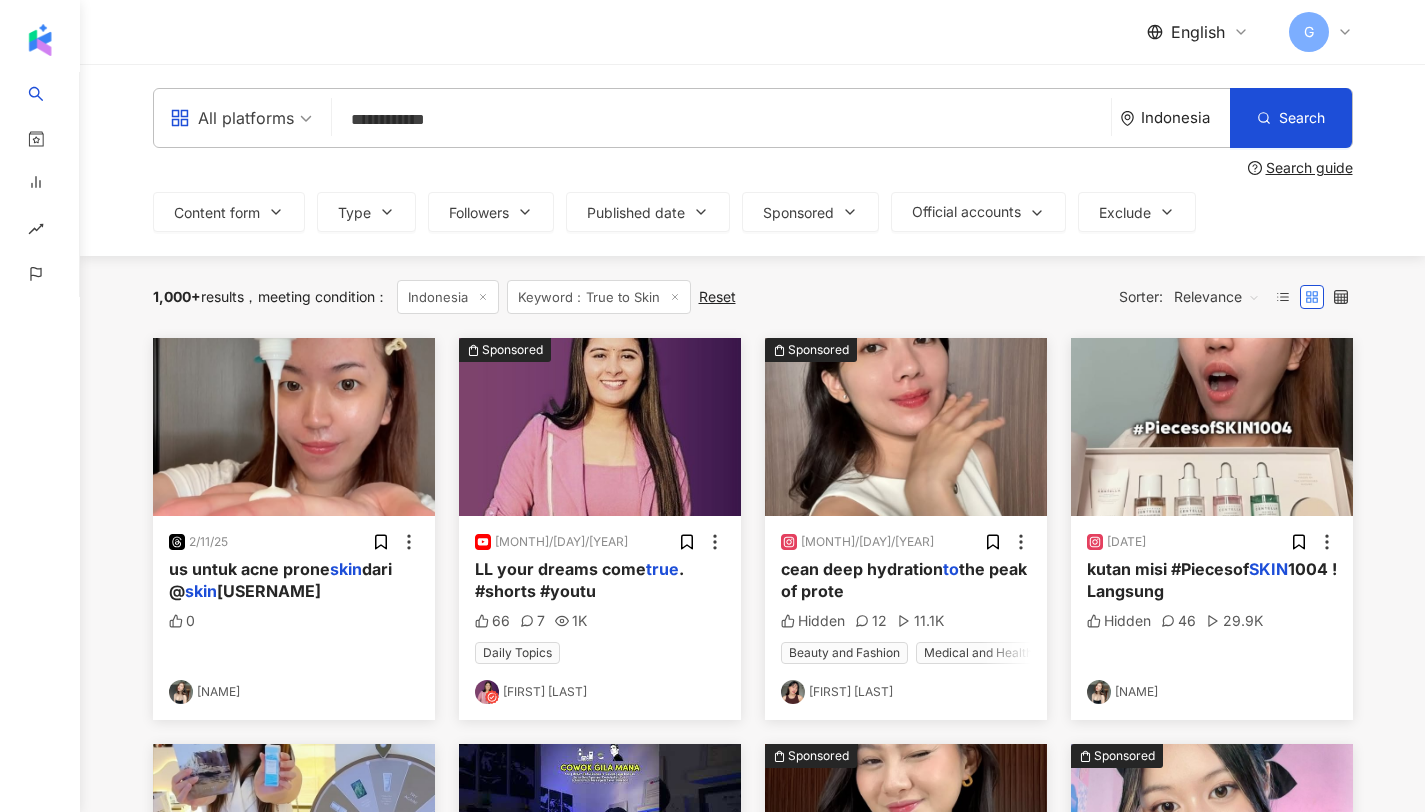 click on "**********" at bounding box center [721, 119] 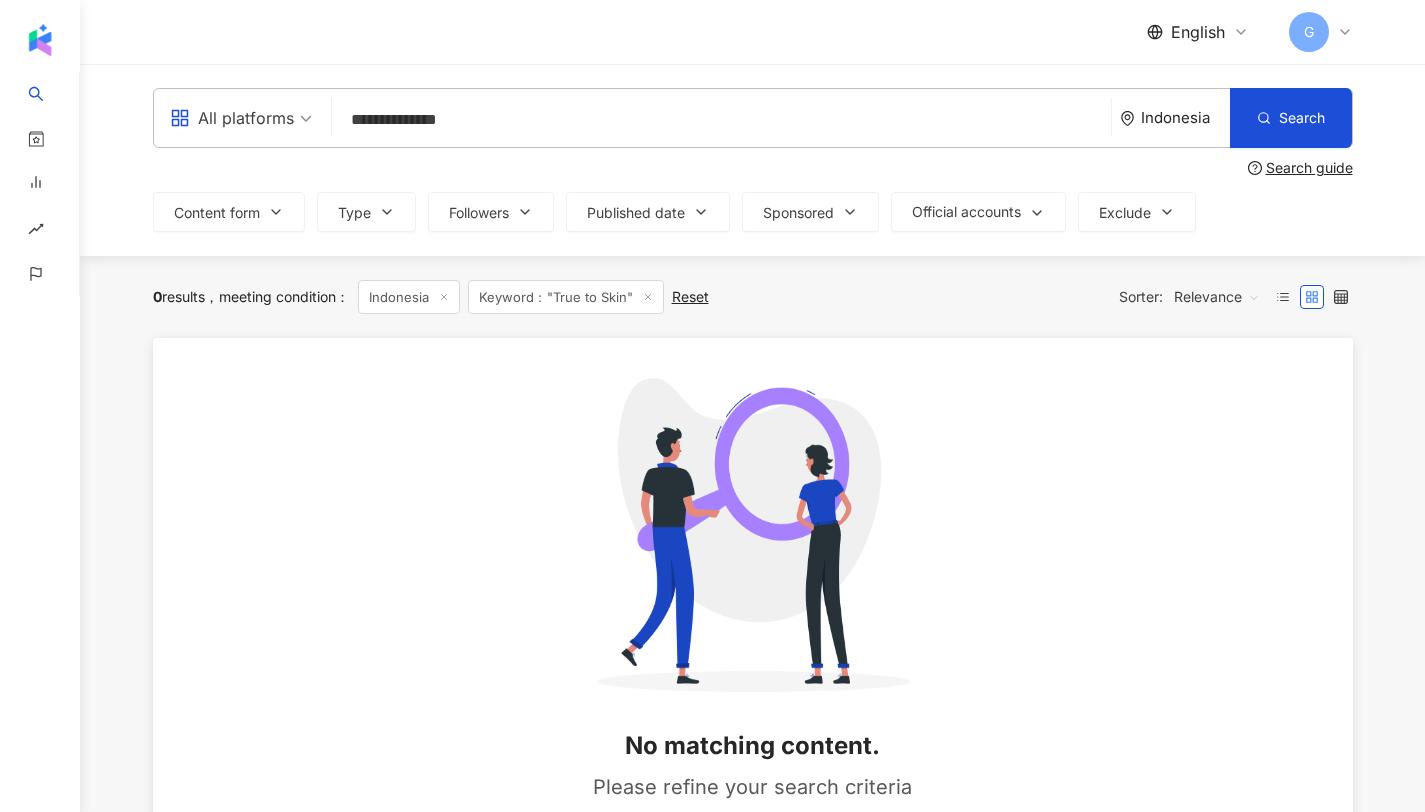 click on "**********" at bounding box center (721, 119) 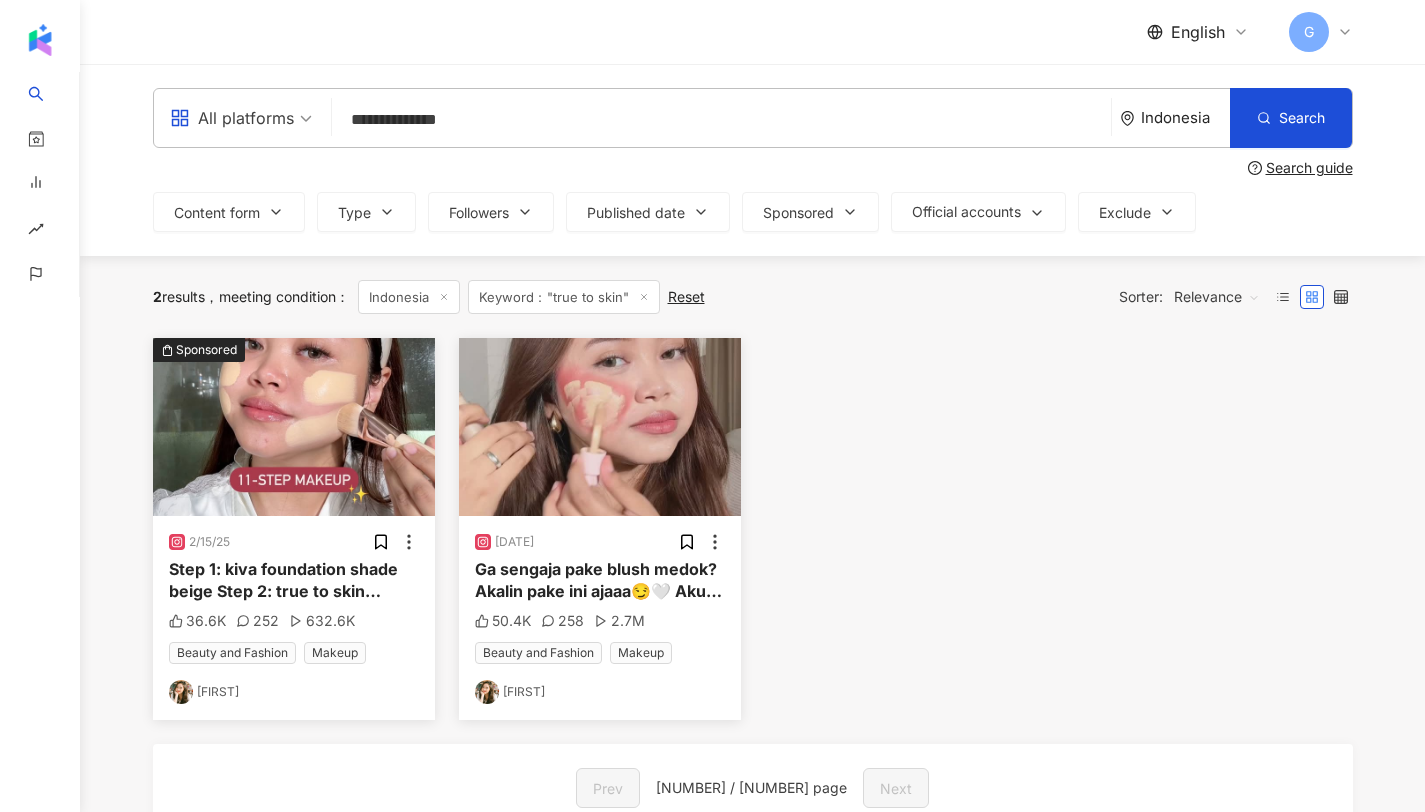 drag, startPoint x: 889, startPoint y: 565, endPoint x: 752, endPoint y: 569, distance: 137.05838 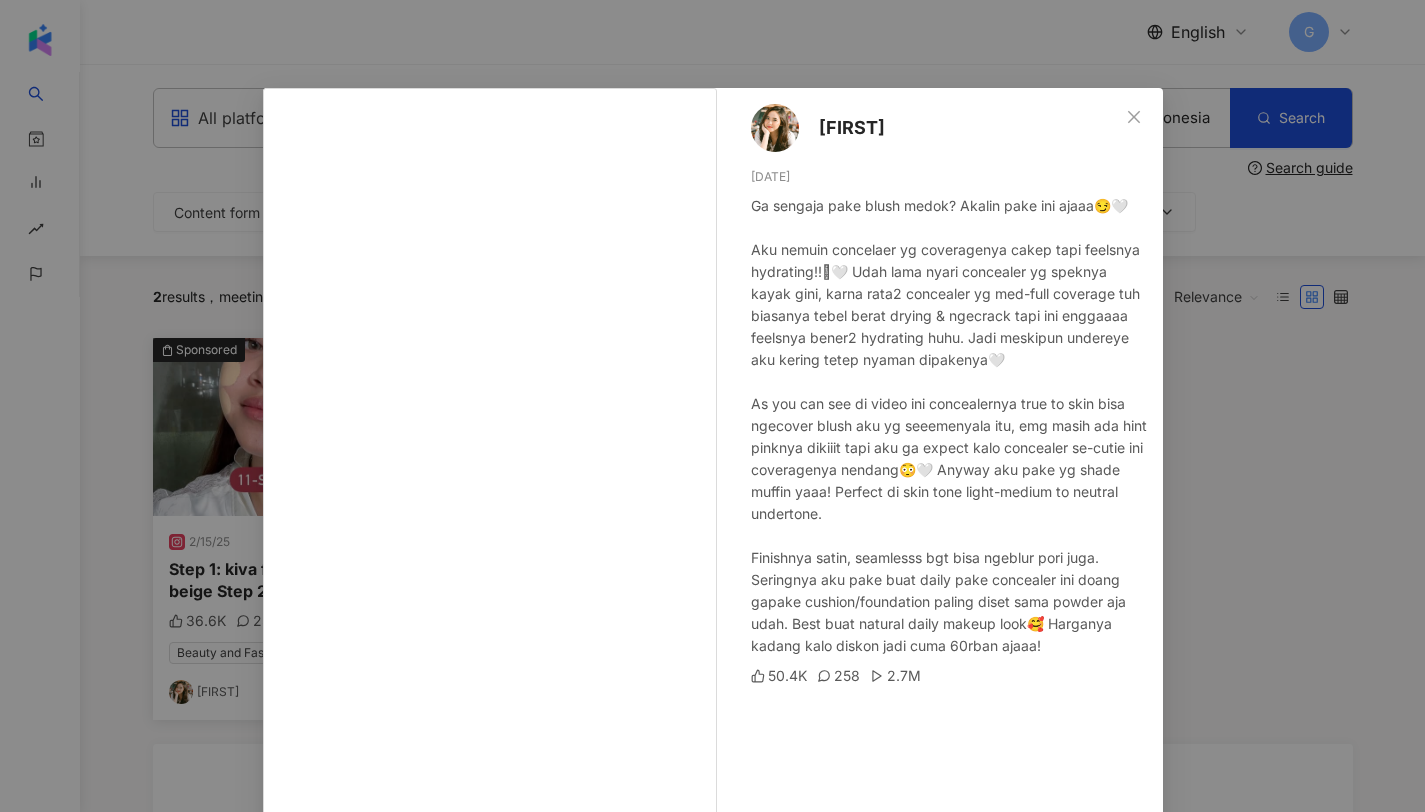scroll, scrollTop: 85, scrollLeft: 0, axis: vertical 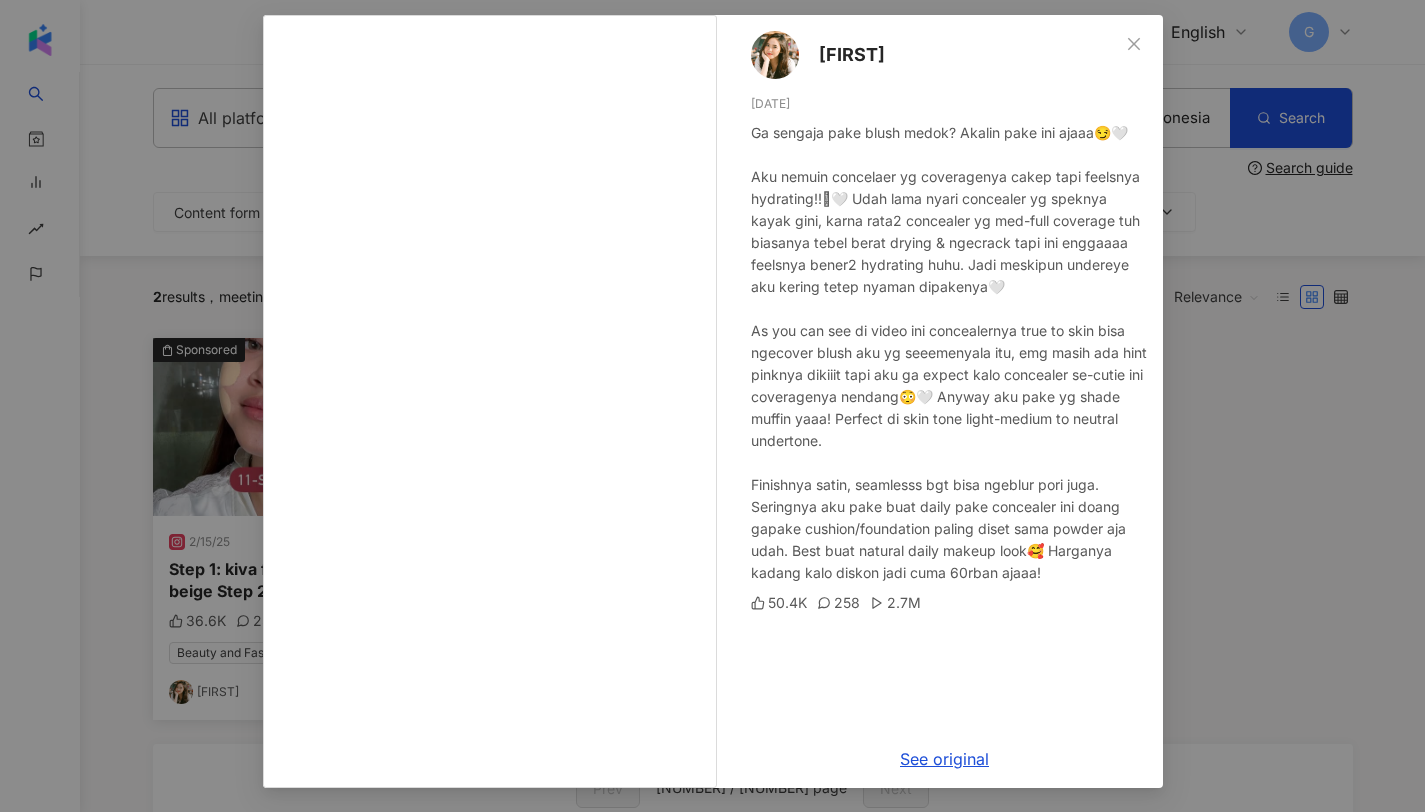 click on "𝗔𝘆𝗮𝘀  [DATE] Ga sengaja pake blush medok? Akalin pake ini ajaaa😏🤍
Aku nemuin concelaer yg coveragenya cakep tapi feelsnya hydrating!!🥹🤍 Udah lama nyari concealer yg speknya kayak gini, karna rata2 concealer yg med-full coverage tuh biasanya tebel berat drying & ngecrack tapi ini enggaaaa feelsnya bener2 hydrating huhu. Jadi meskipun undereye aku kering tetep nyaman dipakenya🤍
As you can see di video ini concealernya true to skin bisa ngecover blush aku yg seeemenyala itu, emg masih ada hint pinknya dikiiit tapi aku ga expect kalo concealer se-cutie ini coveragenya nendang😳🤍 Anyway aku pake yg shade muffin yaaa! Perfect di skin tone light-medium to neutral undertone.
Finishnya satin, seamlesss bgt bisa ngeblur pori juga. Seringnya aku pake buat daily pake concealer ini doang gapake cushion/foundation paling diset sama powder aja udah. Best buat natural daily makeup look🥰 Harganya kadang kalo diskon jadi cuma 60rban ajaaa! 50.4K 258 2.7M See original" at bounding box center [712, 406] 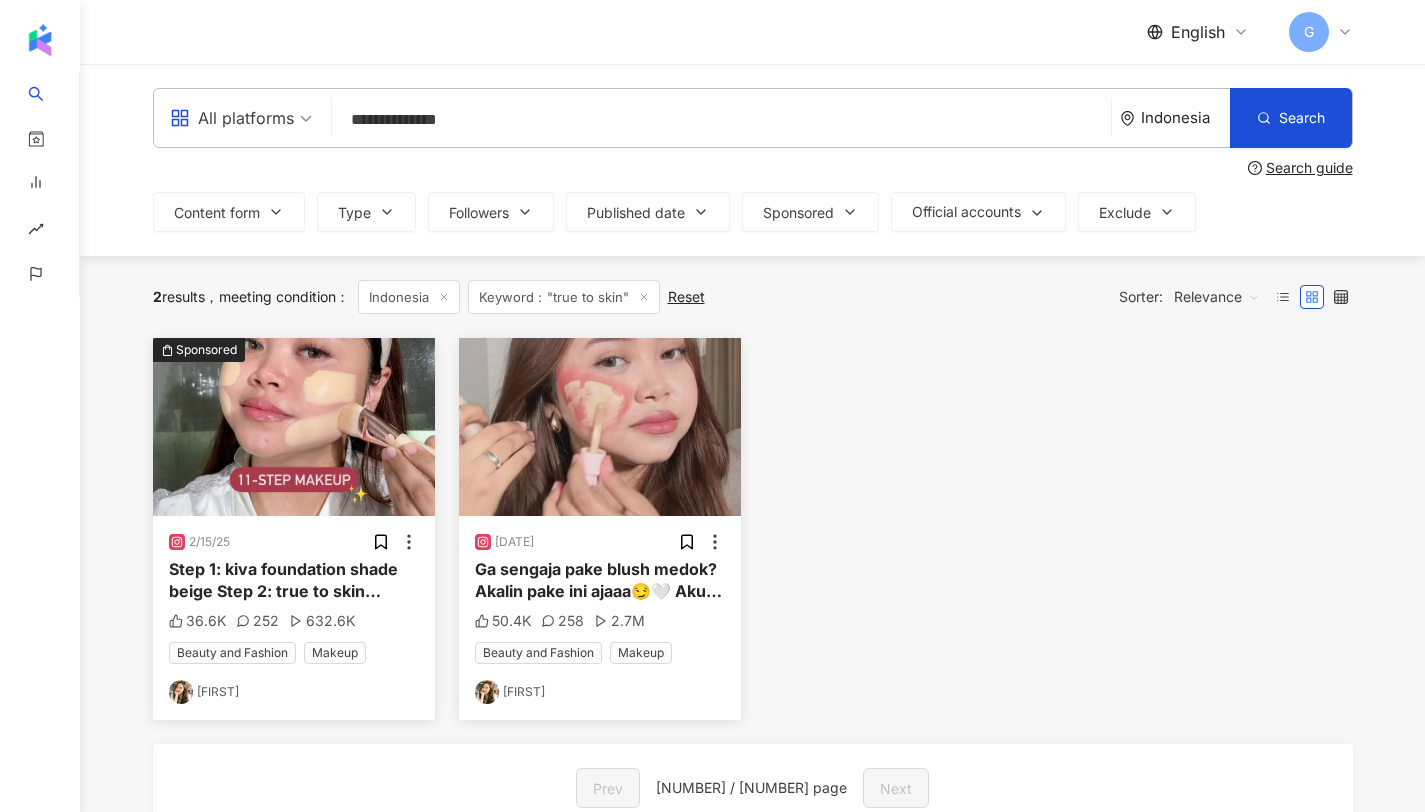 click on "Step 1: kiva foundation shade beige
Step 2: true to skin concealer shade muffin
Step 3: haquhara cream blush shade lovely pink
Step 4: somethinc’s batman bronzer & contour
Step 5: somethinc the nobles eyeshadow palette vol 1
Step 6: runa brow definer shade luna latte
Step 7: somethinc’s batman highlighter
Step 8: givenchy powder shade 1 mousseline pastel
Step 9: hourglass ambient edit ghost palette
Step 10: 👀👀👀 coming soon lippiesnya
Step 11: charlotte tilbury setting spray
Spongenya pake muaq x januari christy & brushnya pake masami yg bunny series yaaa🥰" at bounding box center [294, 580] 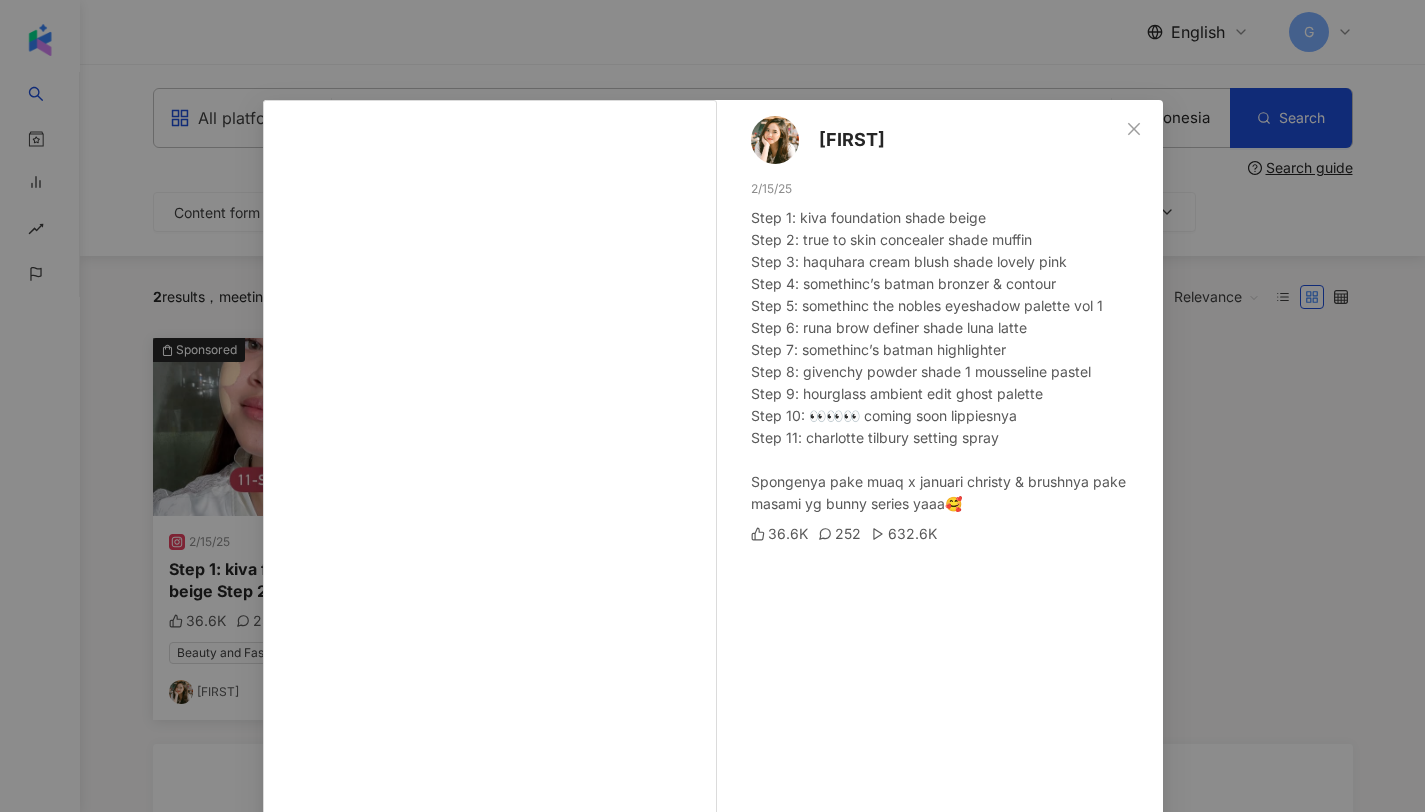click on "𝗔𝘆𝗮𝘀 [MONTH]/[DAY]/[YEAR] ✨11-STEP MAKEUP✨ biar ga lupa save yaaah buat makeupan nanti ga bingung-bingung lagi sama urutan dari base complexion sampe ke finishingnya
Step 1: kiva foundation shade beige
Step 2: true to skin concealer shade muffin
Step 3: haquhara cream blush shade lovely pink
Step 4: somethinc’s batman bronzer & contour
Step 5: somethinc the nobles eyeshadow palette vol 1
Step 6: runa brow definer shade luna latte
Step 7: somethinc’s batman highlighter
Step 8: givenchy powder shade 1 mousseline pastel
Step 9: hourglass ambient edit ghost palette
Step 10: 👀👀👀 coming soon lippiesnya
Step 11: charlotte tilbury setting spray
Spongenya pake muaq x januari christy & brushnya pake masami yg bunny series yaaa🥰 36.6K 252 632.6K See original" at bounding box center [712, 406] 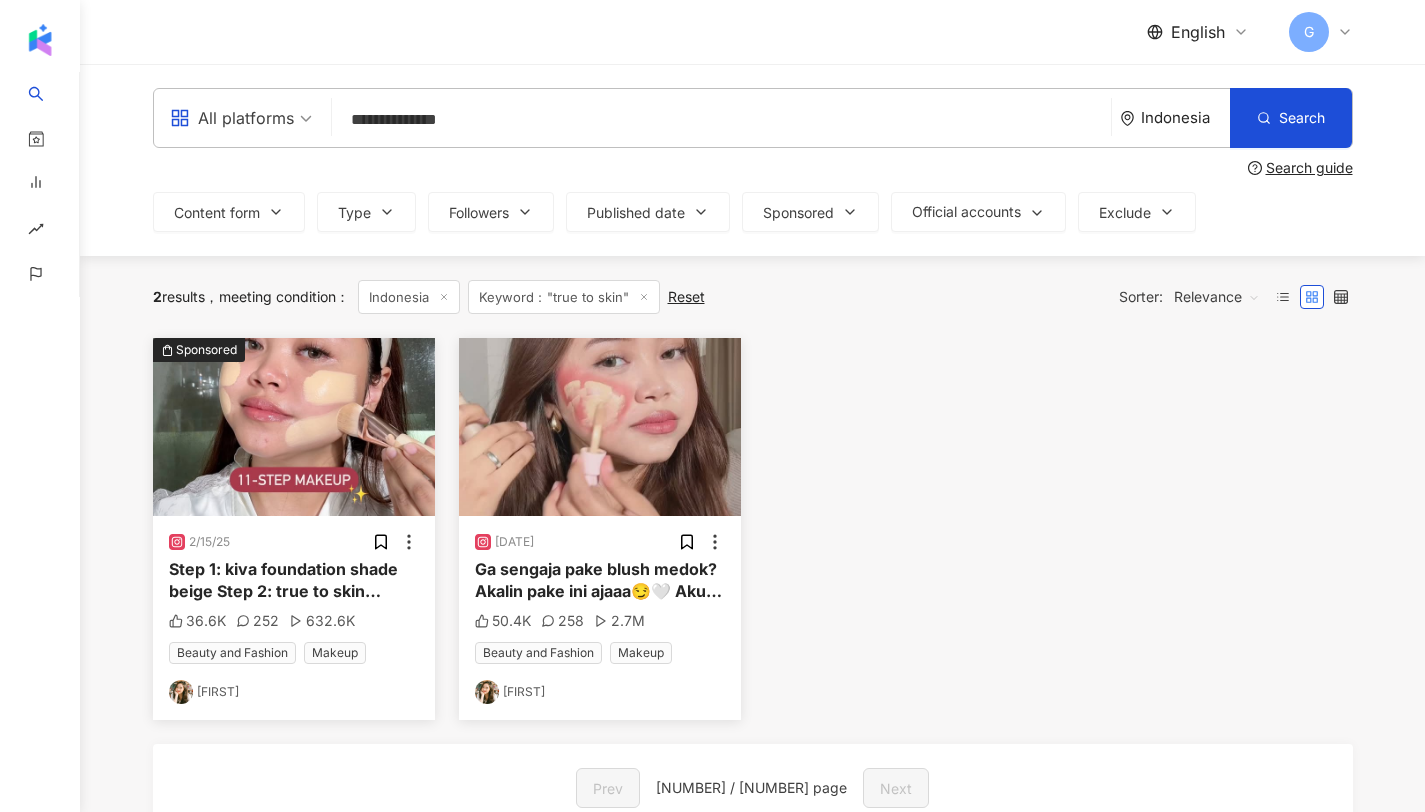 click on "Step 1: kiva foundation shade beige
Step 2: true to skin concealer shade muffin
Step 3: haquhara cream blush shade lovely pink
Step 4: somethinc’s batman bronzer & contour
Step 5: somethinc the nobles eyeshadow palette vol 1
Step 6: runa brow definer shade luna latte
Step 7: somethinc’s batman highlighter
Step 8: givenchy powder shade 1 mousseline pastel
Step 9: hourglass ambient edit ghost palette
Step 10: 👀👀👀 coming soon lippiesnya
Step 11: charlotte tilbury setting spray
Spongenya pake muaq x januari christy & brushnya pake masami yg bunny series yaaa🥰" at bounding box center [293, 793] 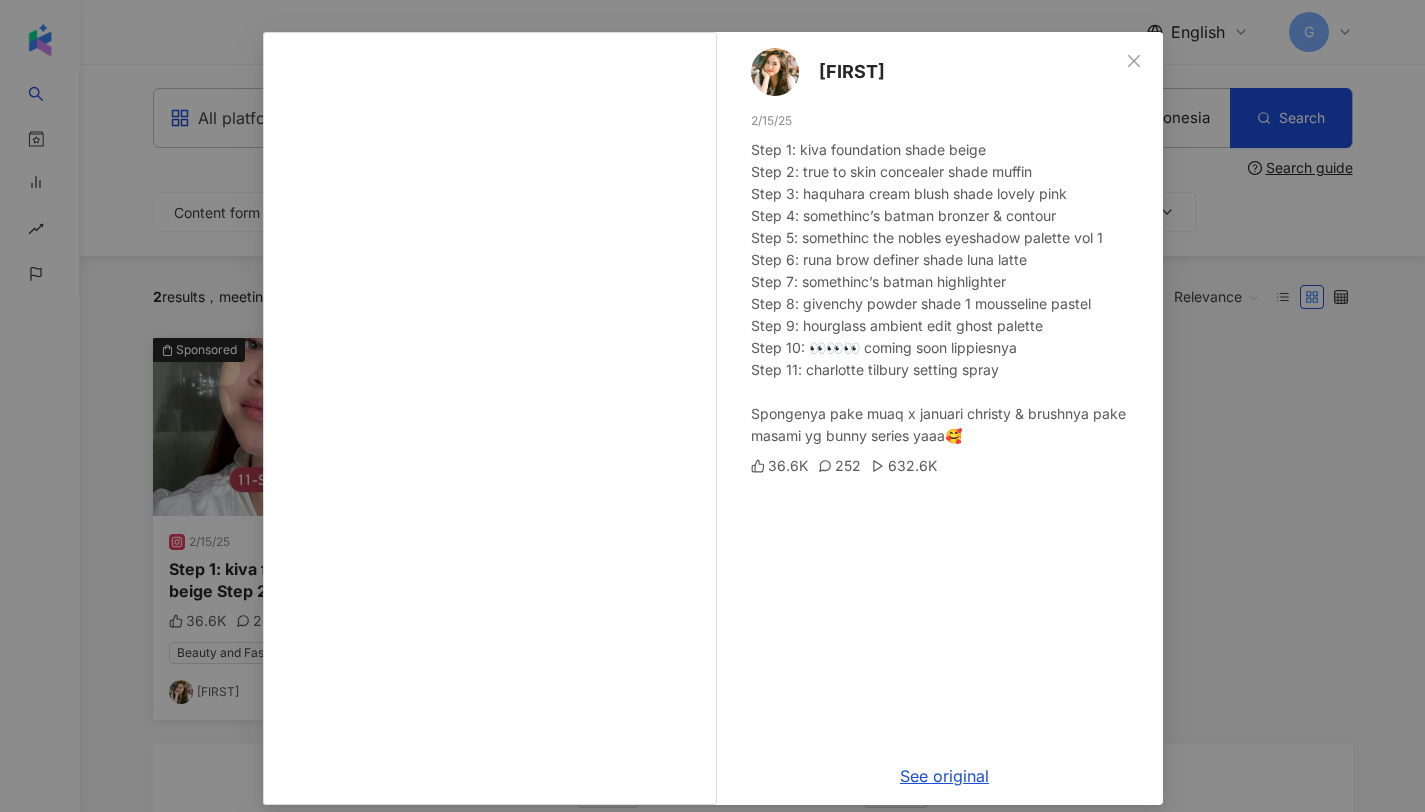 scroll, scrollTop: 85, scrollLeft: 0, axis: vertical 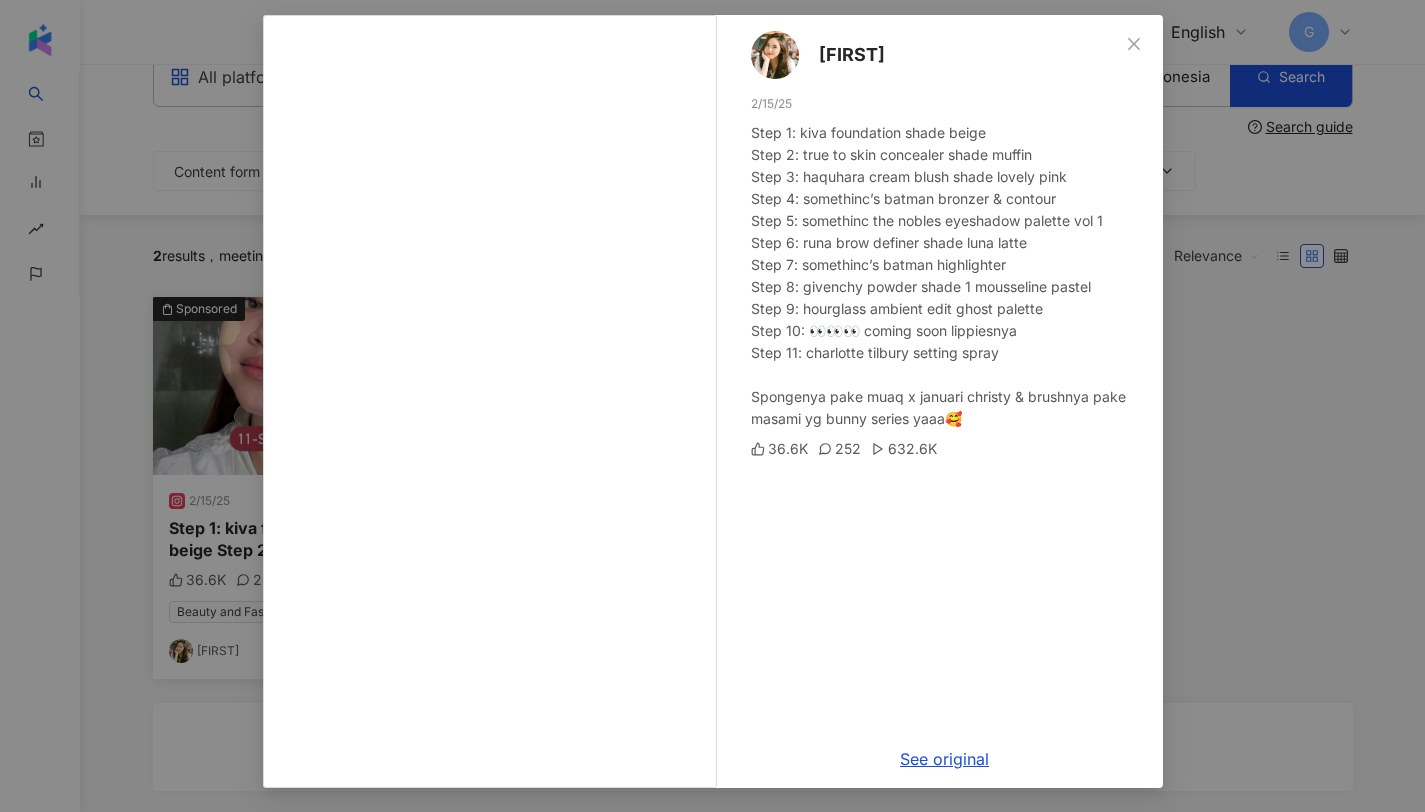 click on "𝗔𝘆𝗮𝘀 [MONTH]/[DAY]/[YEAR] ✨11-STEP MAKEUP✨ biar ga lupa save yaaah buat makeupan nanti ga bingung-bingung lagi sama urutan dari base complexion sampe ke finishingnya
Step 1: kiva foundation shade beige
Step 2: true to skin concealer shade muffin
Step 3: haquhara cream blush shade lovely pink
Step 4: somethinc’s batman bronzer & contour
Step 5: somethinc the nobles eyeshadow palette vol 1
Step 6: runa brow definer shade luna latte
Step 7: somethinc’s batman highlighter
Step 8: givenchy powder shade 1 mousseline pastel
Step 9: hourglass ambient edit ghost palette
Step 10: 👀👀👀 coming soon lippiesnya
Step 11: charlotte tilbury setting spray
Spongenya pake muaq x januari christy & brushnya pake masami yg bunny series yaaa🥰 36.6K 252 632.6K See original" at bounding box center [712, 406] 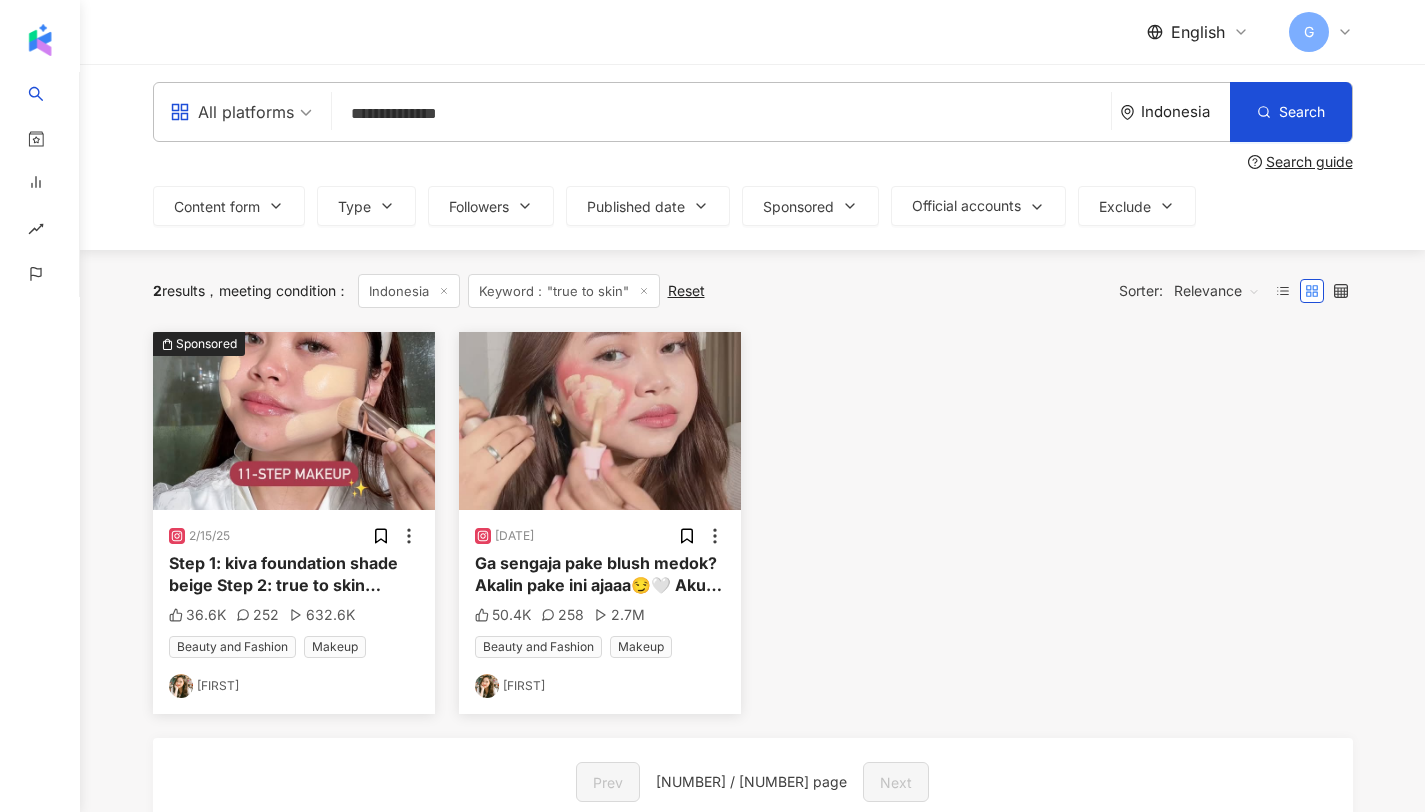 scroll, scrollTop: 0, scrollLeft: 0, axis: both 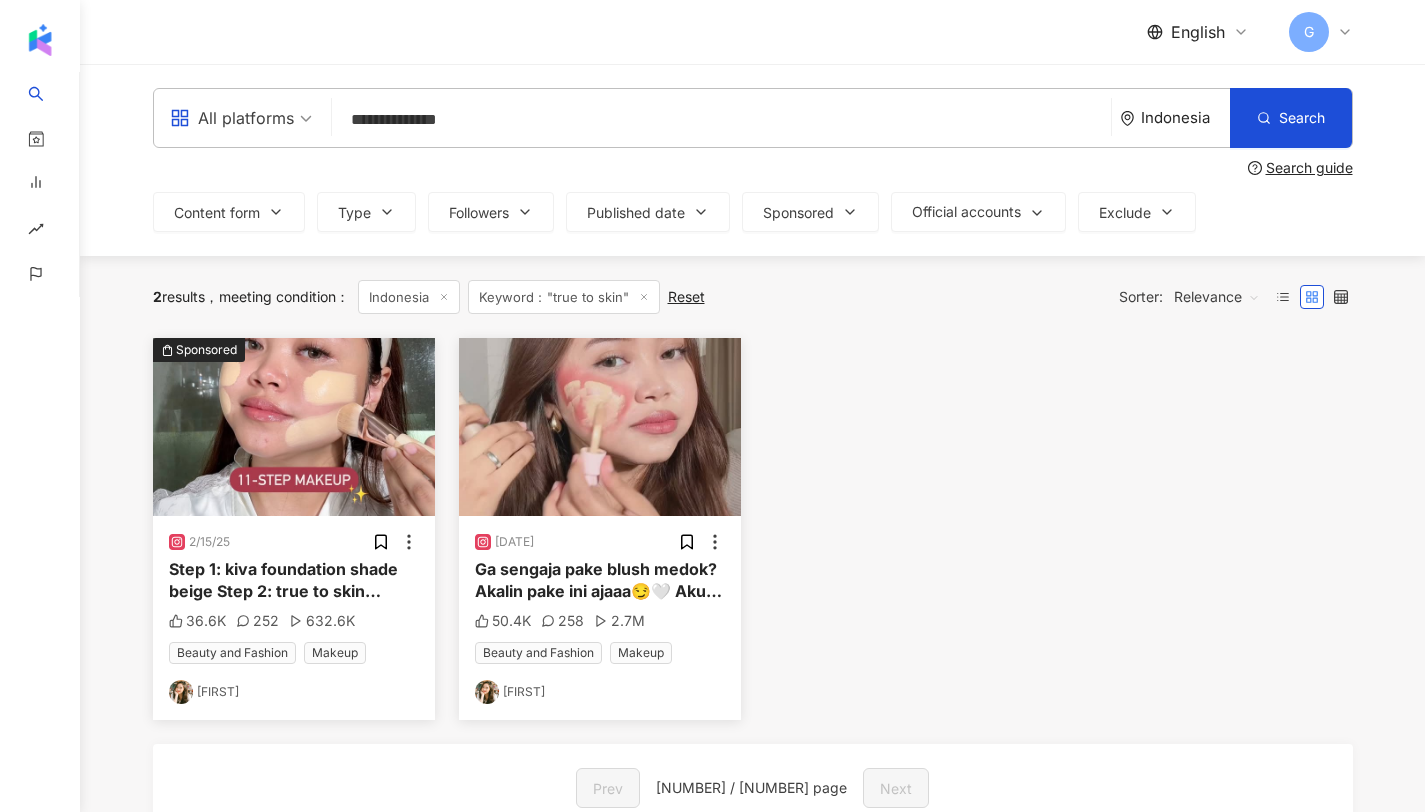 click on "Step 1: kiva foundation shade beige
Step 2: true to skin concealer shade muffin
Step 3: haquhara cream blush shade lovely pink
Step 4: somethinc’s batman bronzer & contour
Step 5: somethinc the nobles eyeshadow palette vol 1
Step 6: runa brow definer shade luna latte
Step 7: somethinc’s batman highlighter
Step 8: givenchy powder shade 1 mousseline pastel
Step 9: hourglass ambient edit ghost palette
Step 10: 👀👀👀 coming soon lippiesnya
Step 11: charlotte tilbury setting spray
Spongenya pake muaq x januari christy & brushnya pake masami yg bunny series yaaa🥰" at bounding box center [293, 793] 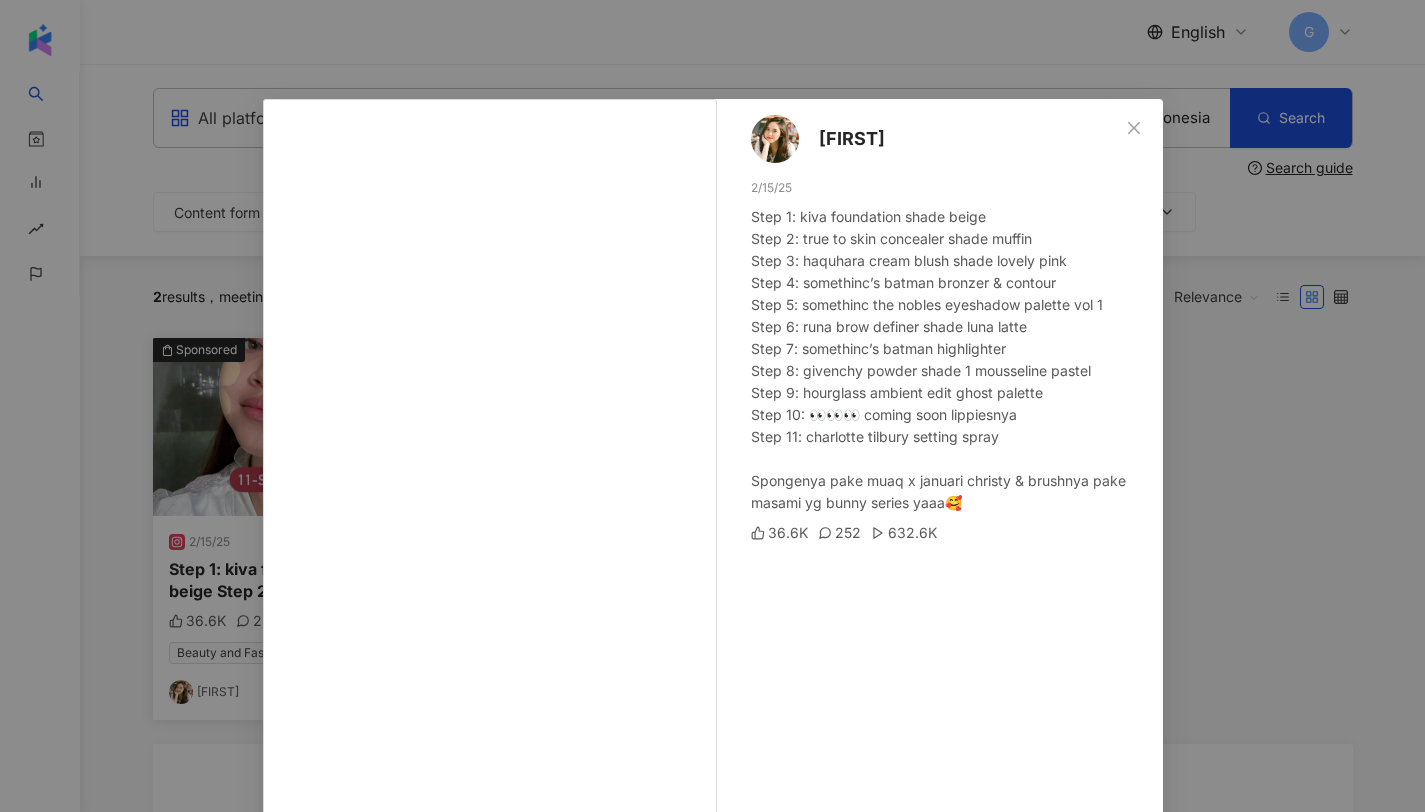 scroll, scrollTop: 0, scrollLeft: 0, axis: both 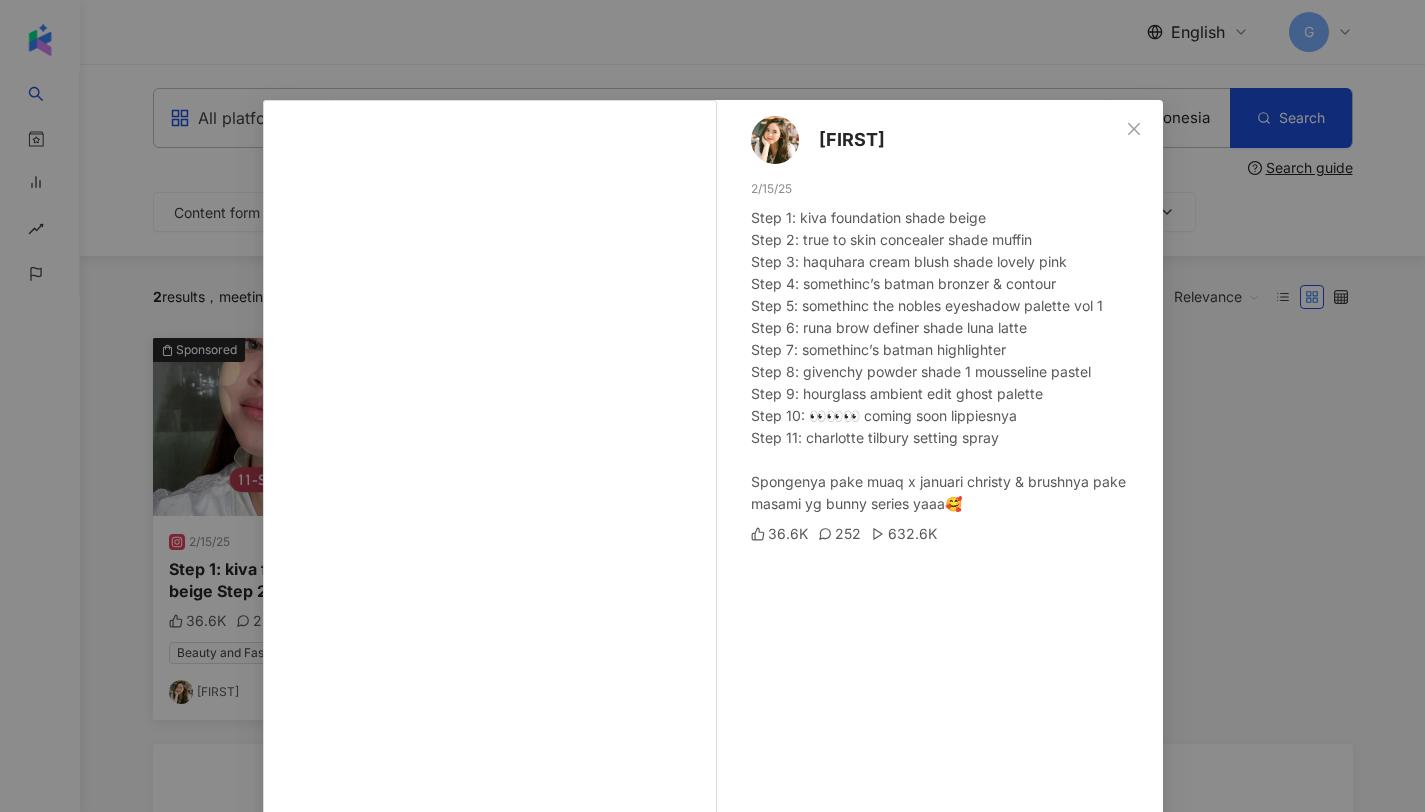 click on "𝗔𝘆𝗮𝘀 [MONTH]/[DAY]/[YEAR] ✨11-STEP MAKEUP✨ biar ga lupa save yaaah buat makeupan nanti ga bingung-bingung lagi sama urutan dari base complexion sampe ke finishingnya
Step 1: kiva foundation shade beige
Step 2: true to skin concealer shade muffin
Step 3: haquhara cream blush shade lovely pink
Step 4: somethinc’s batman bronzer & contour
Step 5: somethinc the nobles eyeshadow palette vol 1
Step 6: runa brow definer shade luna latte
Step 7: somethinc’s batman highlighter
Step 8: givenchy powder shade 1 mousseline pastel
Step 9: hourglass ambient edit ghost palette
Step 10: 👀👀👀 coming soon lippiesnya
Step 11: charlotte tilbury setting spray
Spongenya pake muaq x januari christy & brushnya pake masami yg bunny series yaaa🥰 36.6K 252 632.6K See original" at bounding box center (712, 406) 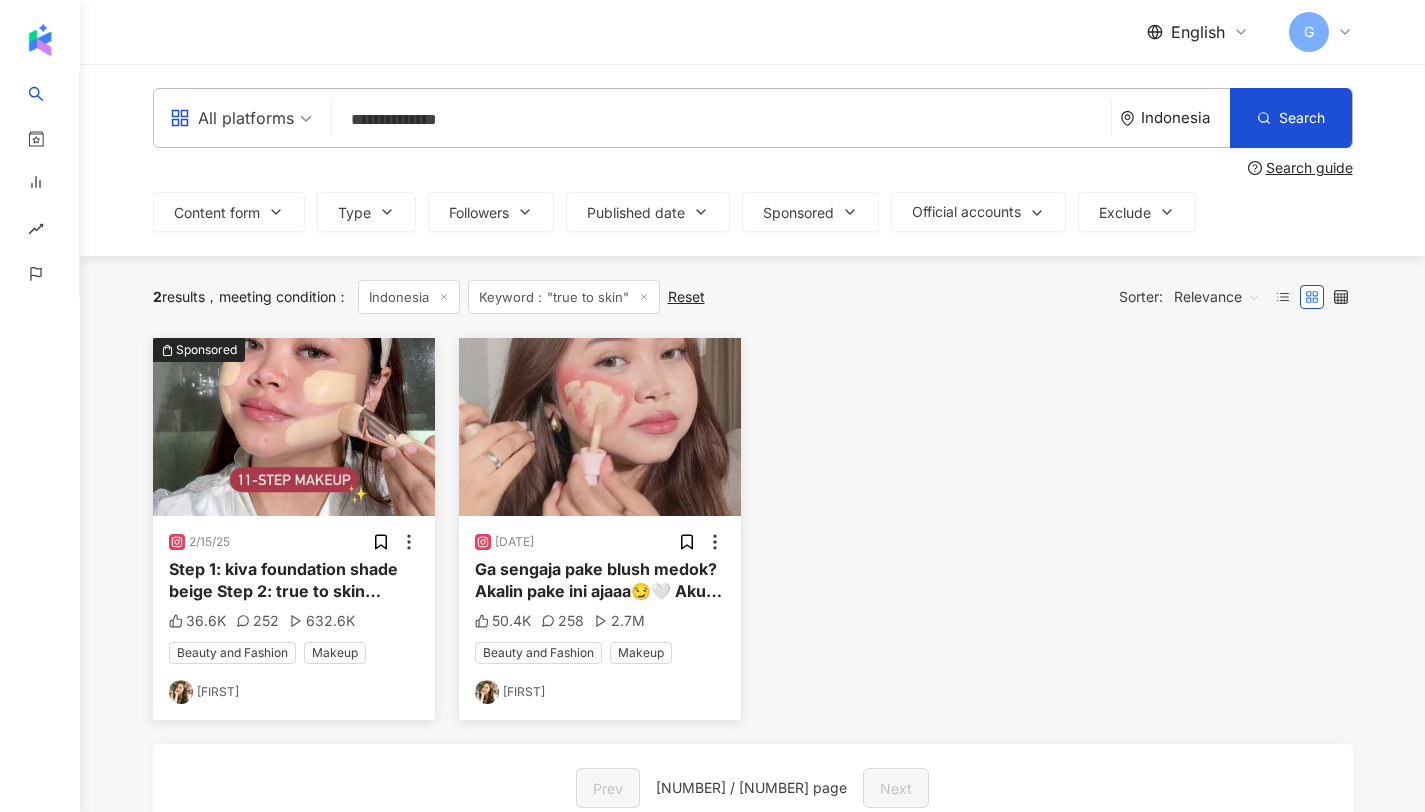 click on "2  results  meeting condition ： Indonesia Keyword："true to skin" Reset Sorter:  Relevance" at bounding box center (753, 297) 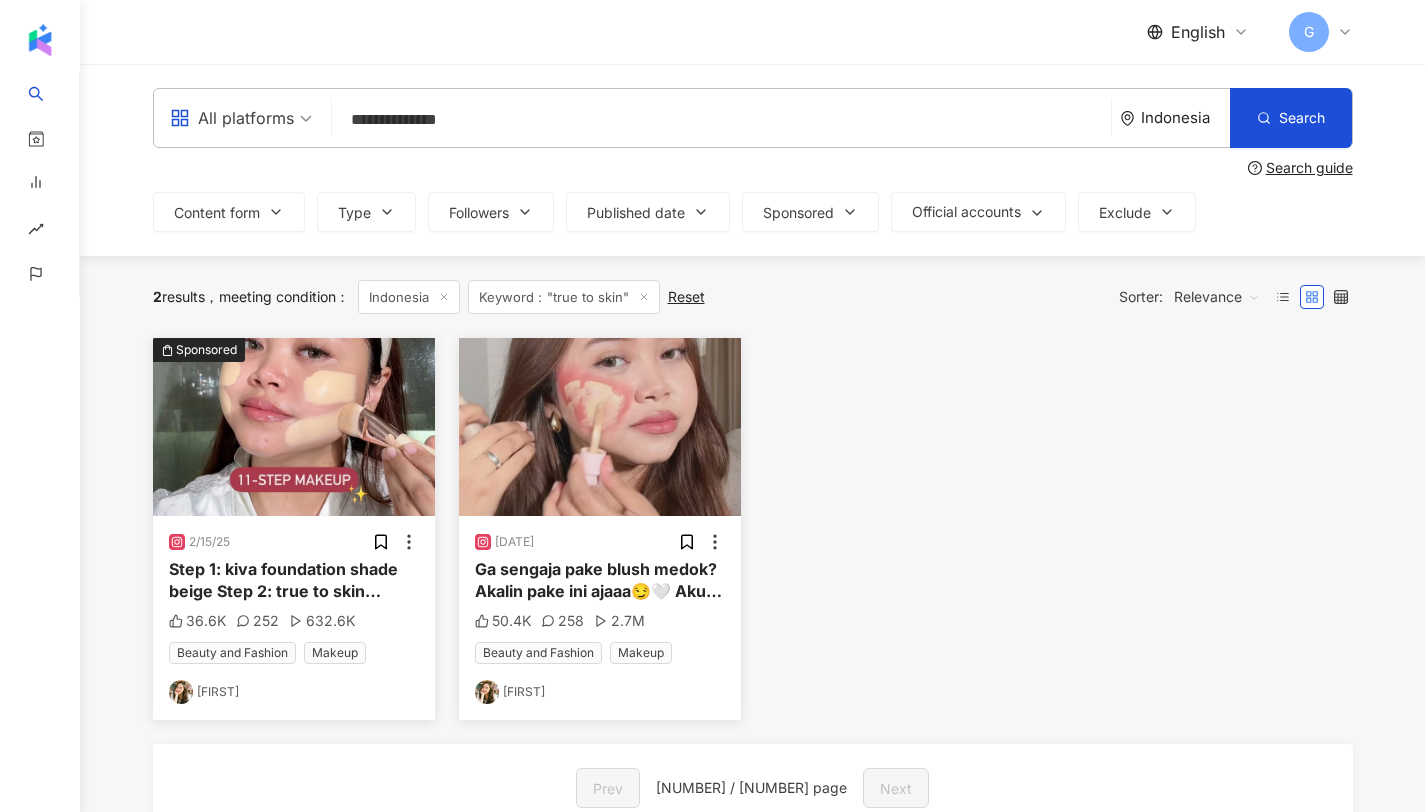 drag, startPoint x: 441, startPoint y: 118, endPoint x: 360, endPoint y: 125, distance: 81.3019 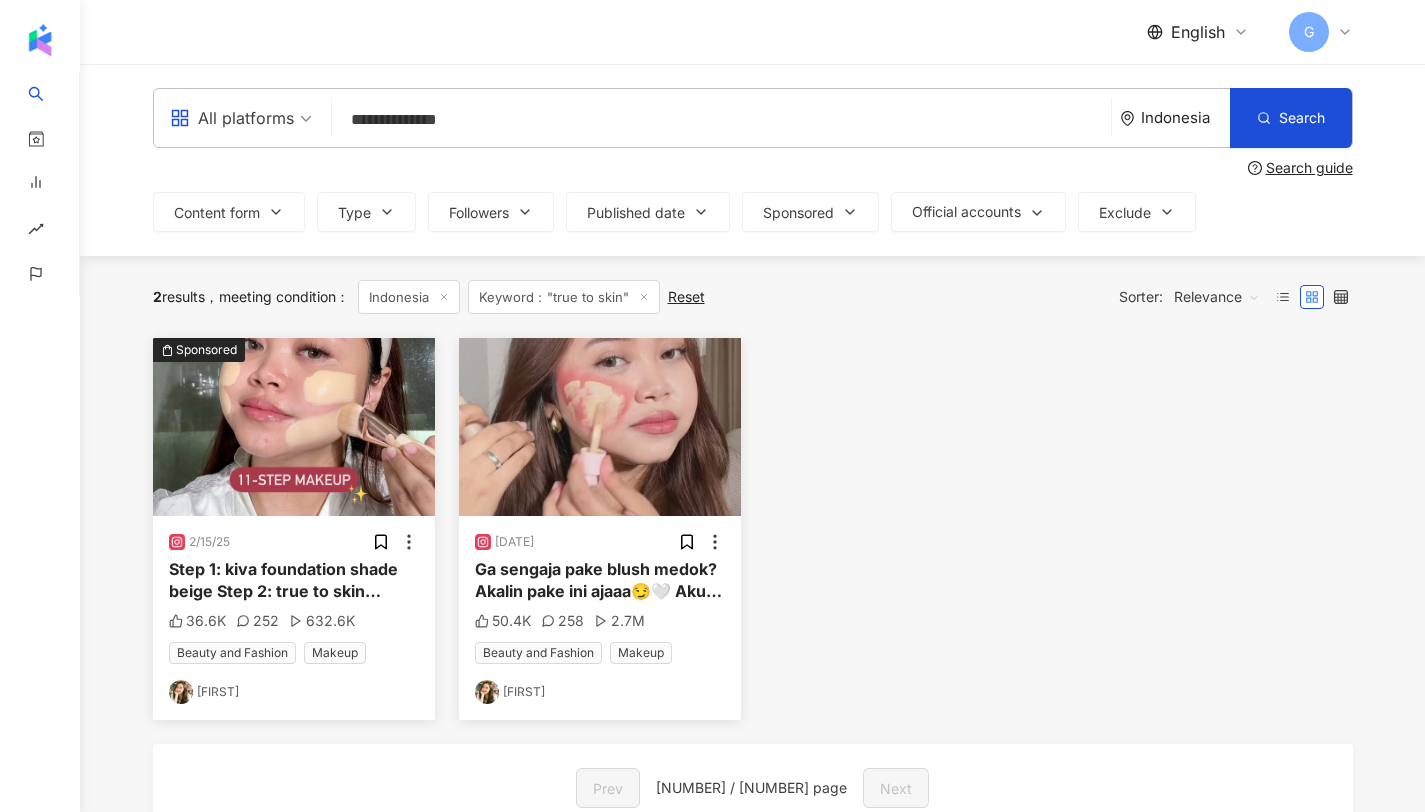 click on "**********" at bounding box center (721, 119) 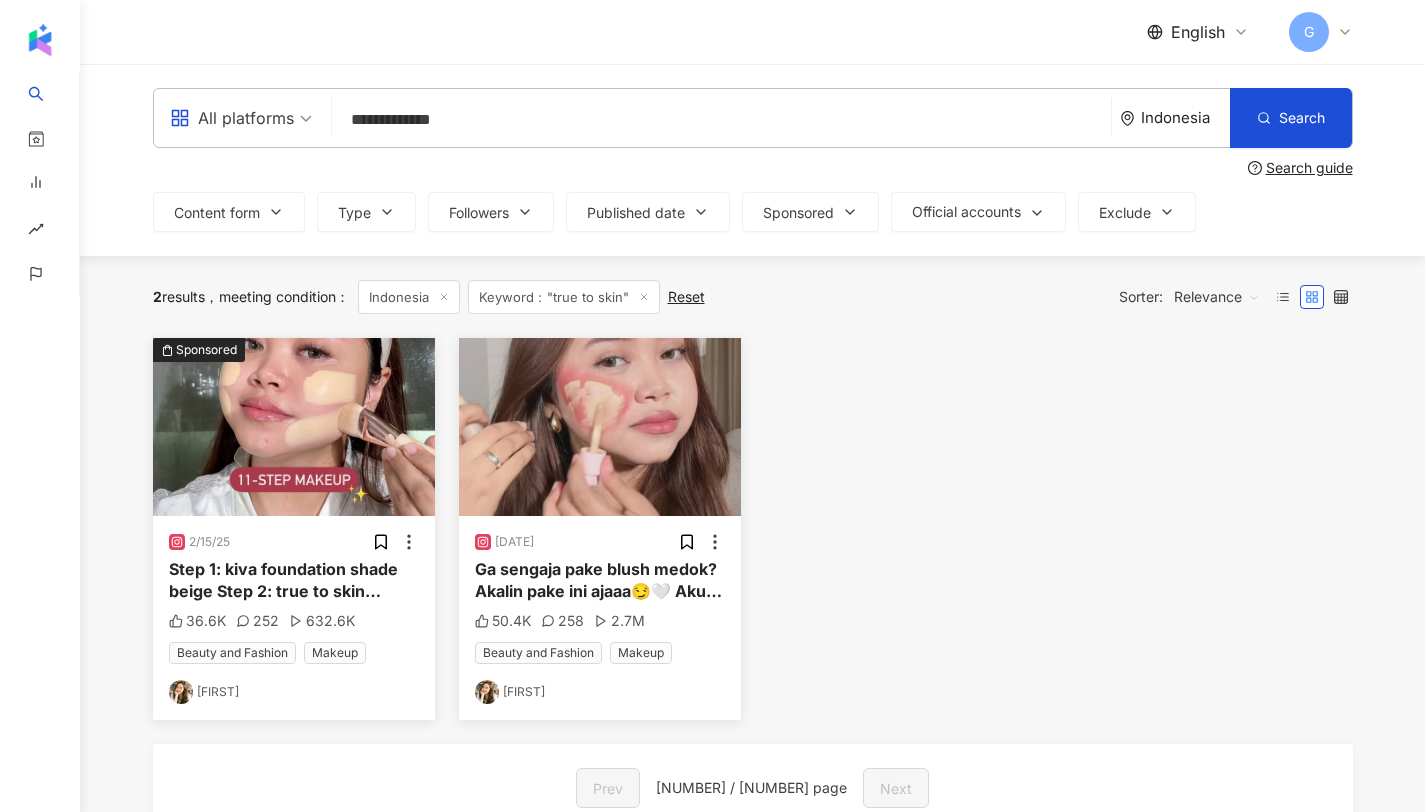 drag, startPoint x: 470, startPoint y: 122, endPoint x: 259, endPoint y: 86, distance: 214.04906 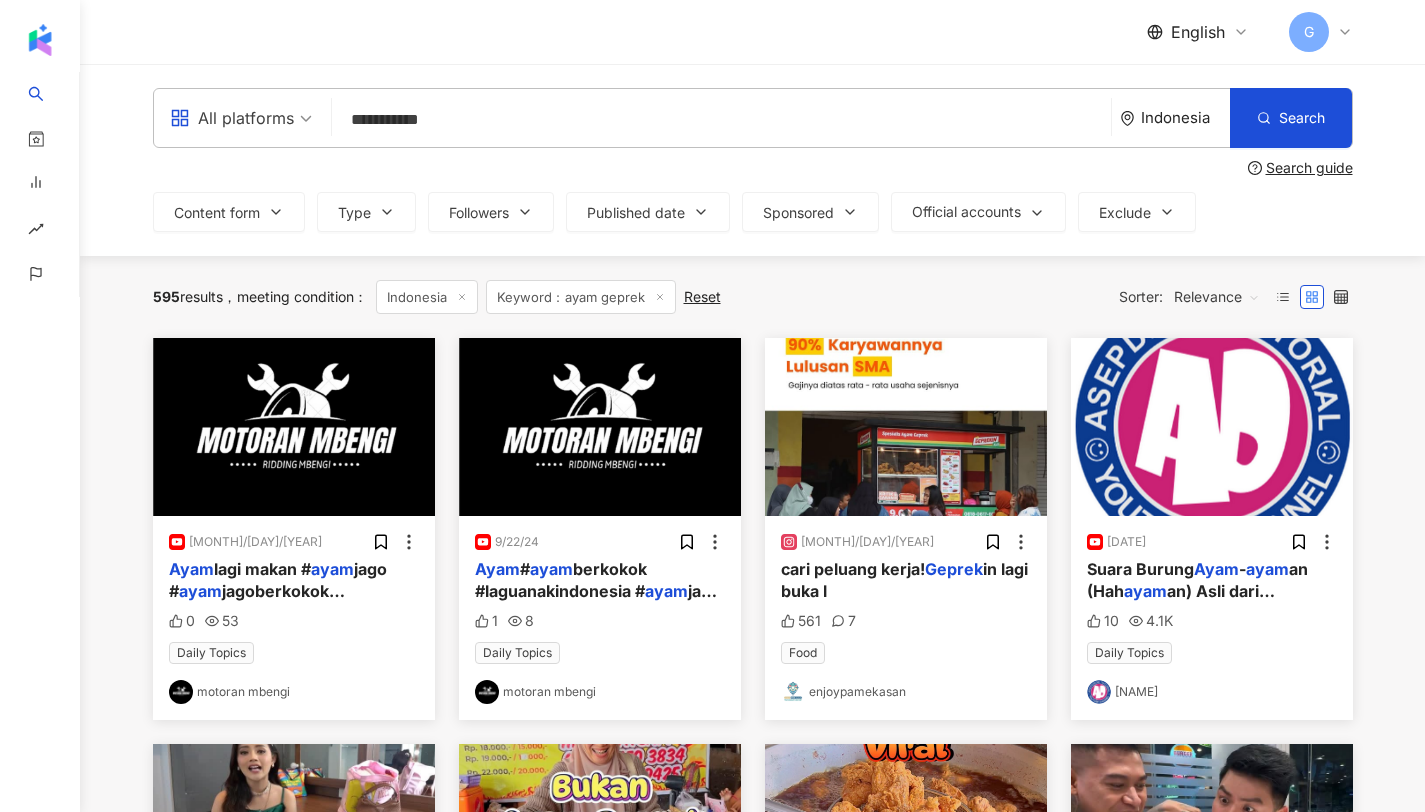 drag, startPoint x: 474, startPoint y: 111, endPoint x: 258, endPoint y: 100, distance: 216.2799 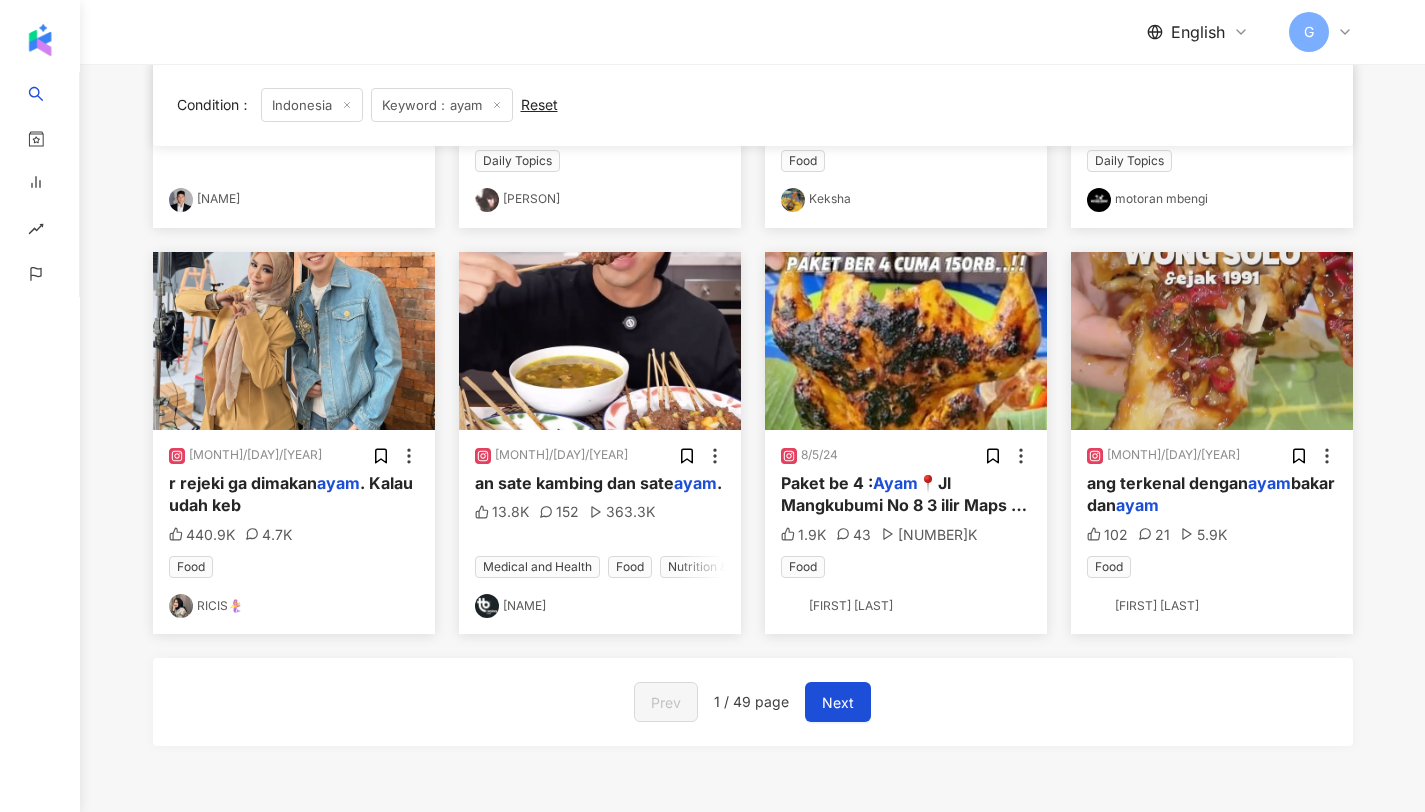 scroll, scrollTop: 901, scrollLeft: 0, axis: vertical 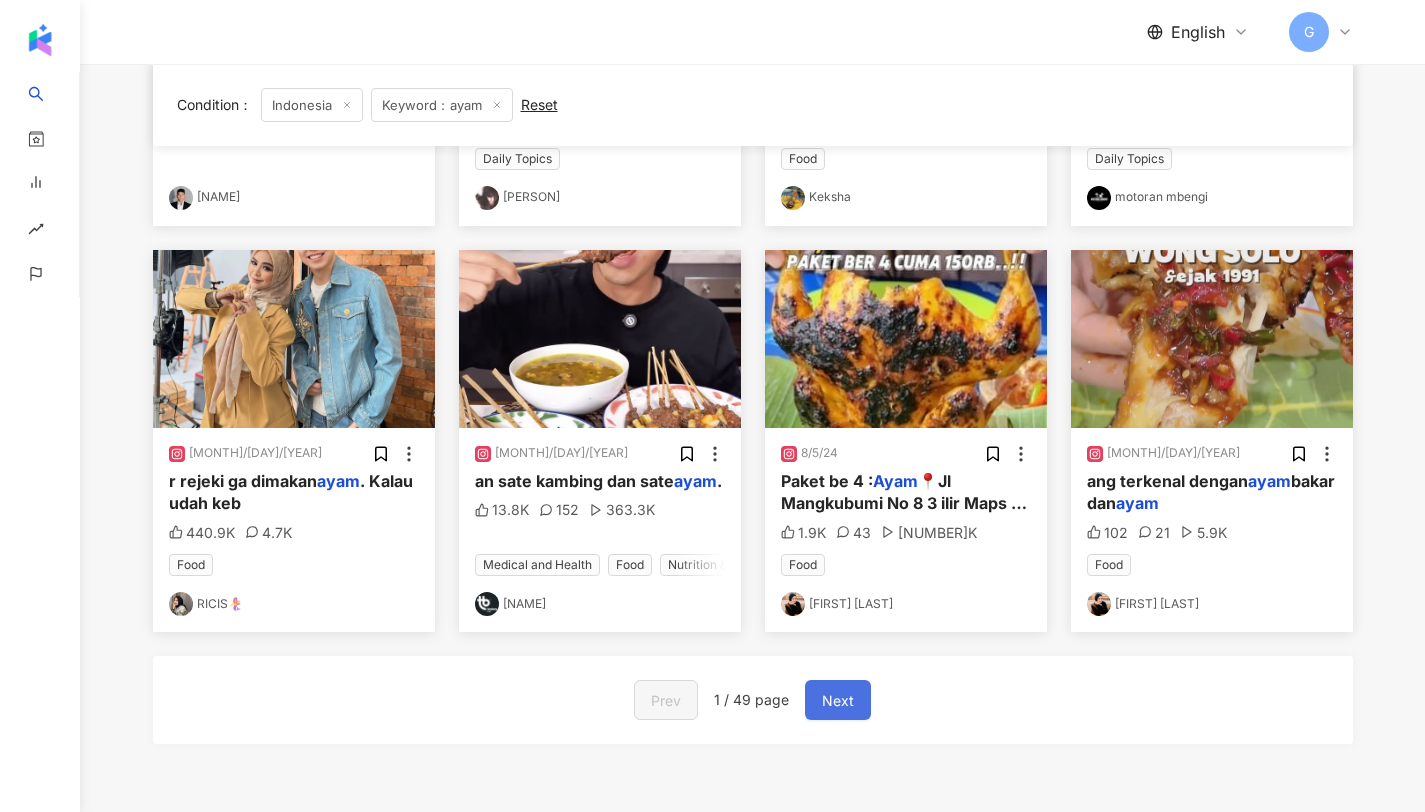 click on "Next" at bounding box center [838, 700] 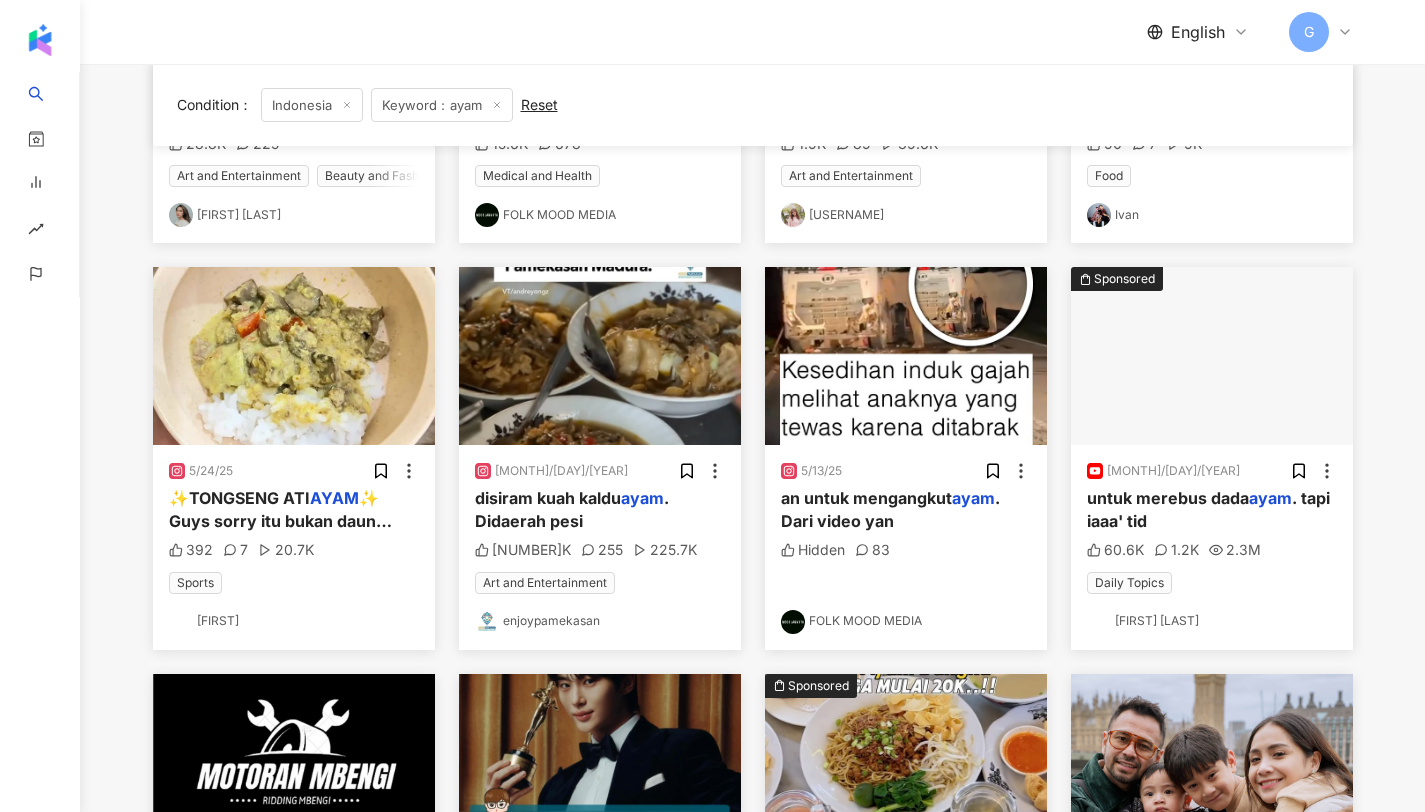 scroll, scrollTop: 0, scrollLeft: 0, axis: both 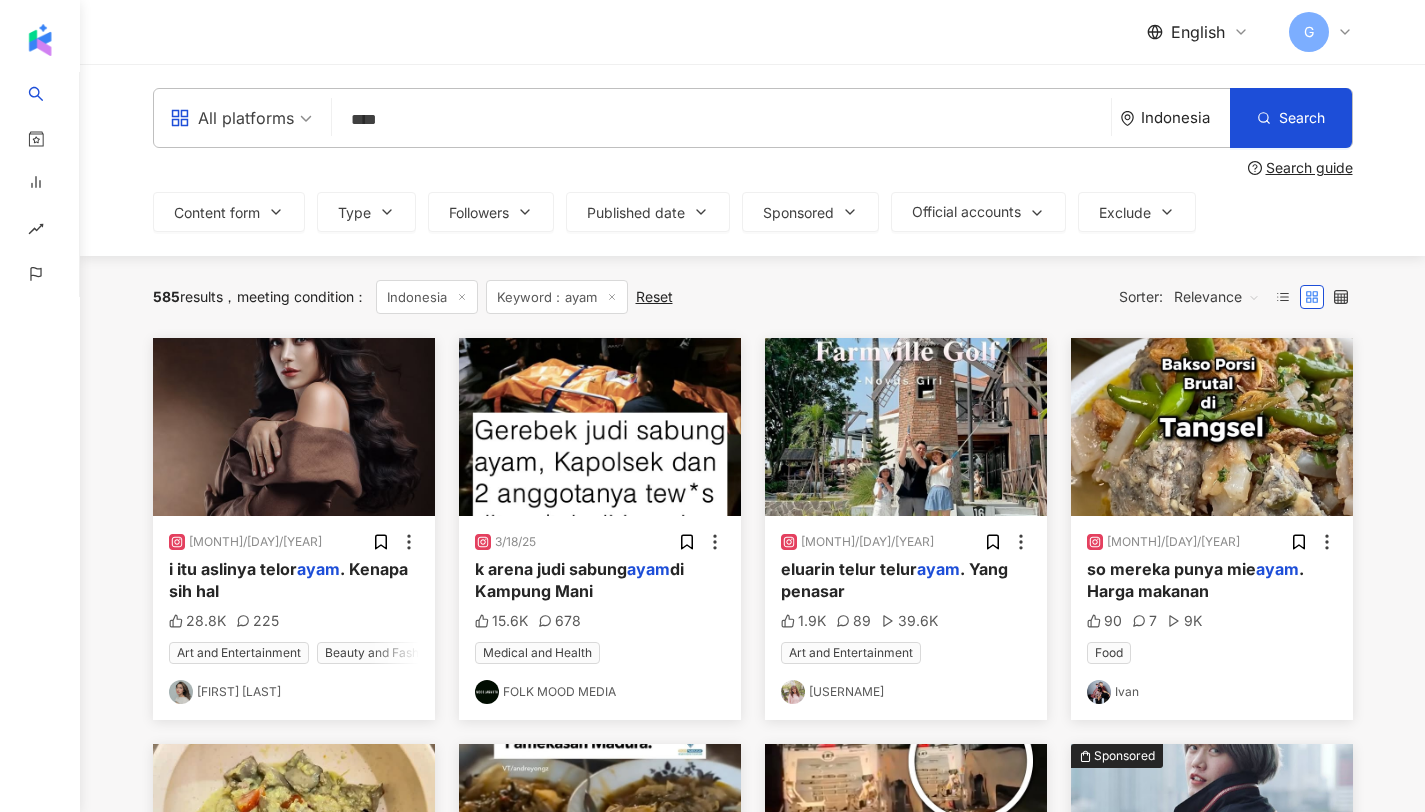 drag, startPoint x: 408, startPoint y: 119, endPoint x: 237, endPoint y: 87, distance: 173.96838 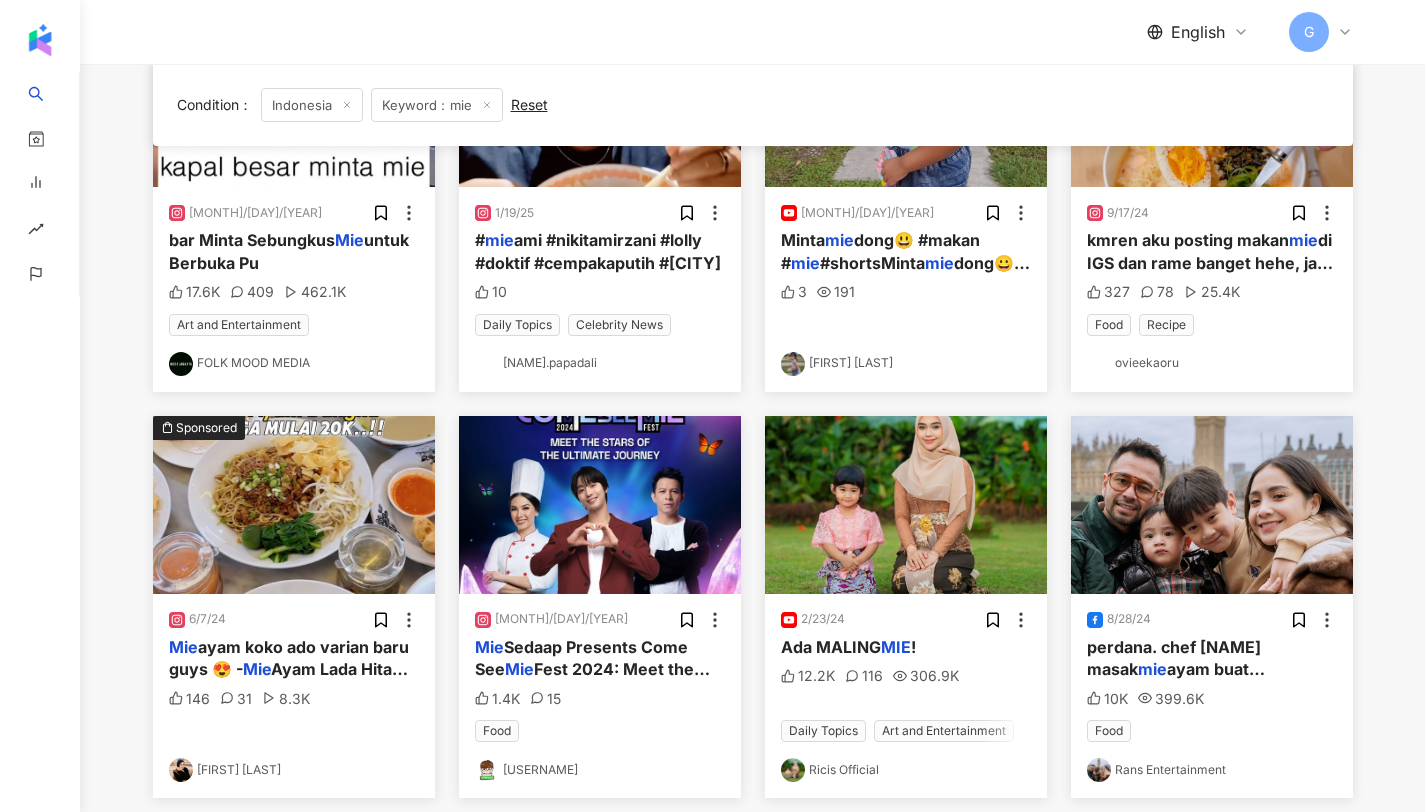 scroll, scrollTop: 1105, scrollLeft: 0, axis: vertical 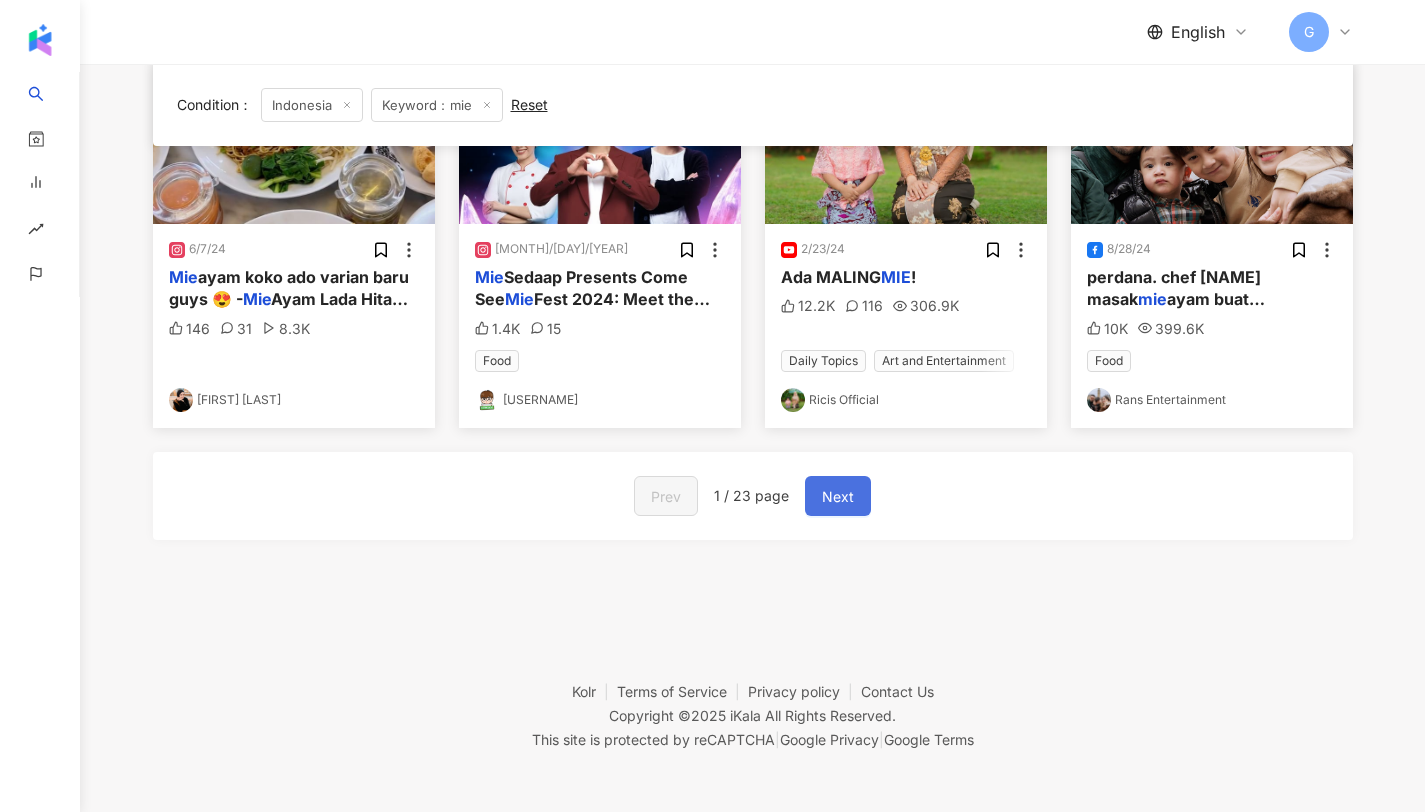 click on "Next" at bounding box center [838, 496] 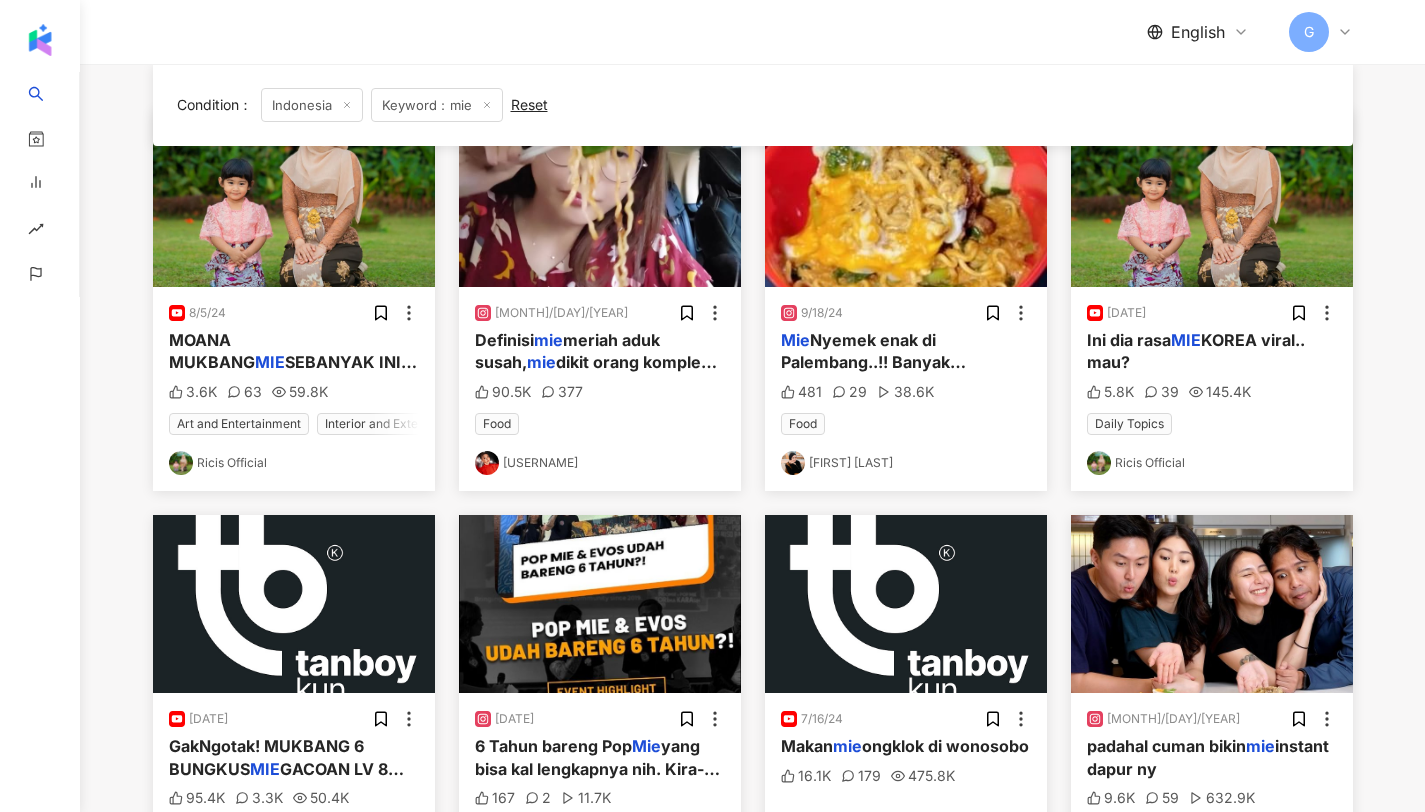 scroll, scrollTop: 0, scrollLeft: 0, axis: both 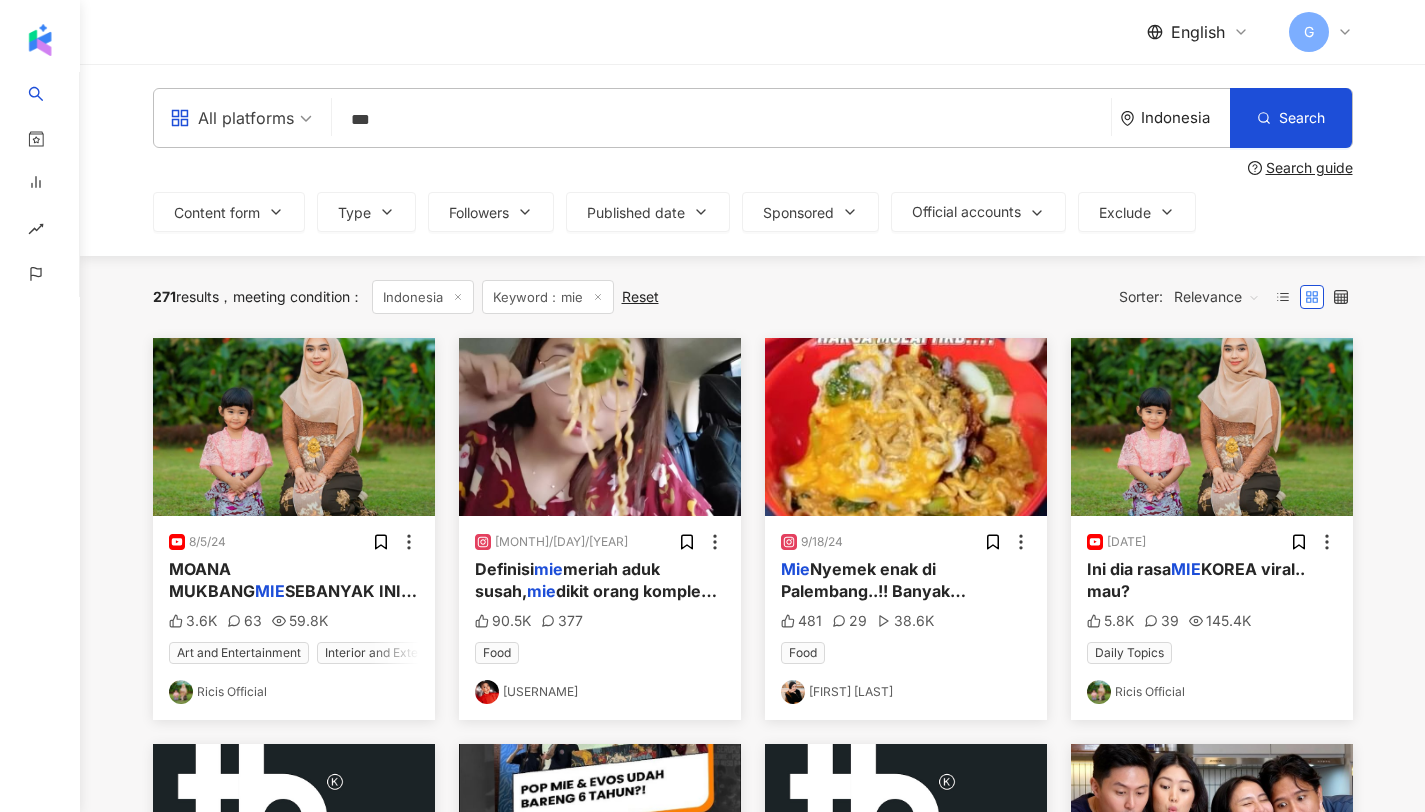 drag, startPoint x: 507, startPoint y: 125, endPoint x: 240, endPoint y: 111, distance: 267.3668 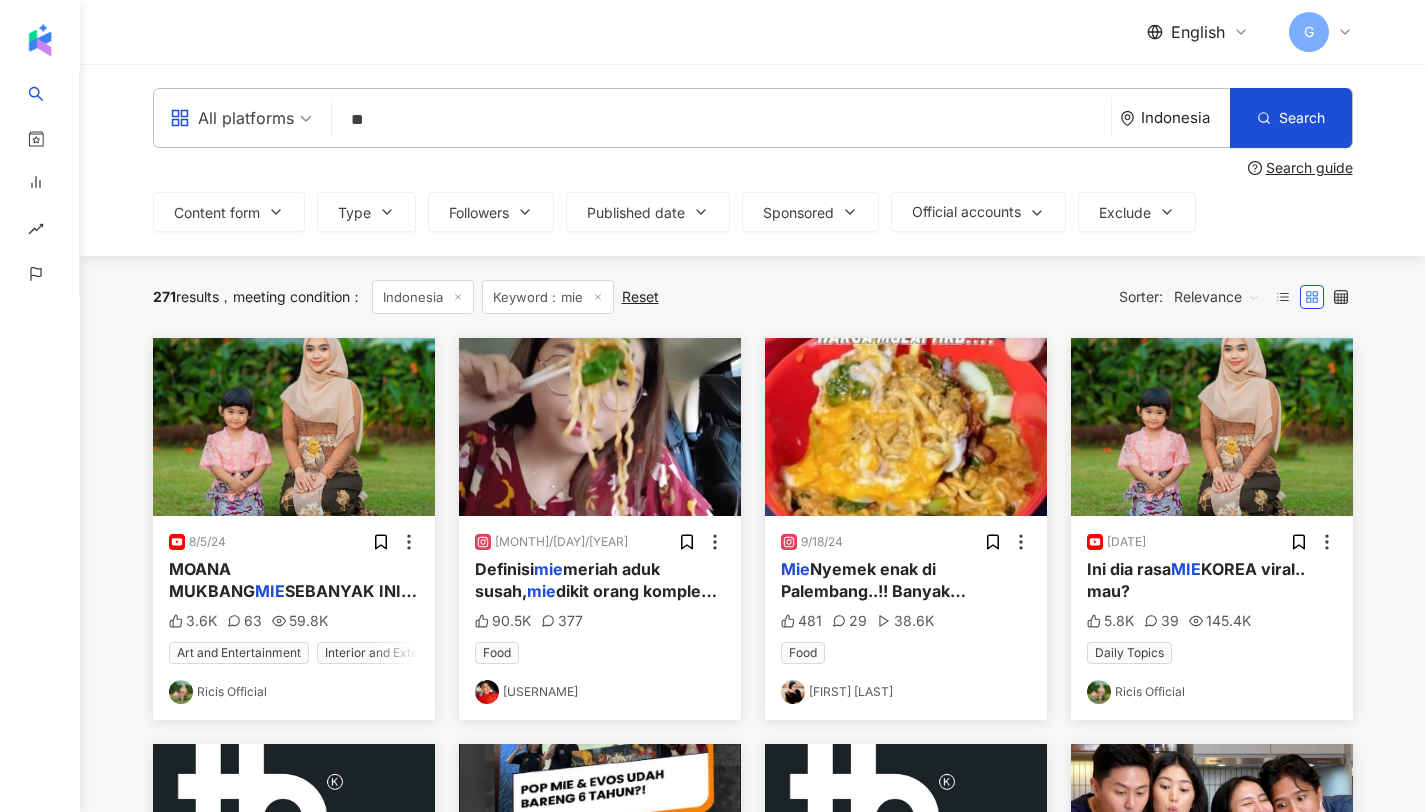 type on "*" 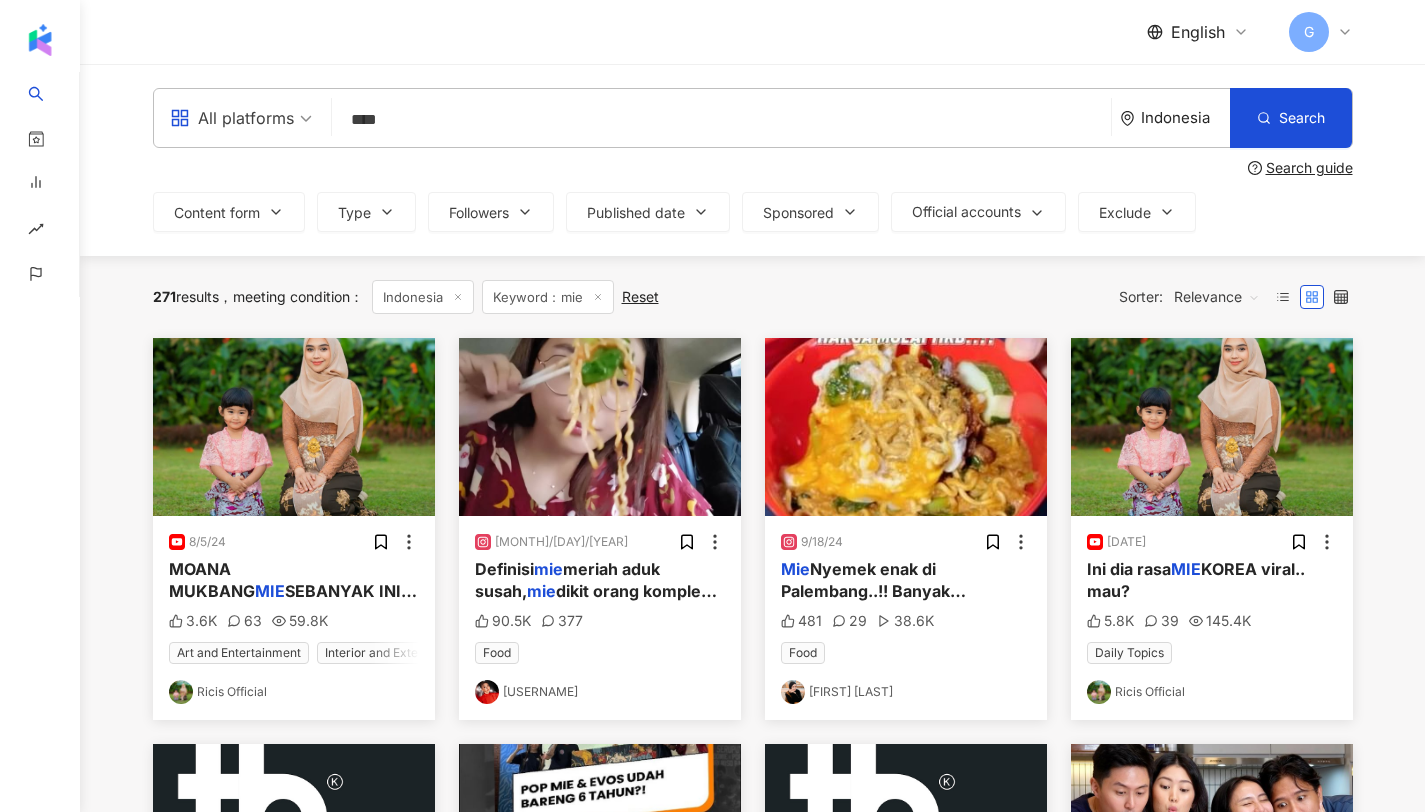 type on "****" 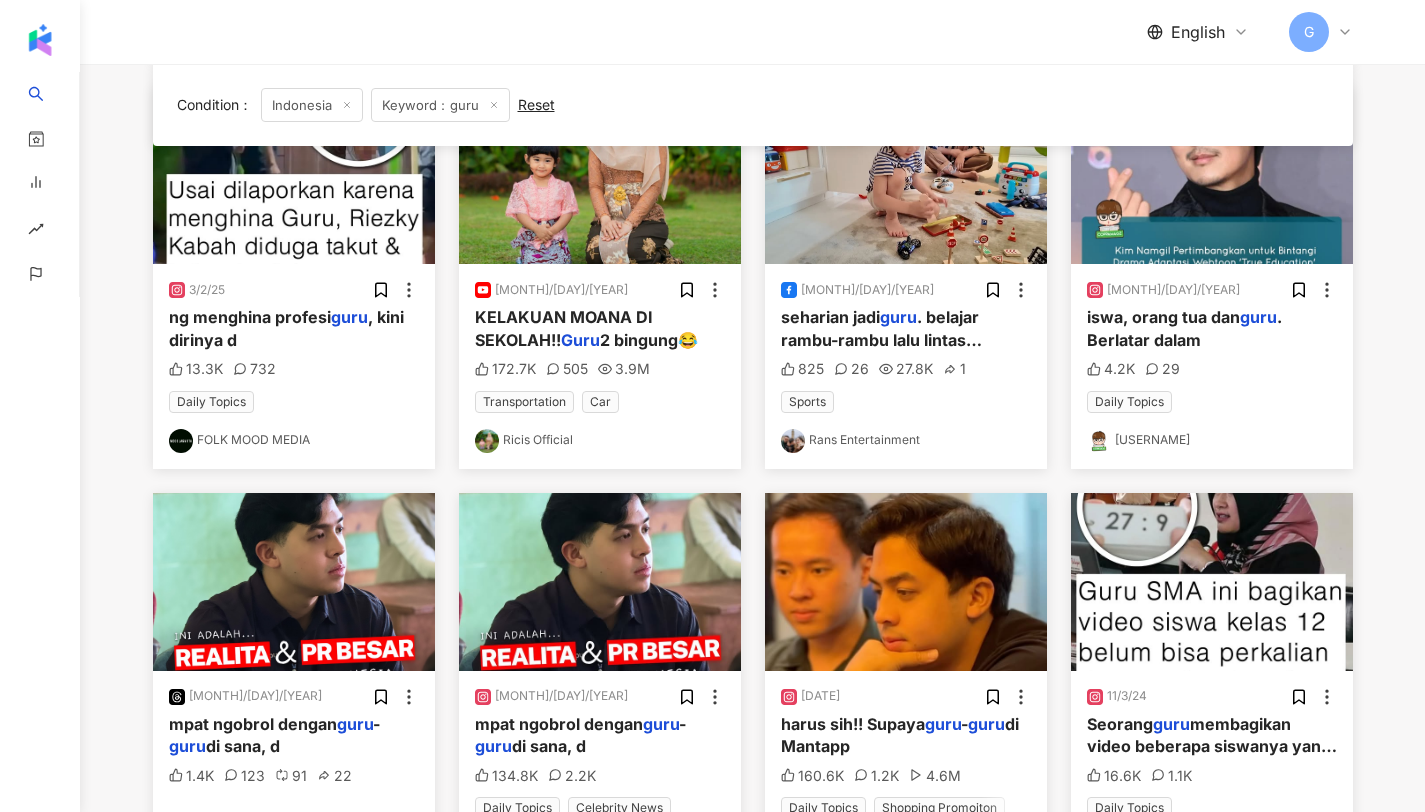 scroll, scrollTop: 818, scrollLeft: 0, axis: vertical 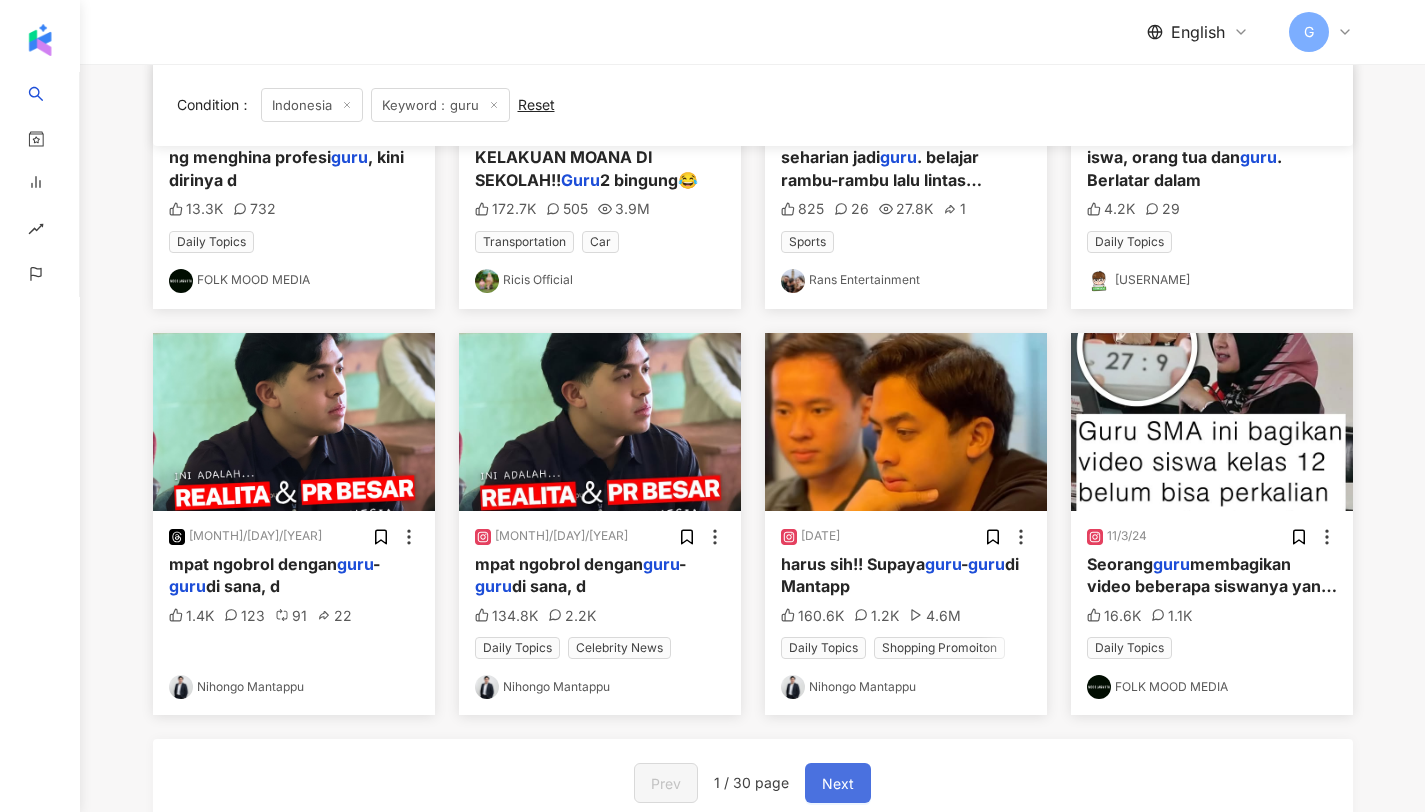 click on "Next" at bounding box center [838, 784] 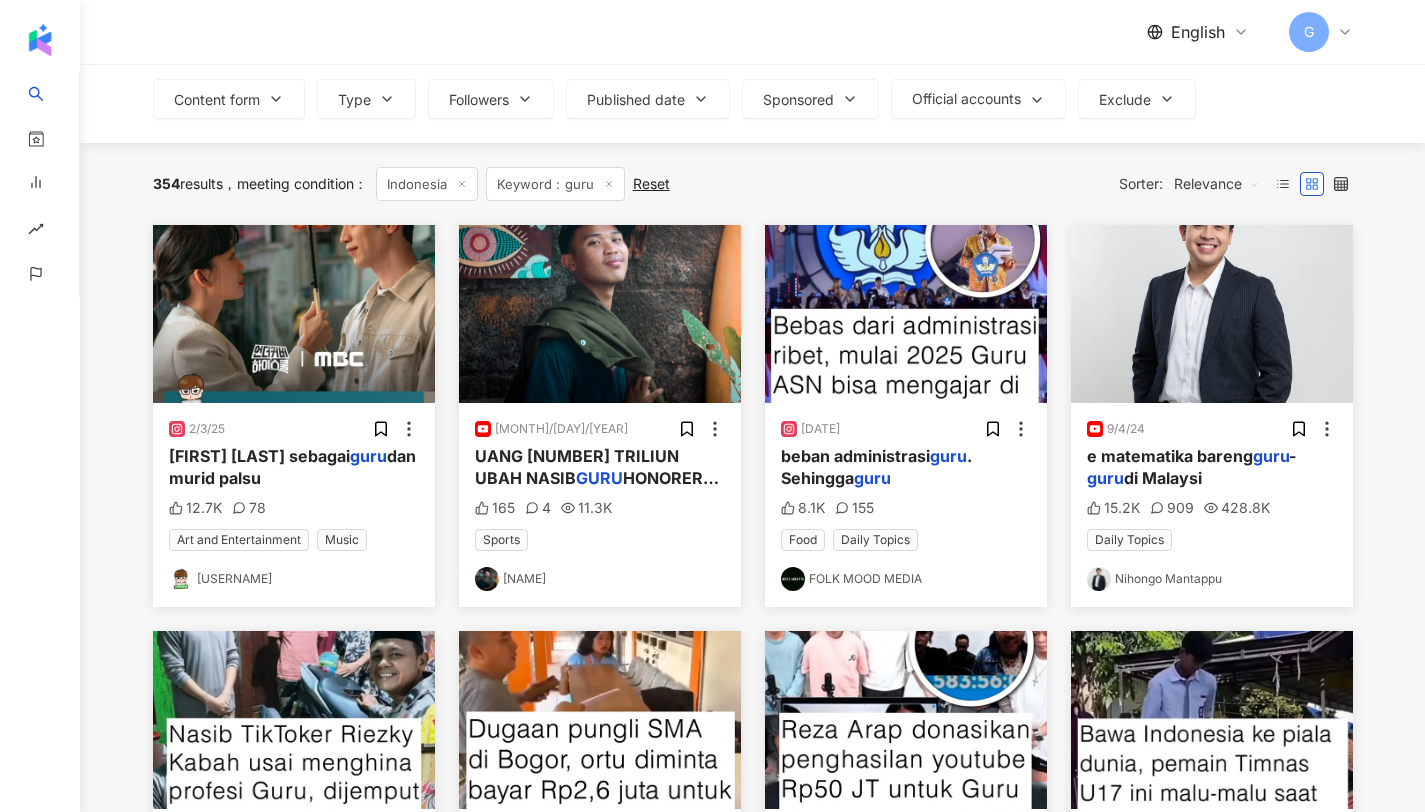 scroll, scrollTop: 0, scrollLeft: 0, axis: both 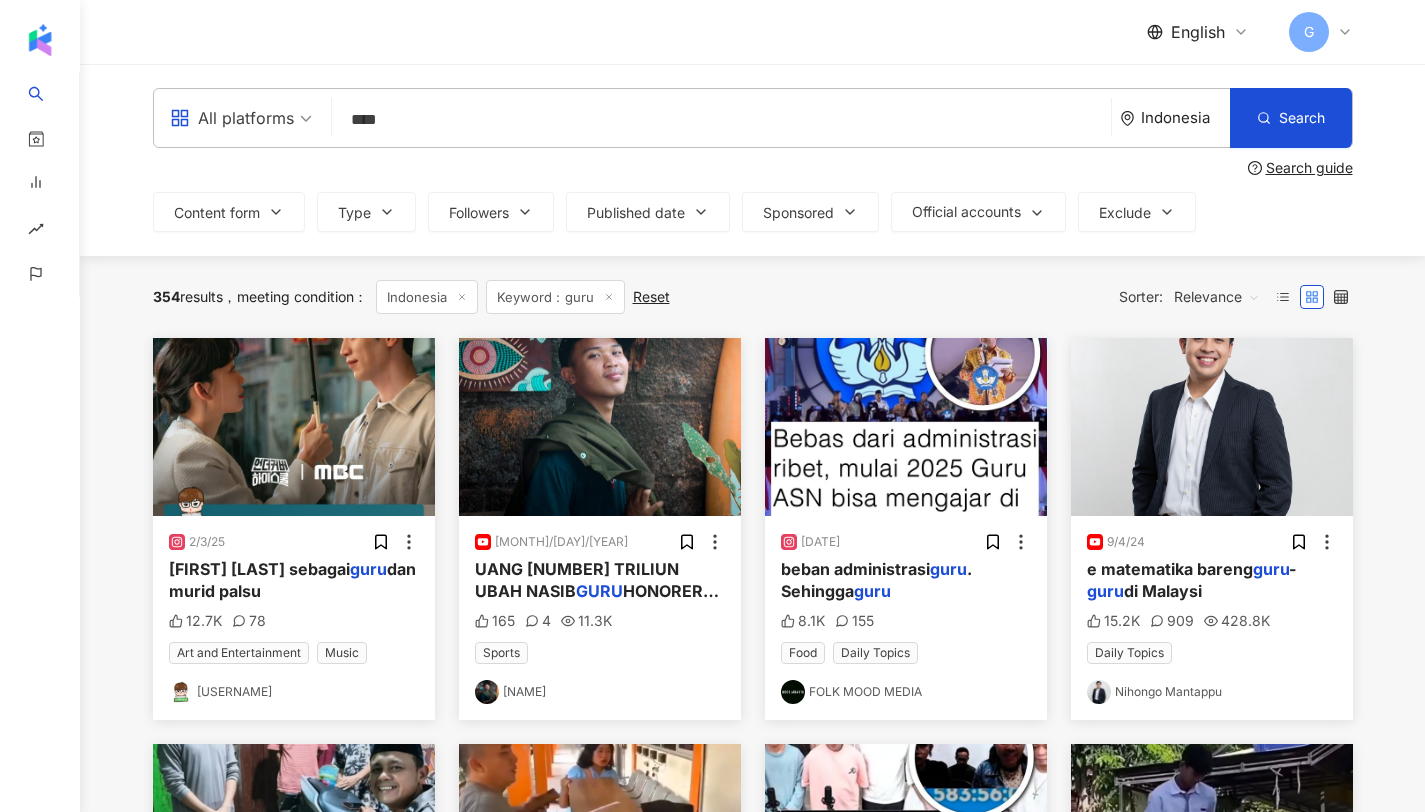 click on "****" at bounding box center (721, 119) 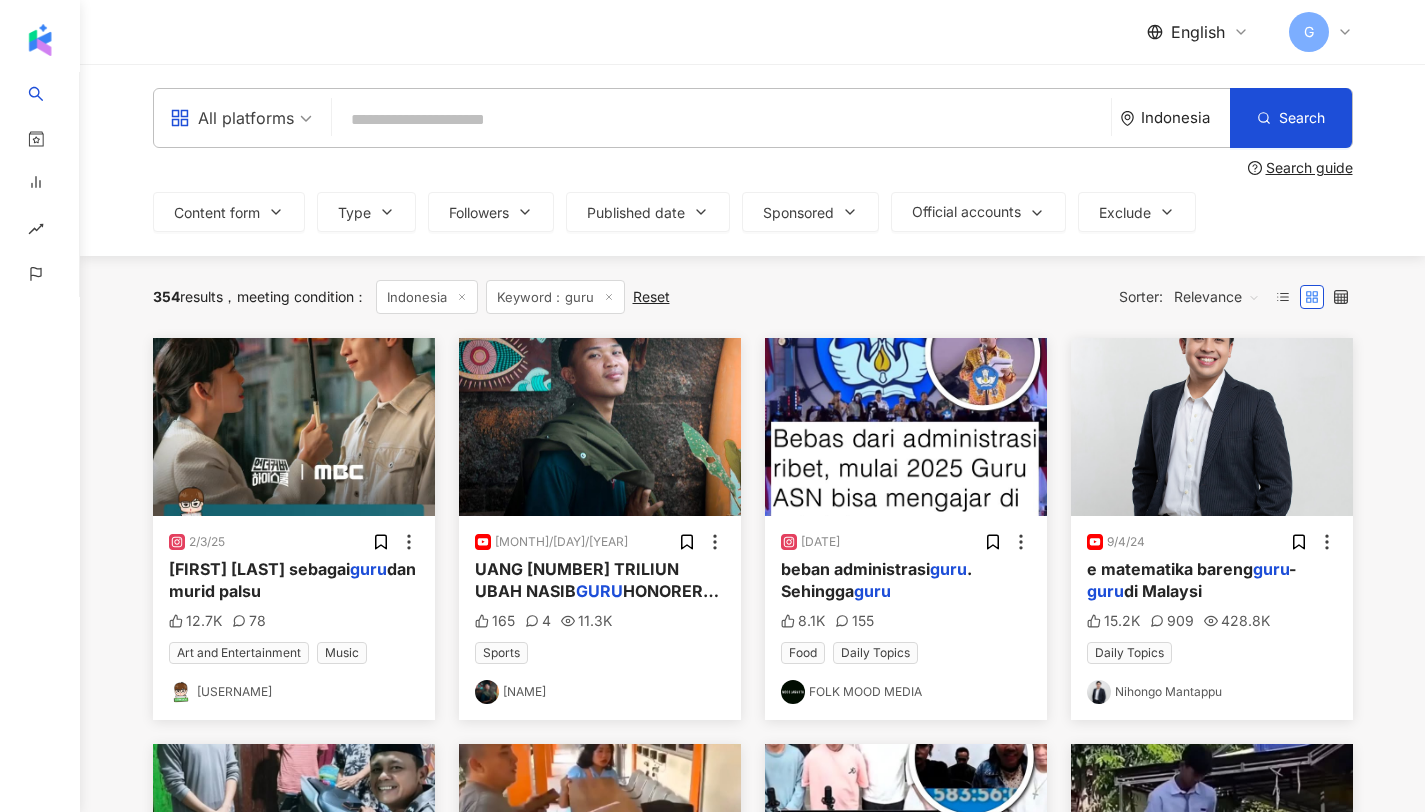 type on "*" 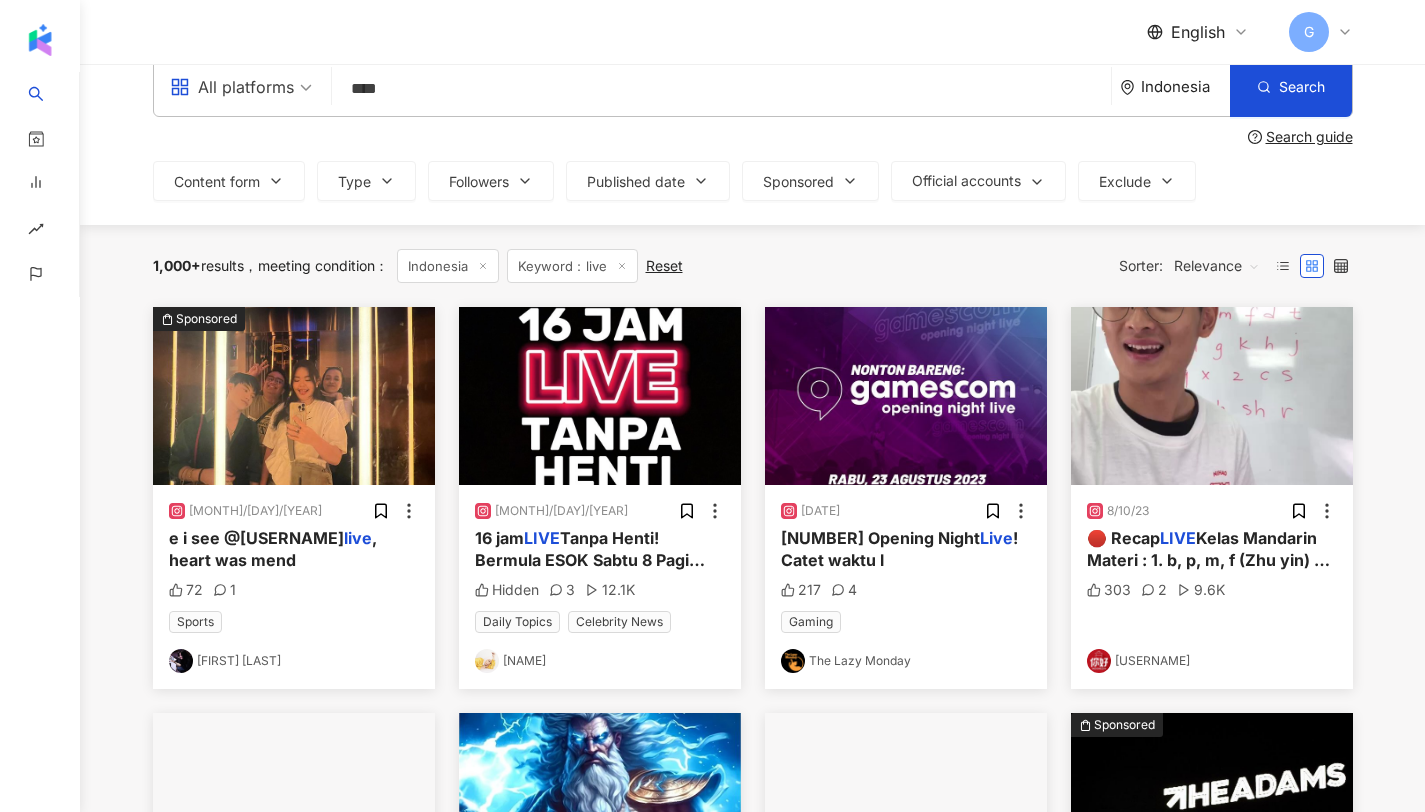 scroll, scrollTop: 0, scrollLeft: 0, axis: both 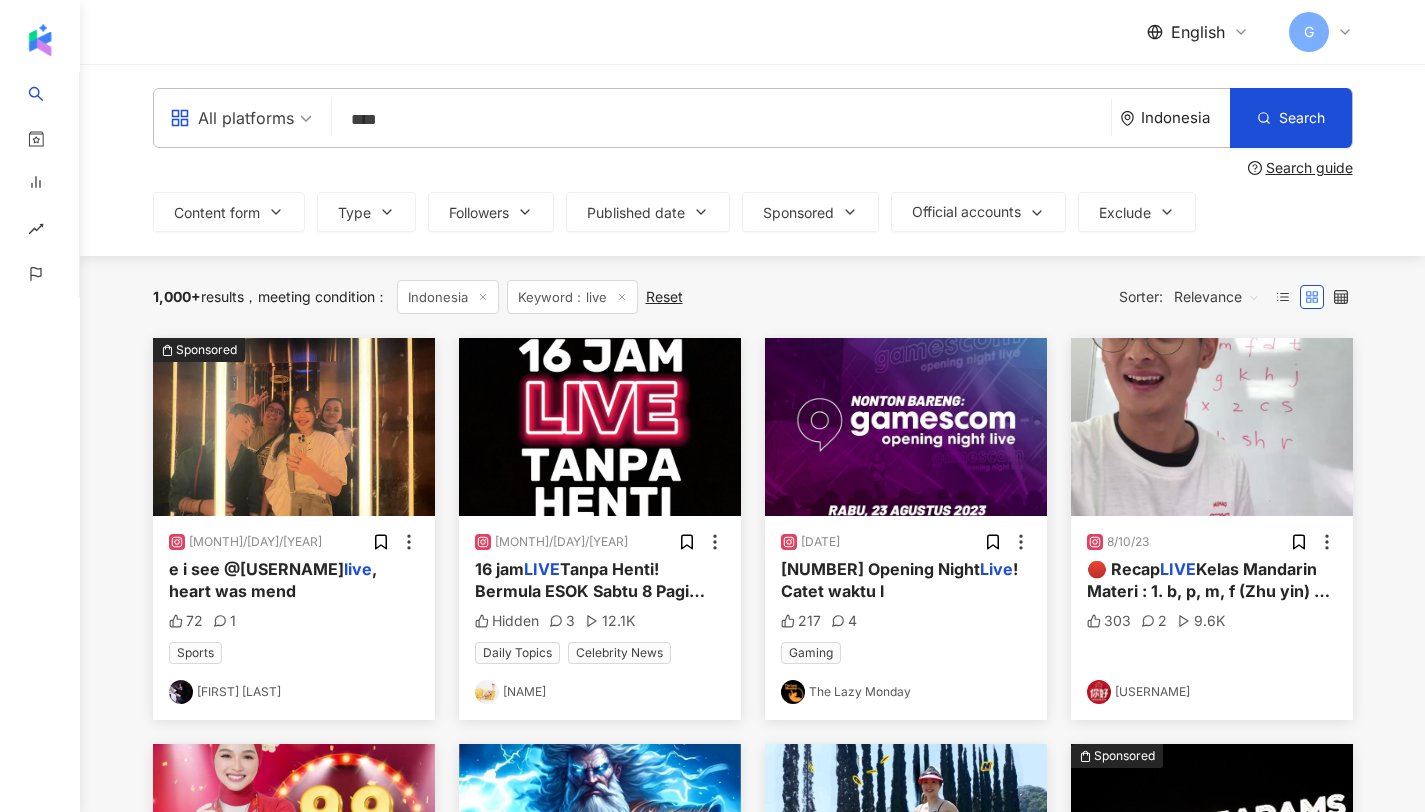 drag, startPoint x: 416, startPoint y: 128, endPoint x: 318, endPoint y: 118, distance: 98.50888 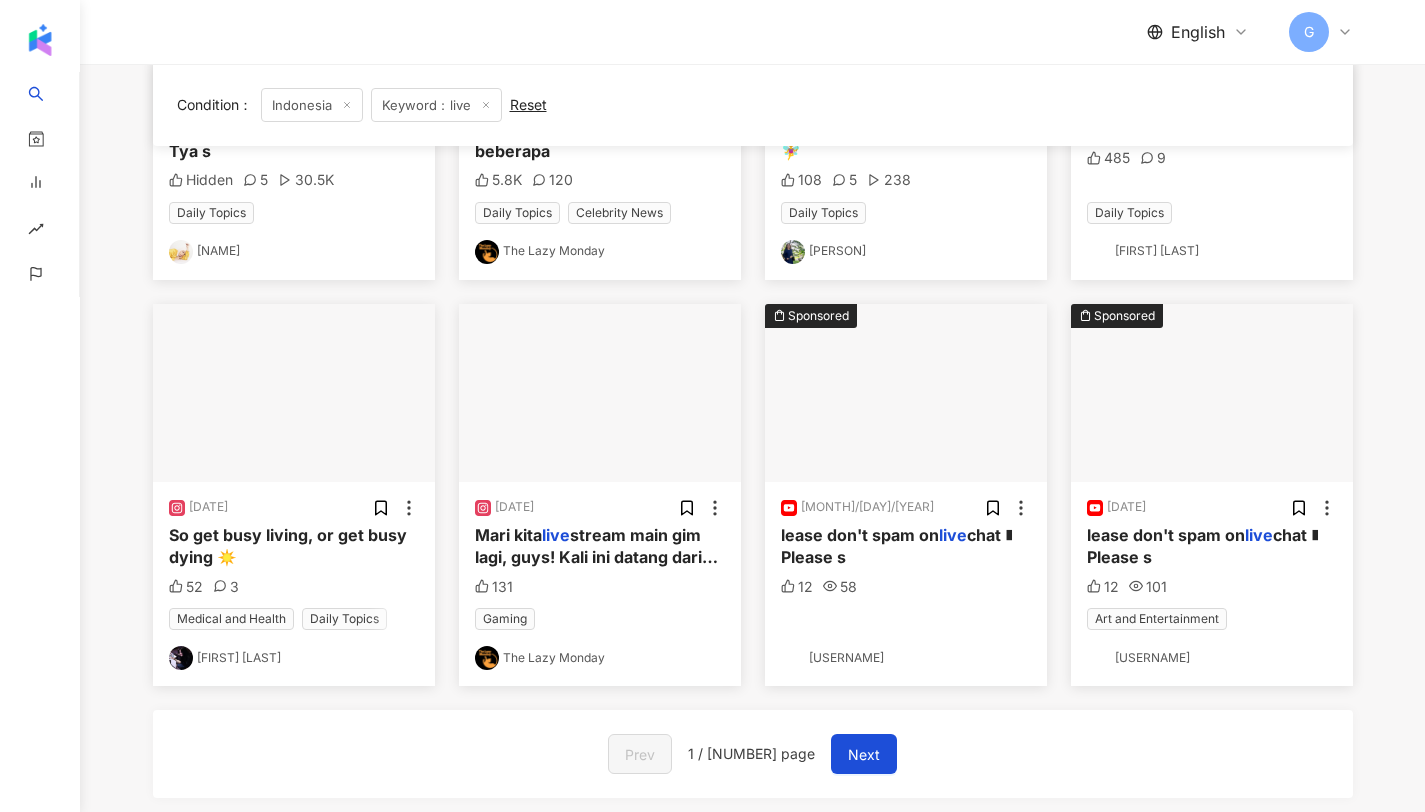scroll, scrollTop: 851, scrollLeft: 0, axis: vertical 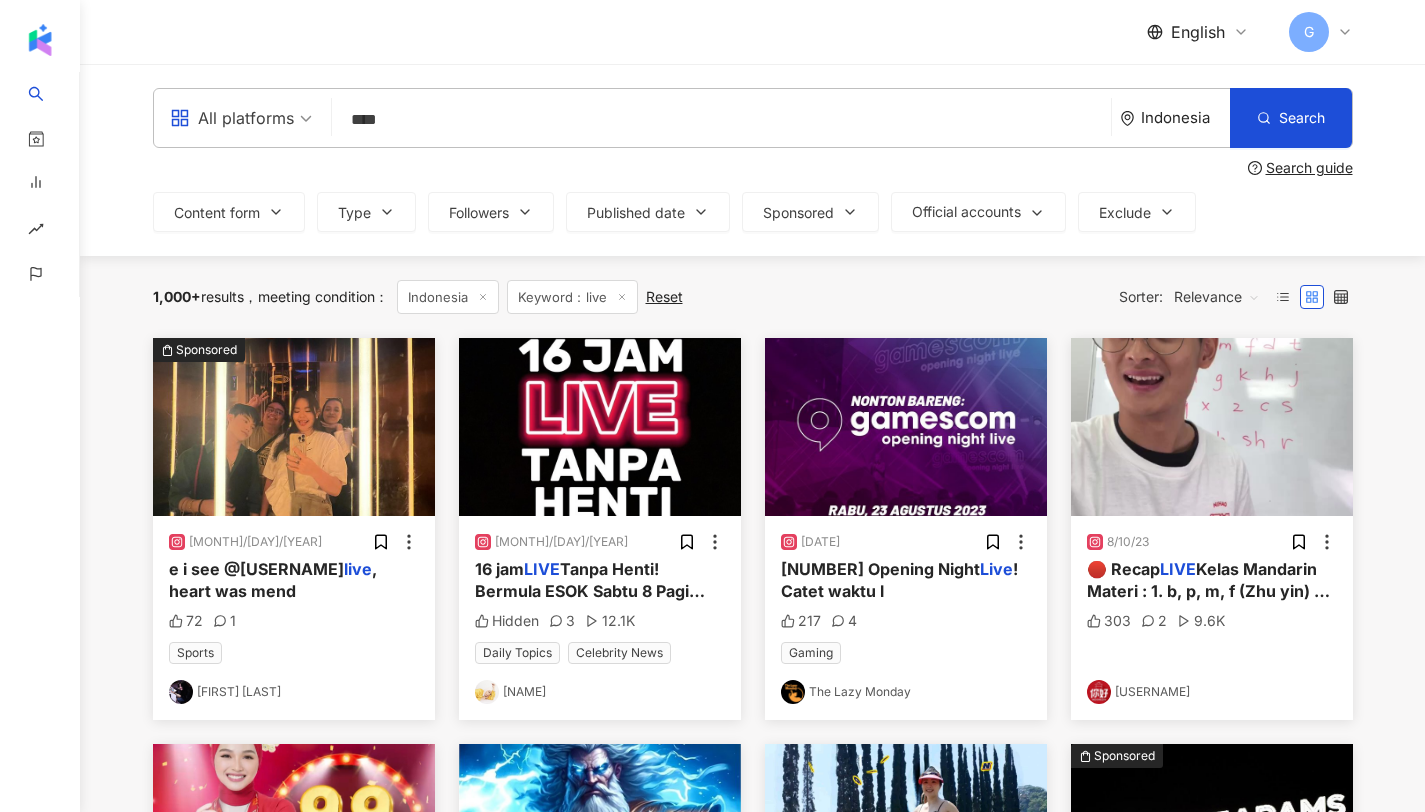 click on "****" at bounding box center (721, 119) 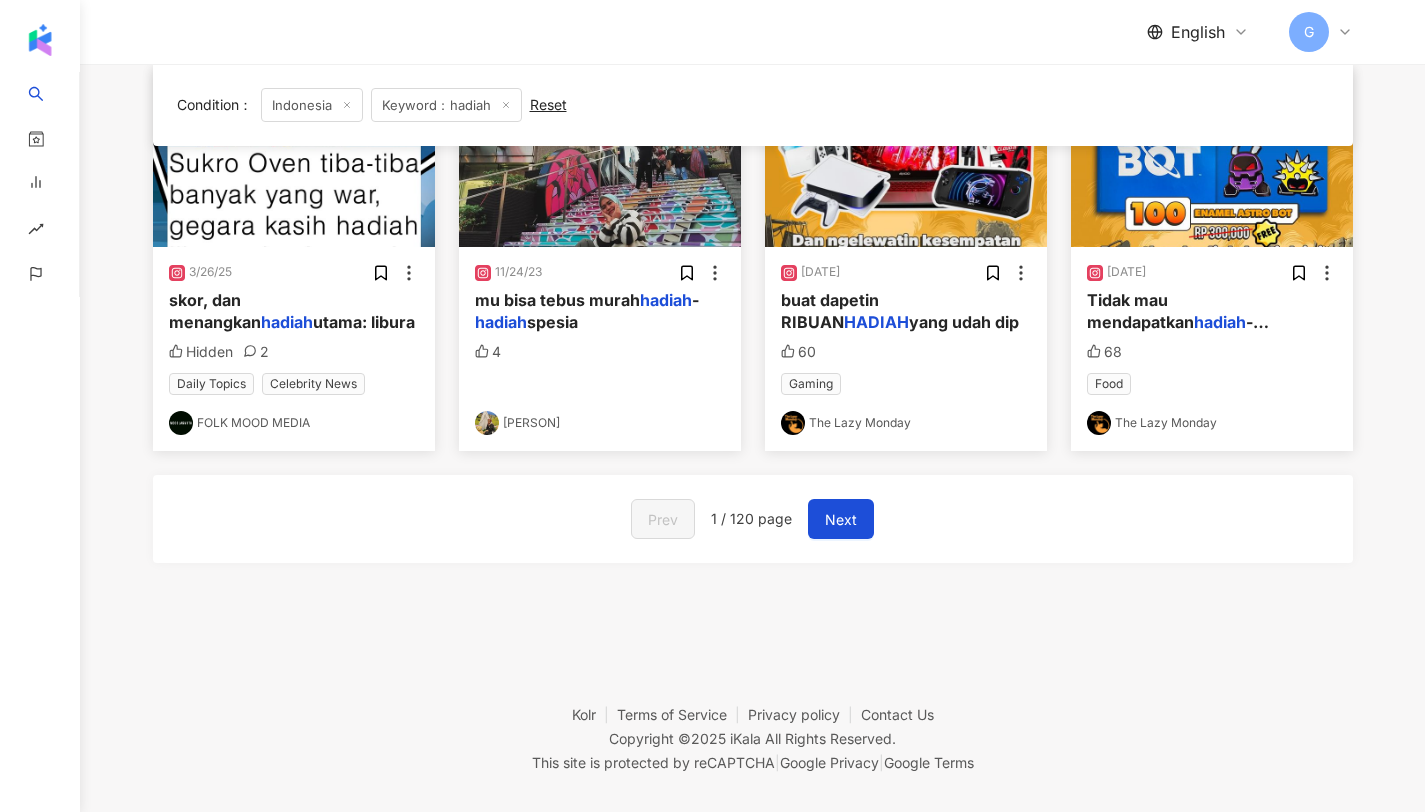 scroll, scrollTop: 1105, scrollLeft: 0, axis: vertical 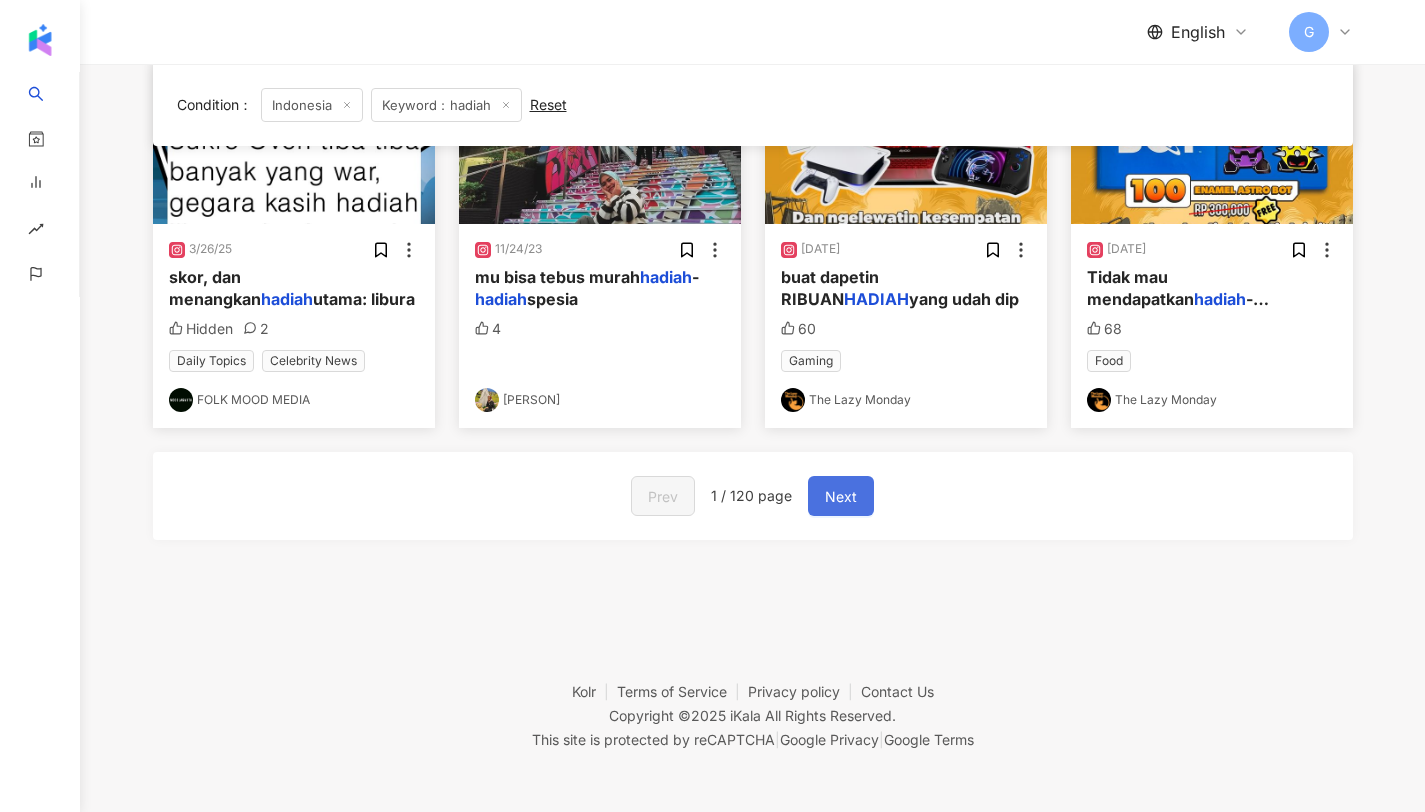 click on "Next" at bounding box center (841, 497) 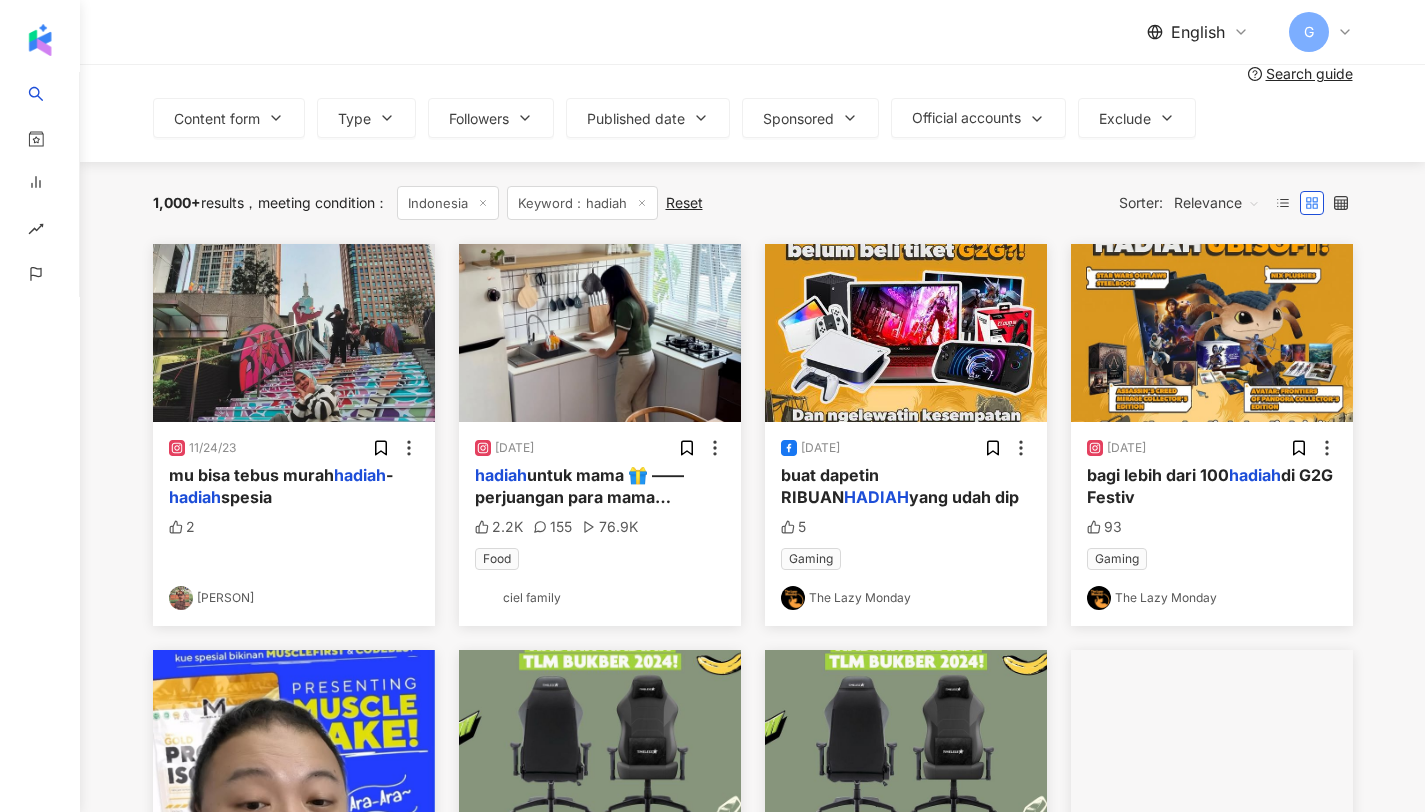 scroll, scrollTop: 0, scrollLeft: 0, axis: both 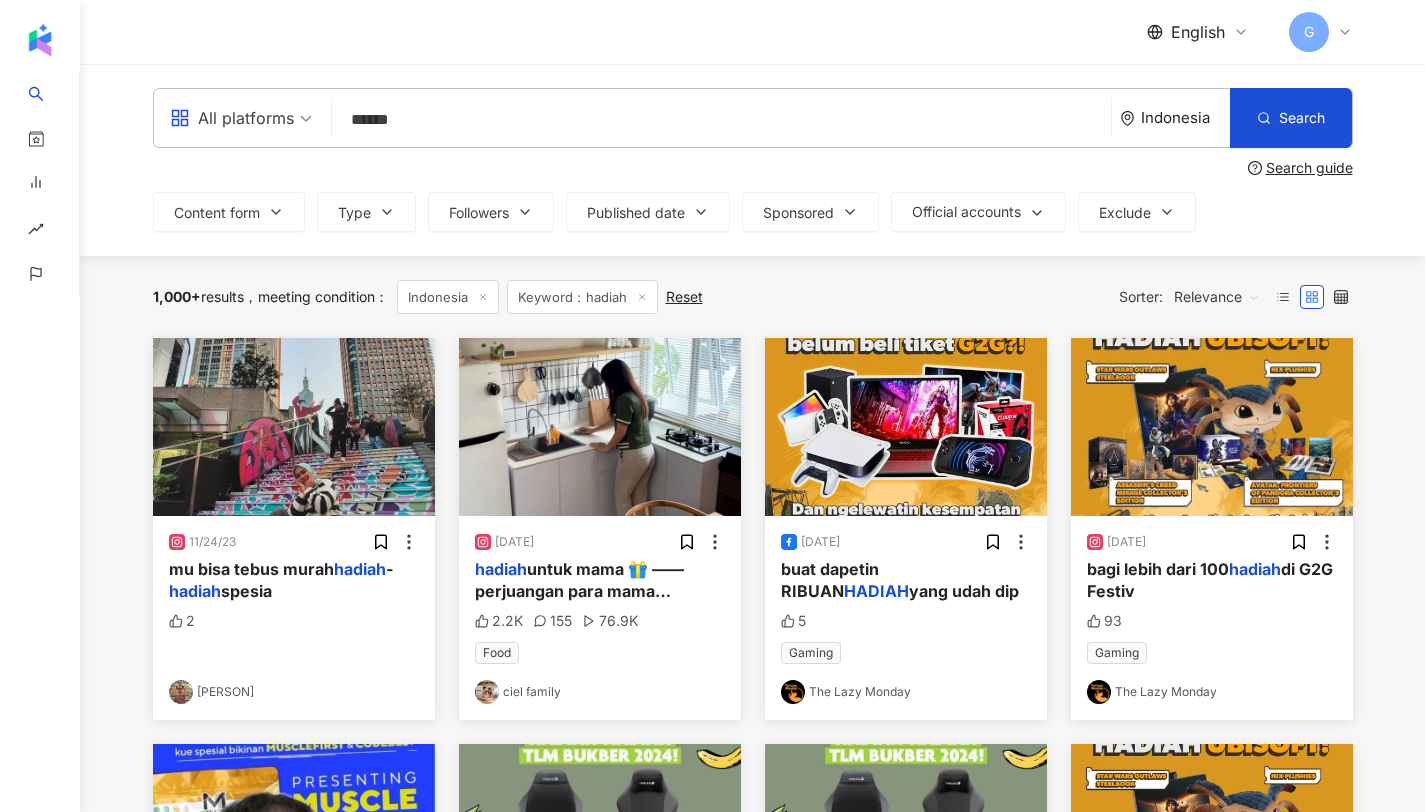 drag, startPoint x: 445, startPoint y: 116, endPoint x: 181, endPoint y: 99, distance: 264.54678 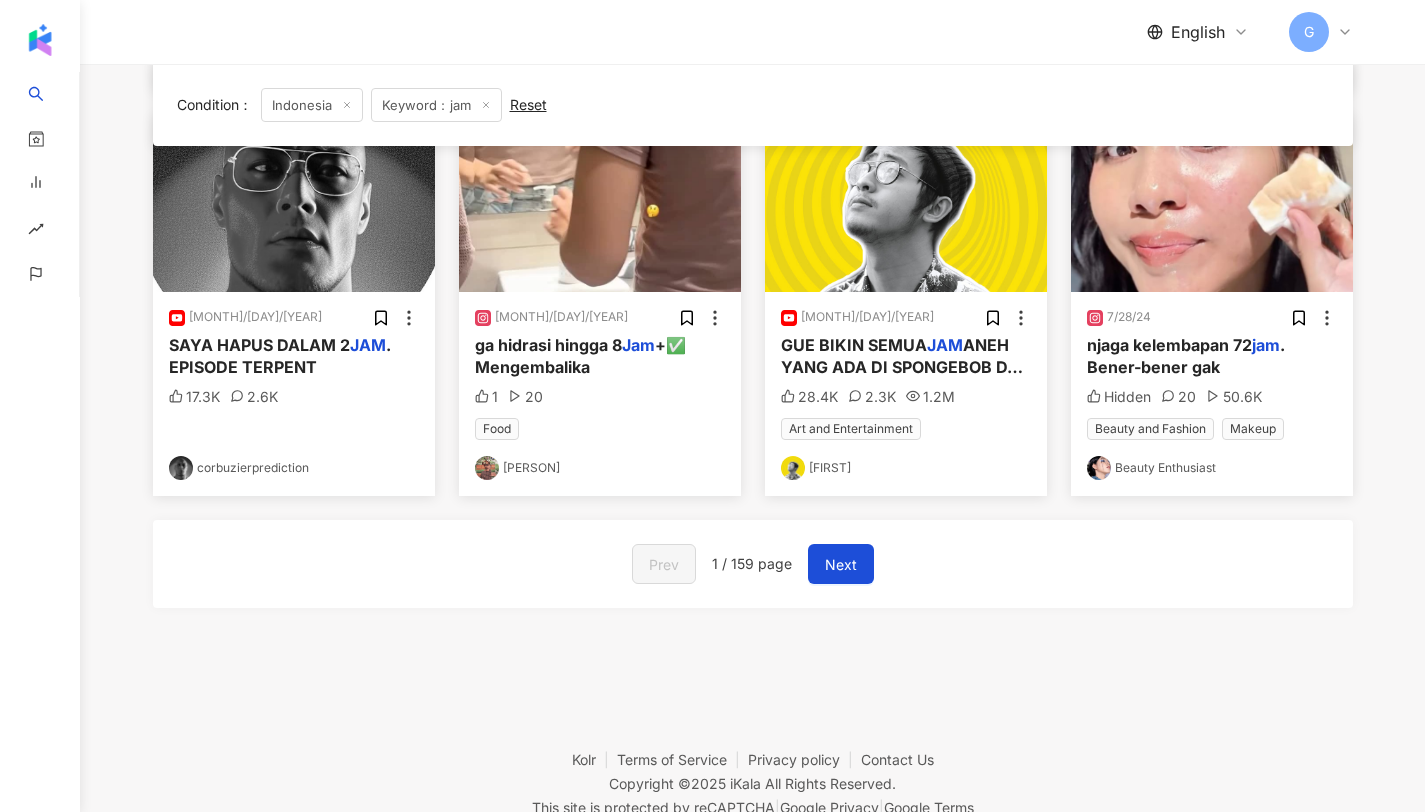 scroll, scrollTop: 1038, scrollLeft: 0, axis: vertical 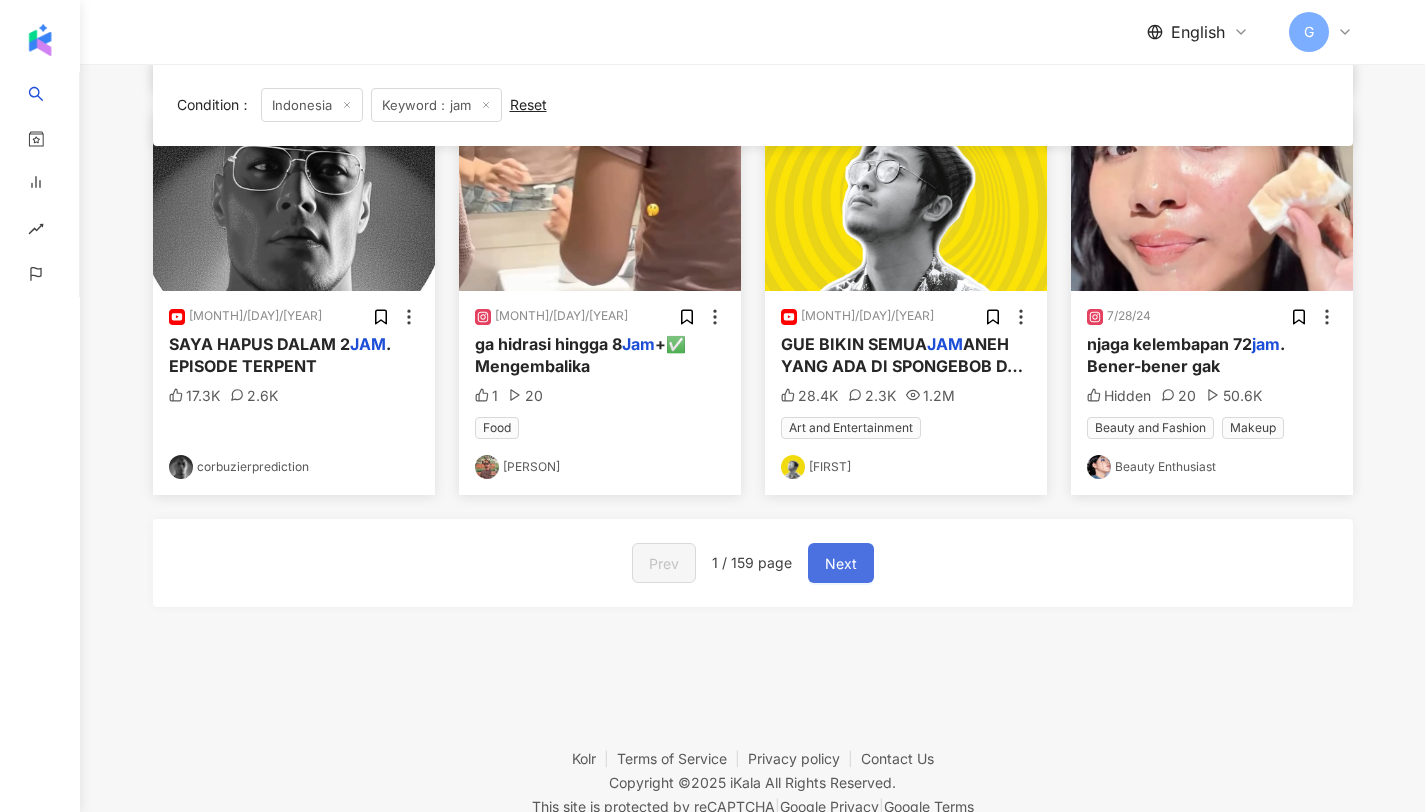 click on "Next" at bounding box center [841, 564] 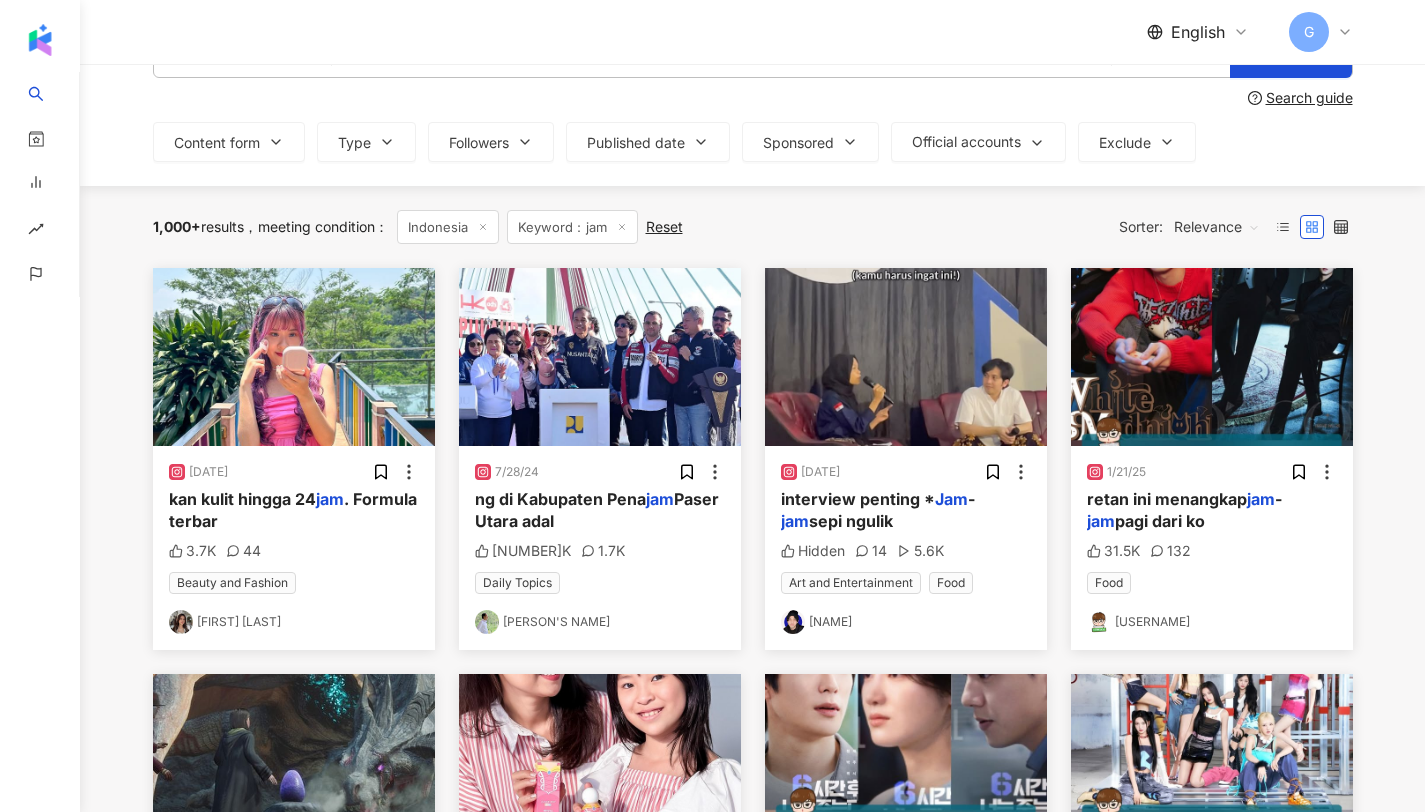 scroll, scrollTop: 0, scrollLeft: 0, axis: both 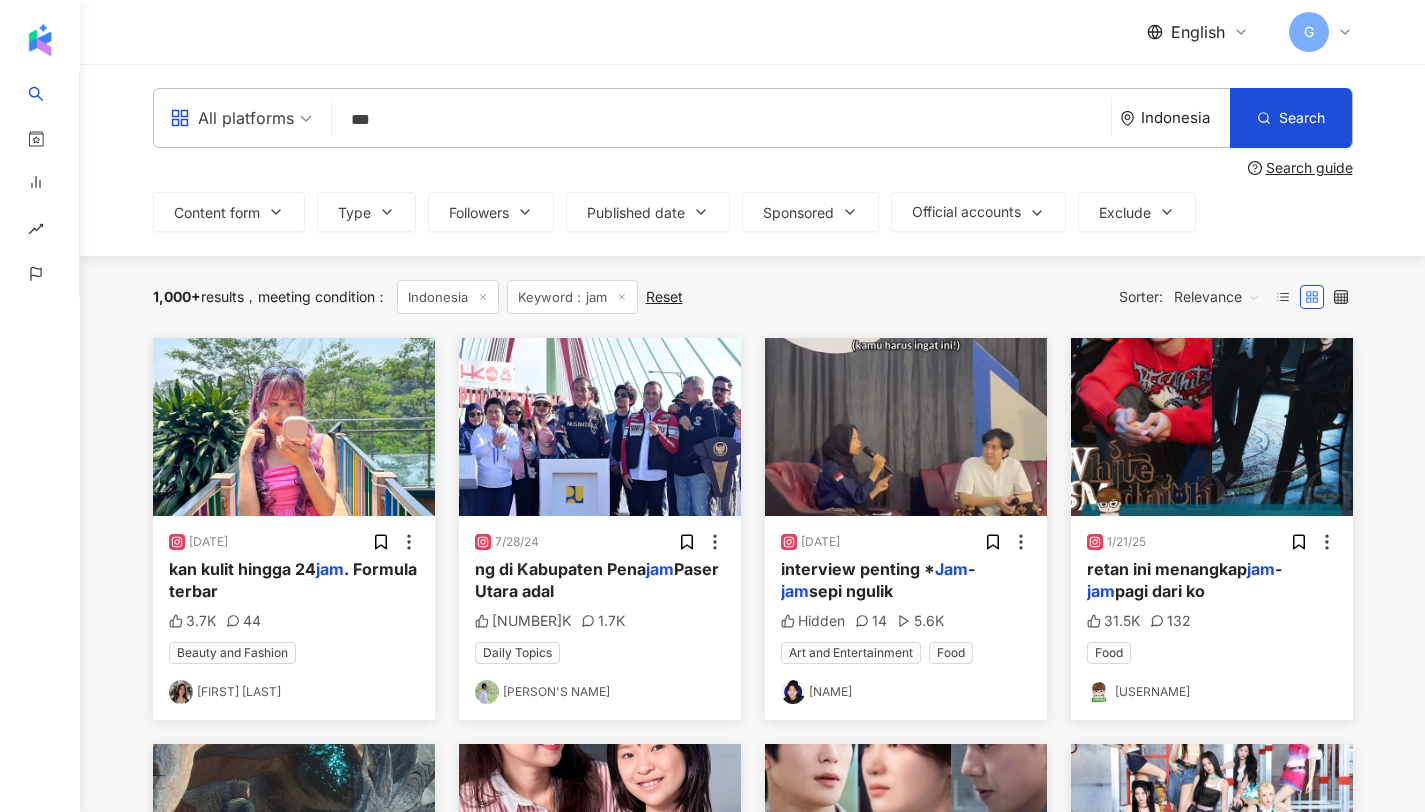 drag, startPoint x: 452, startPoint y: 123, endPoint x: 289, endPoint y: 115, distance: 163.1962 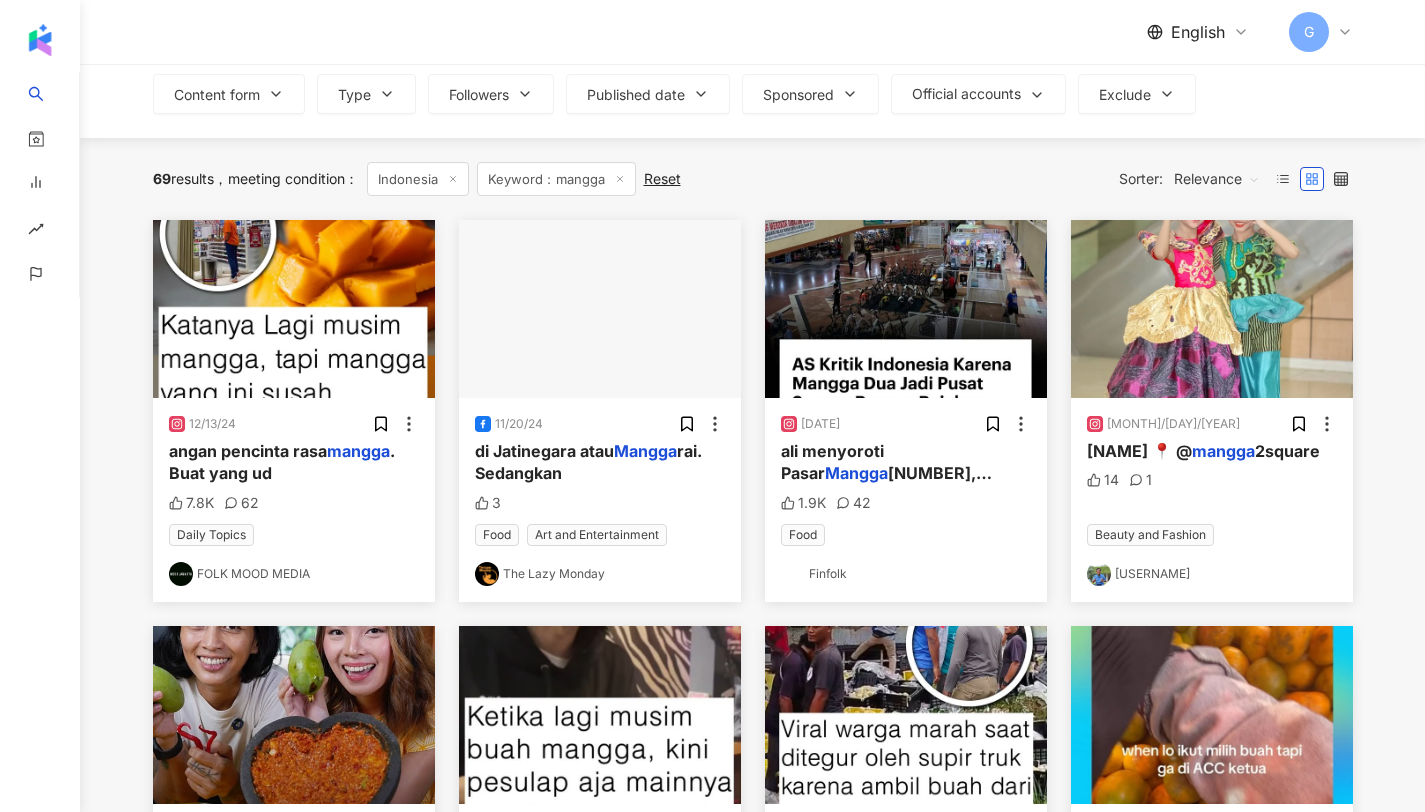 scroll, scrollTop: 8, scrollLeft: 0, axis: vertical 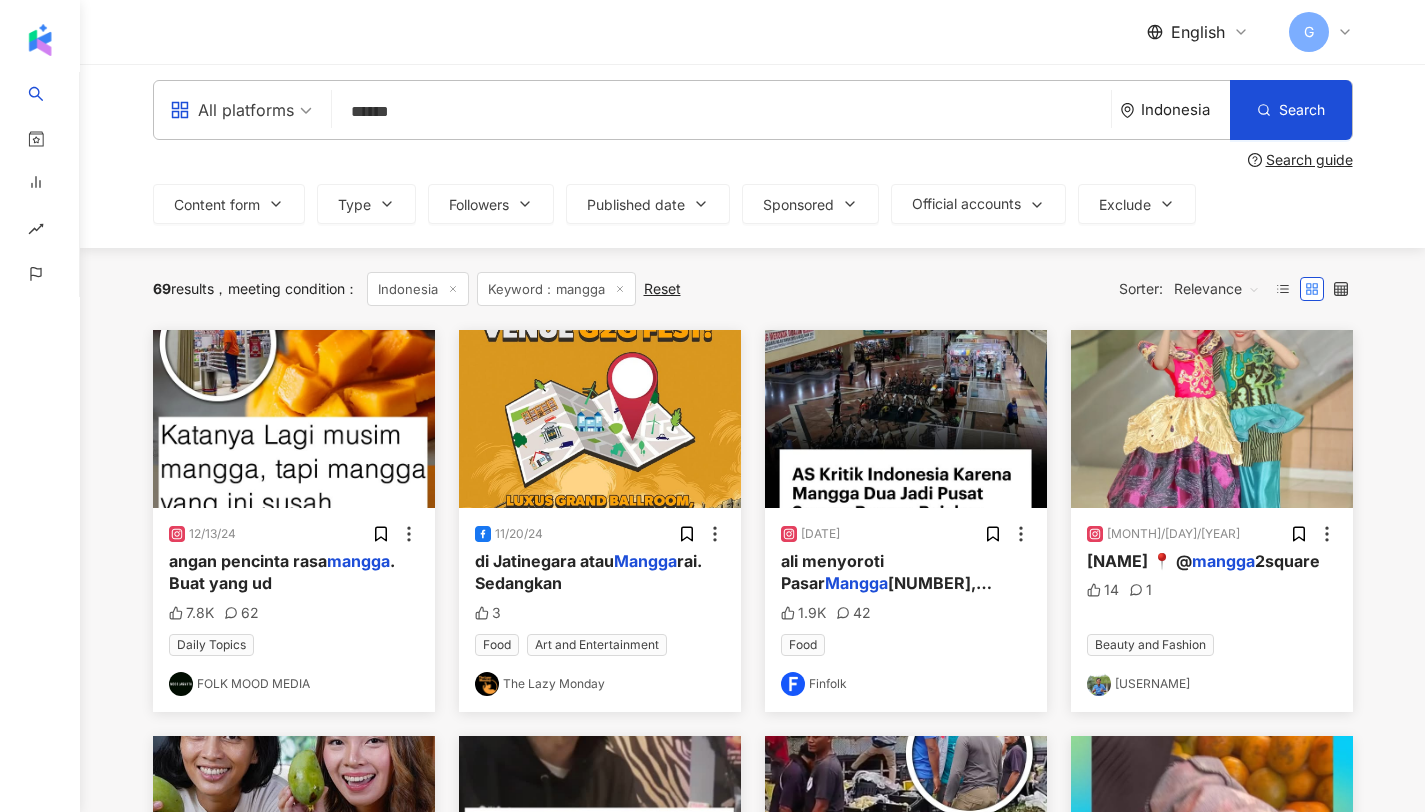click on "******" at bounding box center [721, 111] 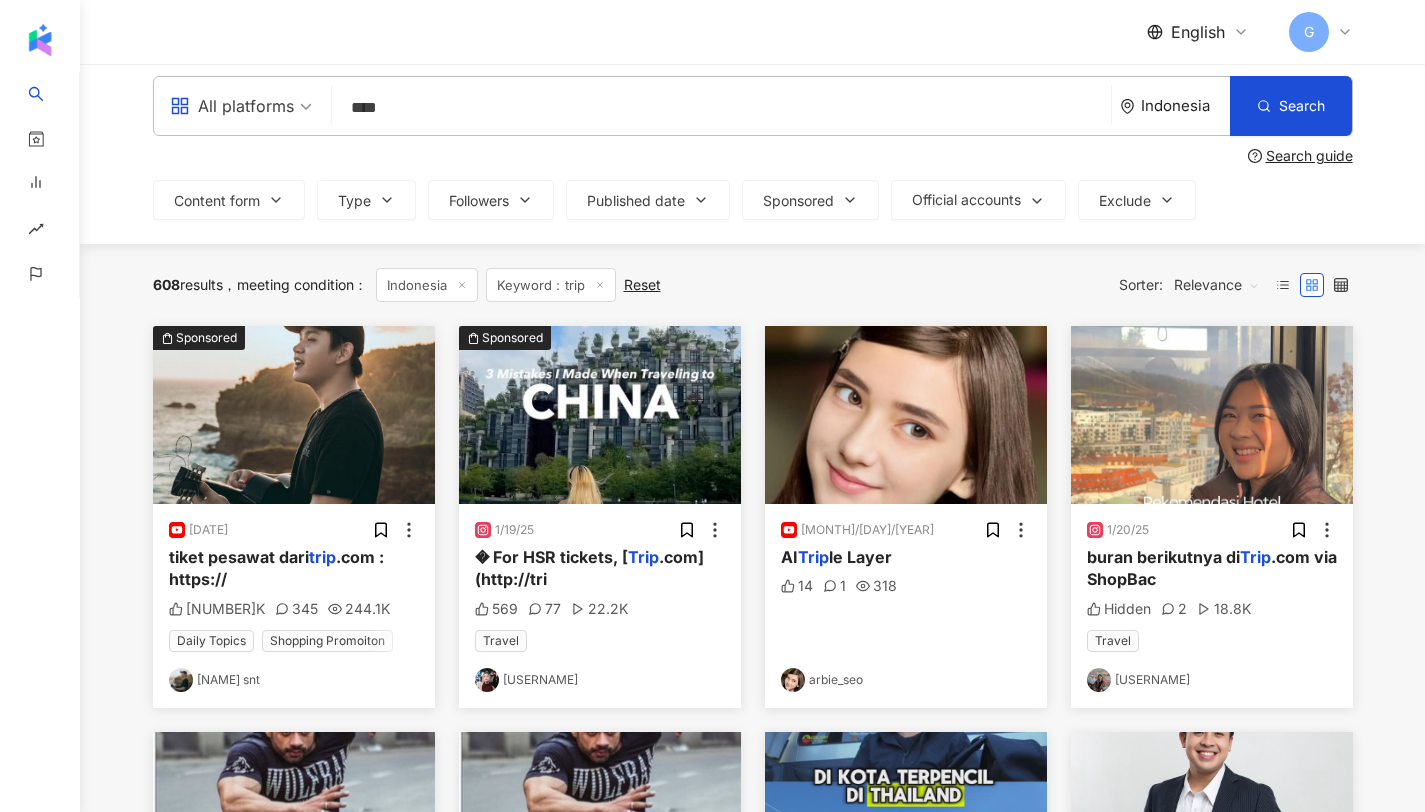 scroll, scrollTop: 0, scrollLeft: 0, axis: both 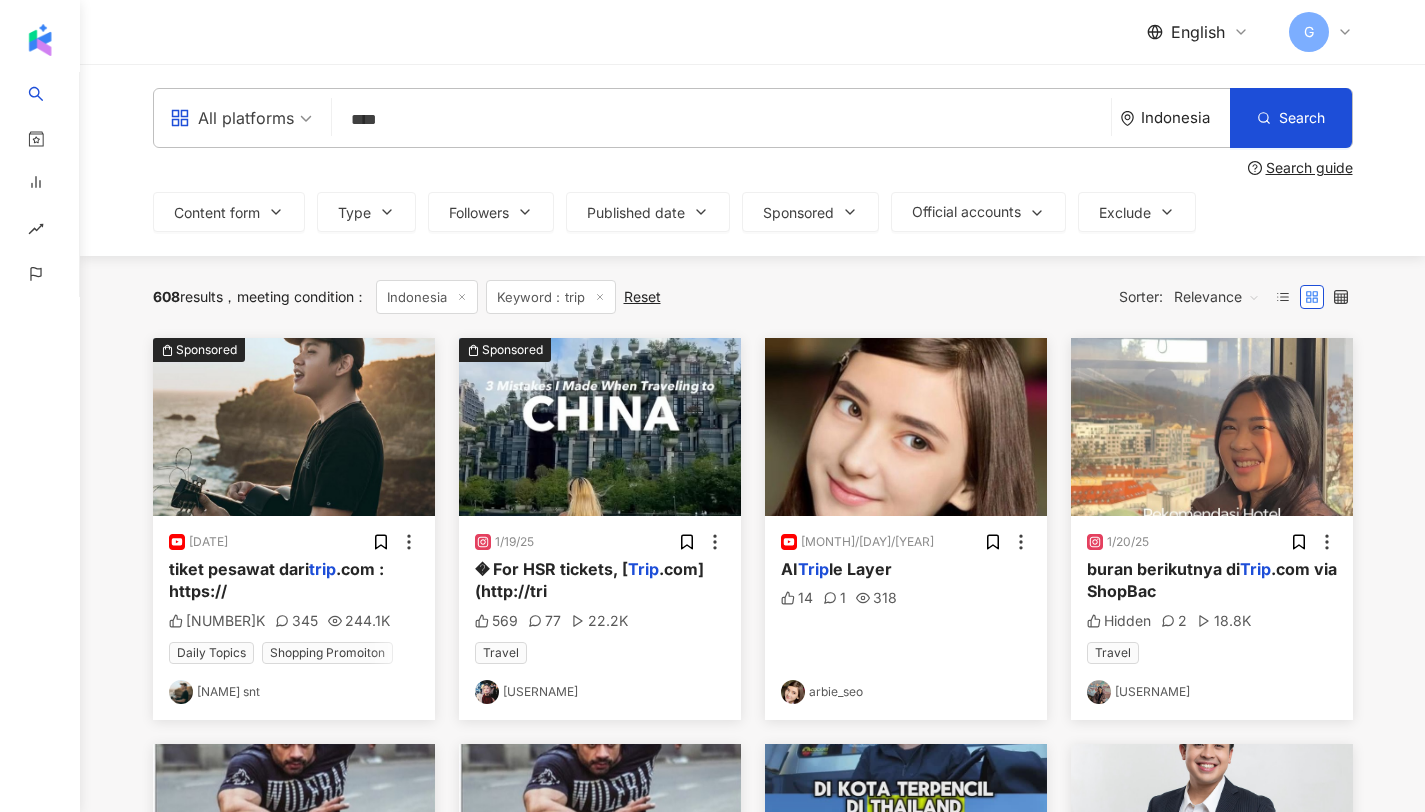 drag, startPoint x: 457, startPoint y: 124, endPoint x: 316, endPoint y: 124, distance: 141 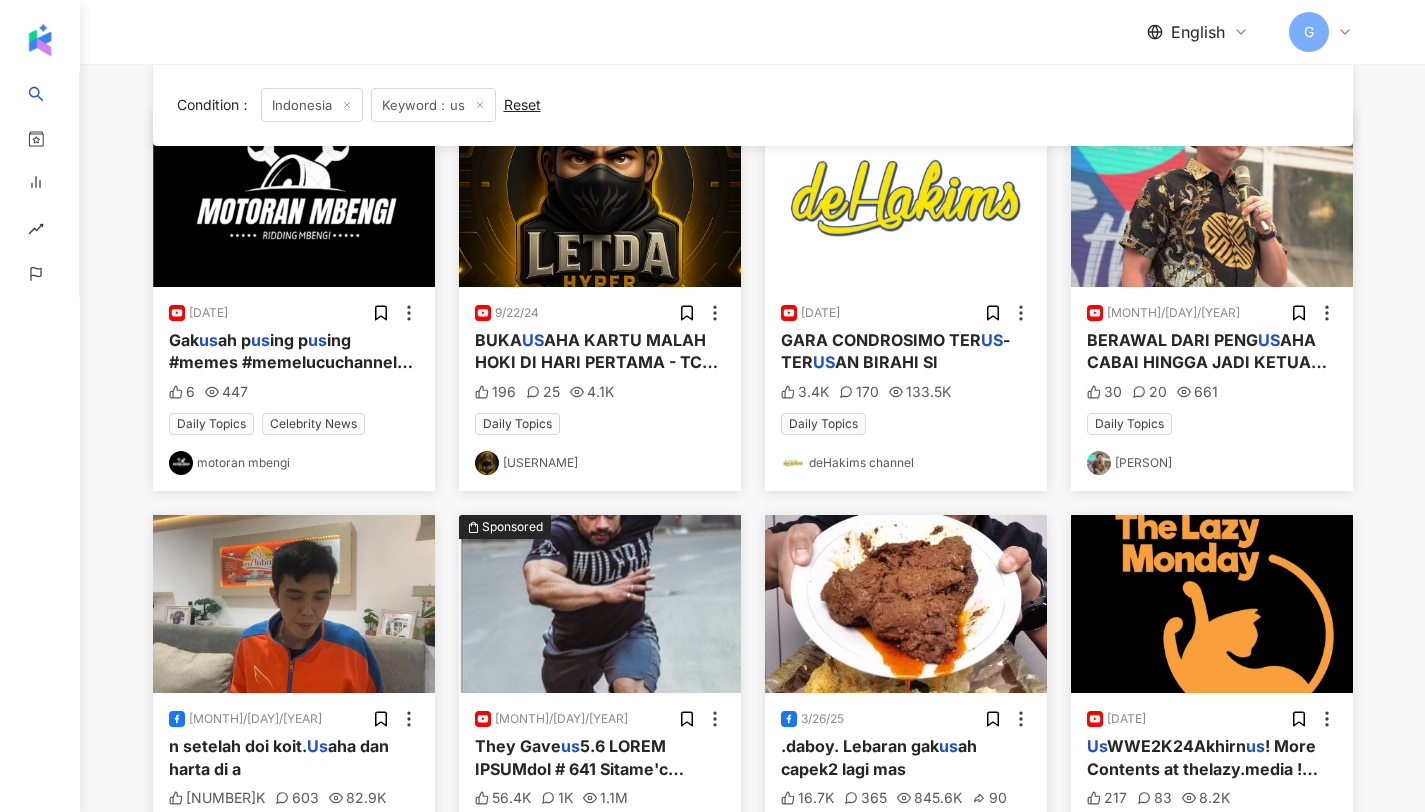 scroll, scrollTop: 0, scrollLeft: 0, axis: both 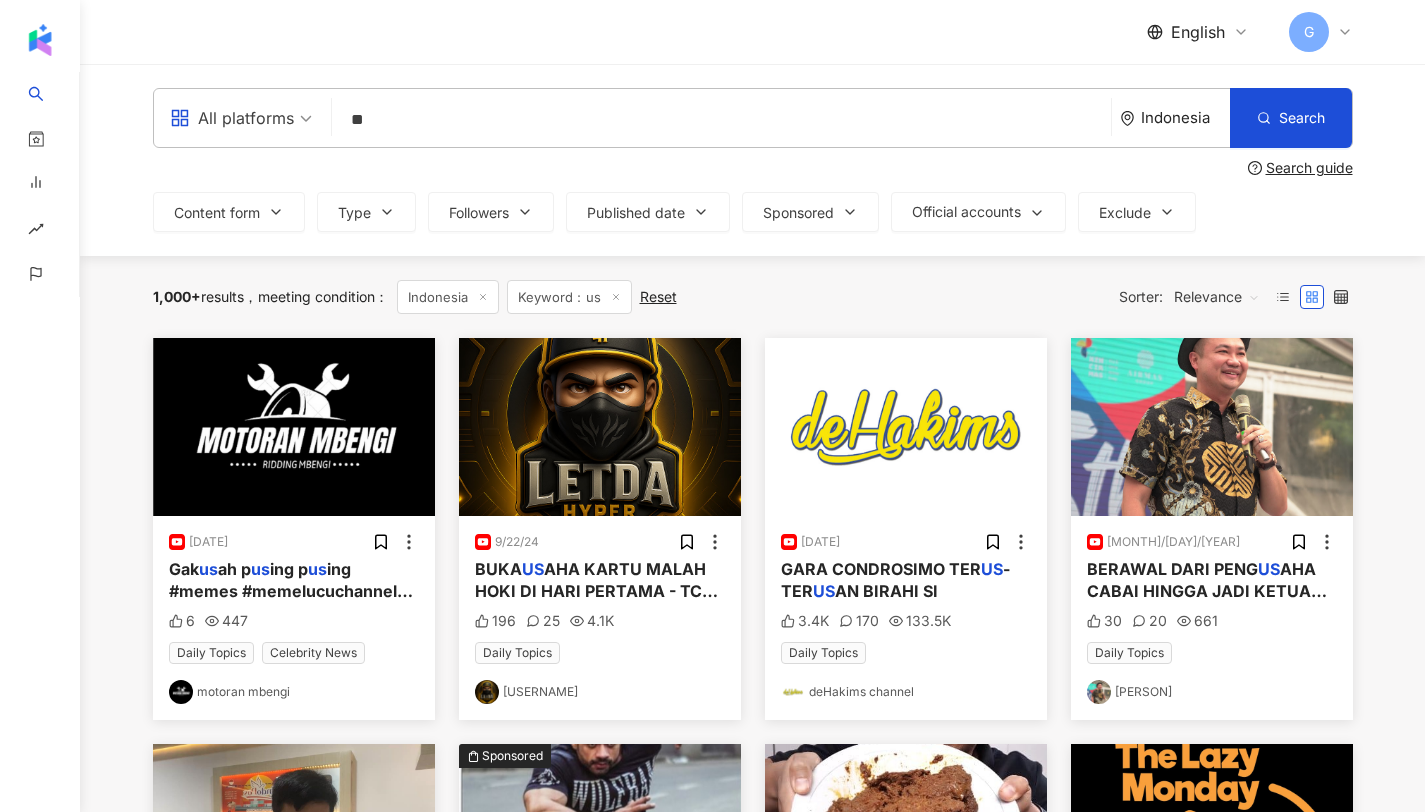 type on "*" 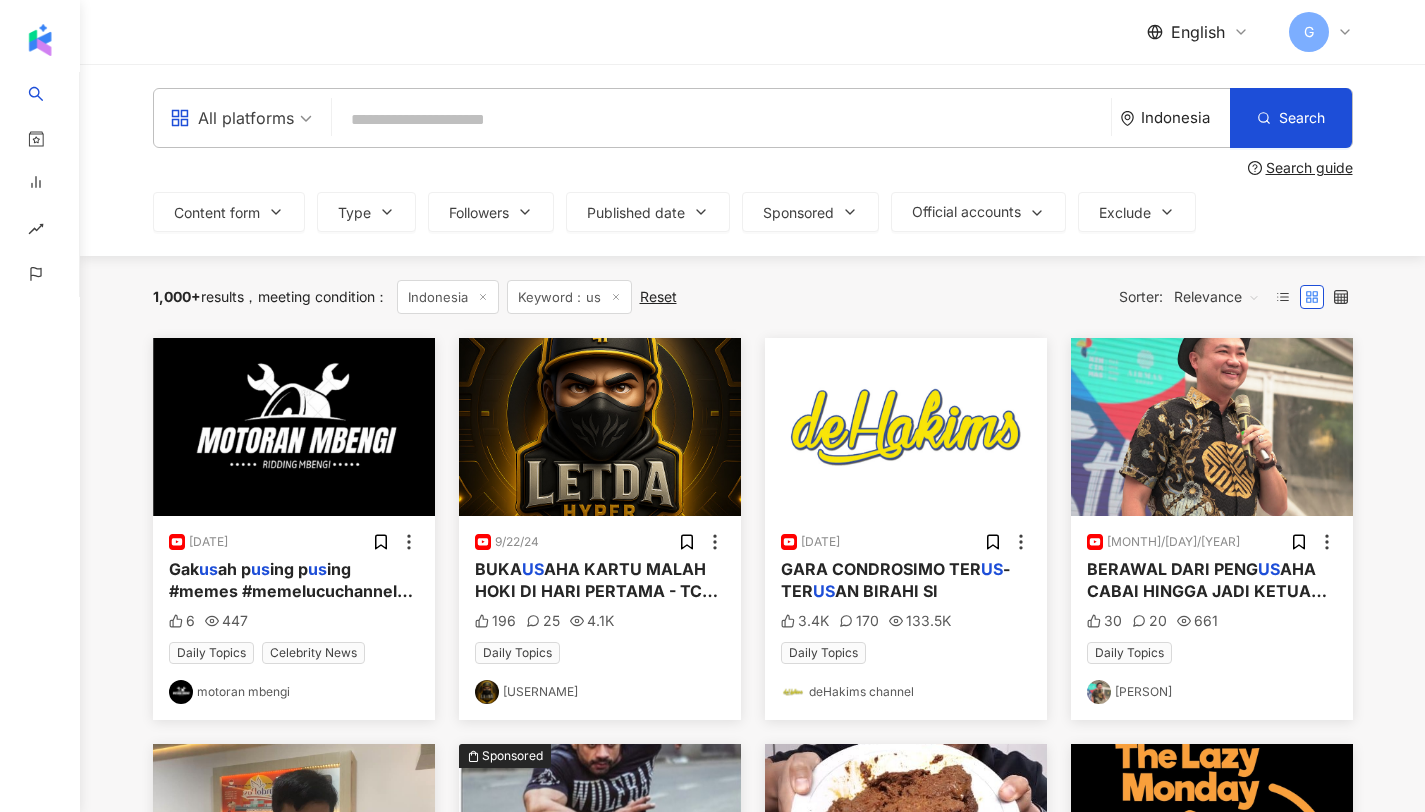 type on "*" 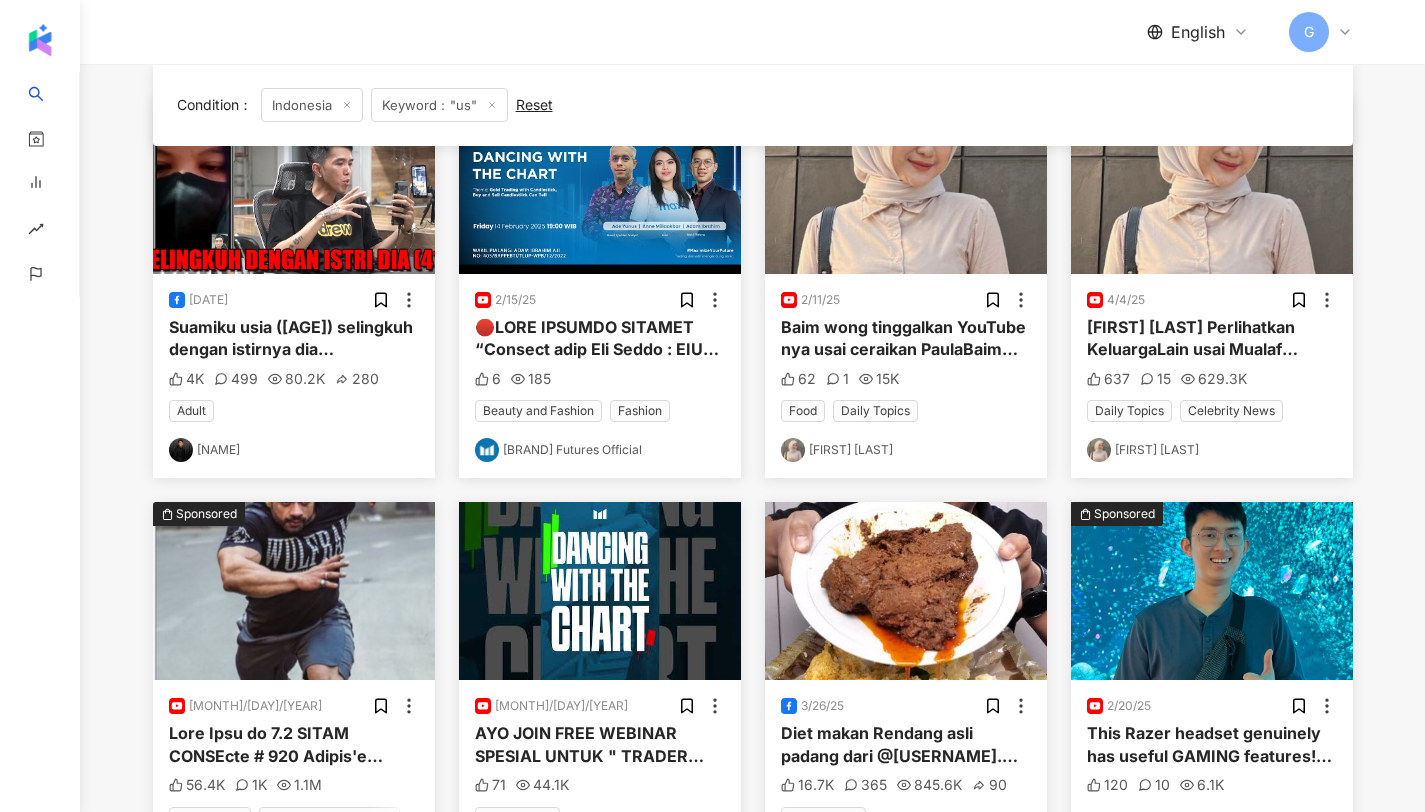 scroll, scrollTop: 291, scrollLeft: 0, axis: vertical 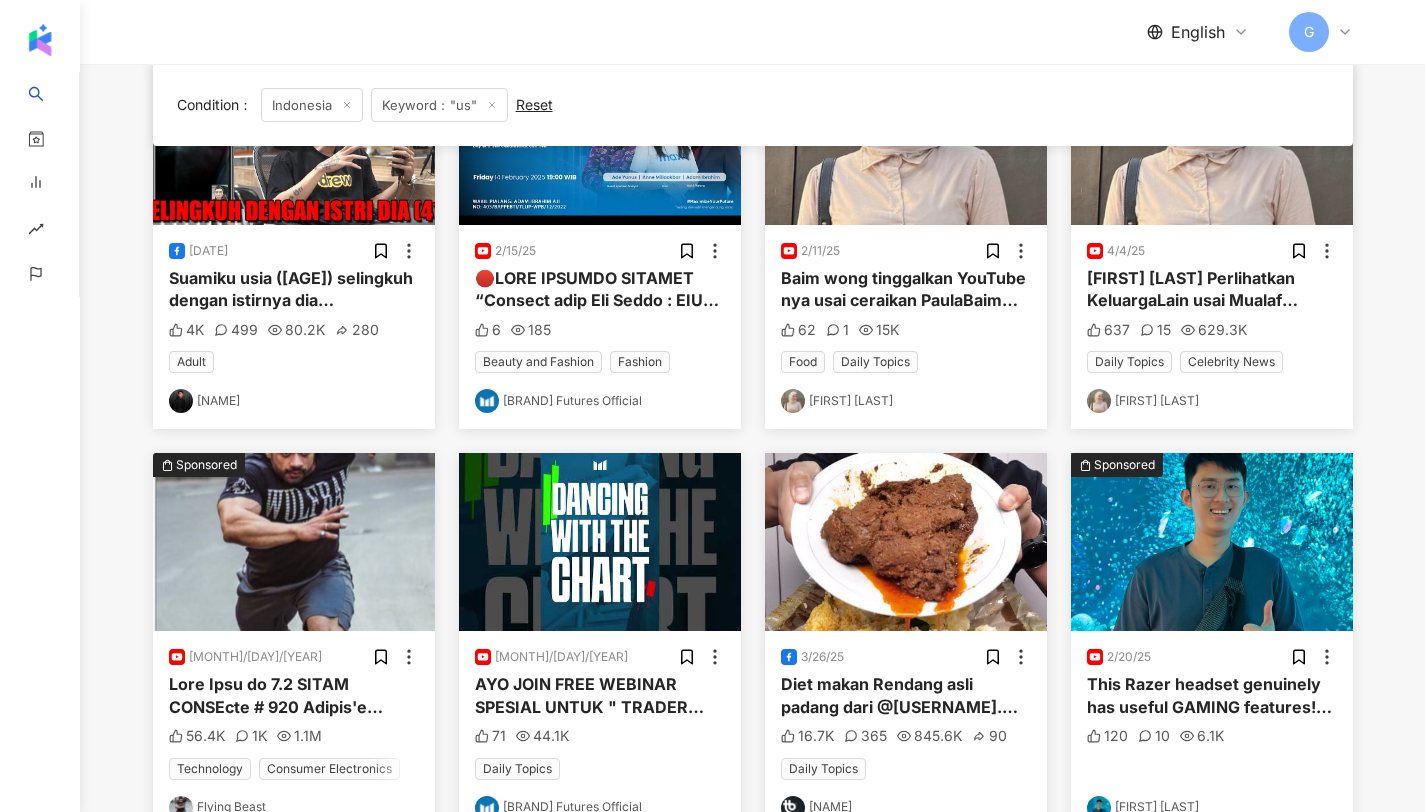 click on "Baim wong tinggalkan YouTube nya usai ceraikan PaulaBaim wong tinggalkan YouTube nya usai ceraikan Paula" at bounding box center (903, 311) 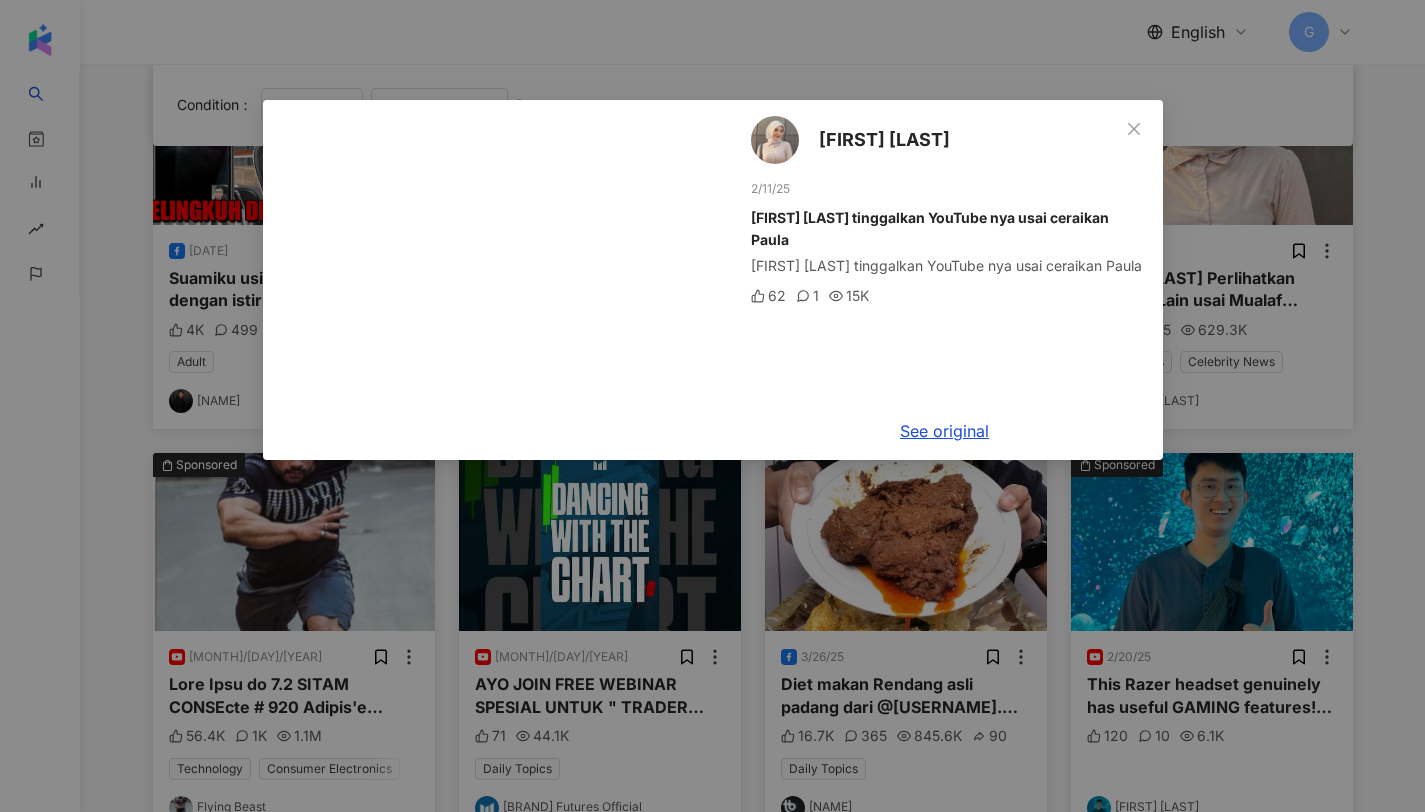 click on "Sayyidah Marwah [DATE] Baim wong tinggalkan YouTube nya usai ceraikan Paula Baim wong tinggalkan YouTube nya usai ceraikan Paula 62 1 15K See original" at bounding box center [712, 406] 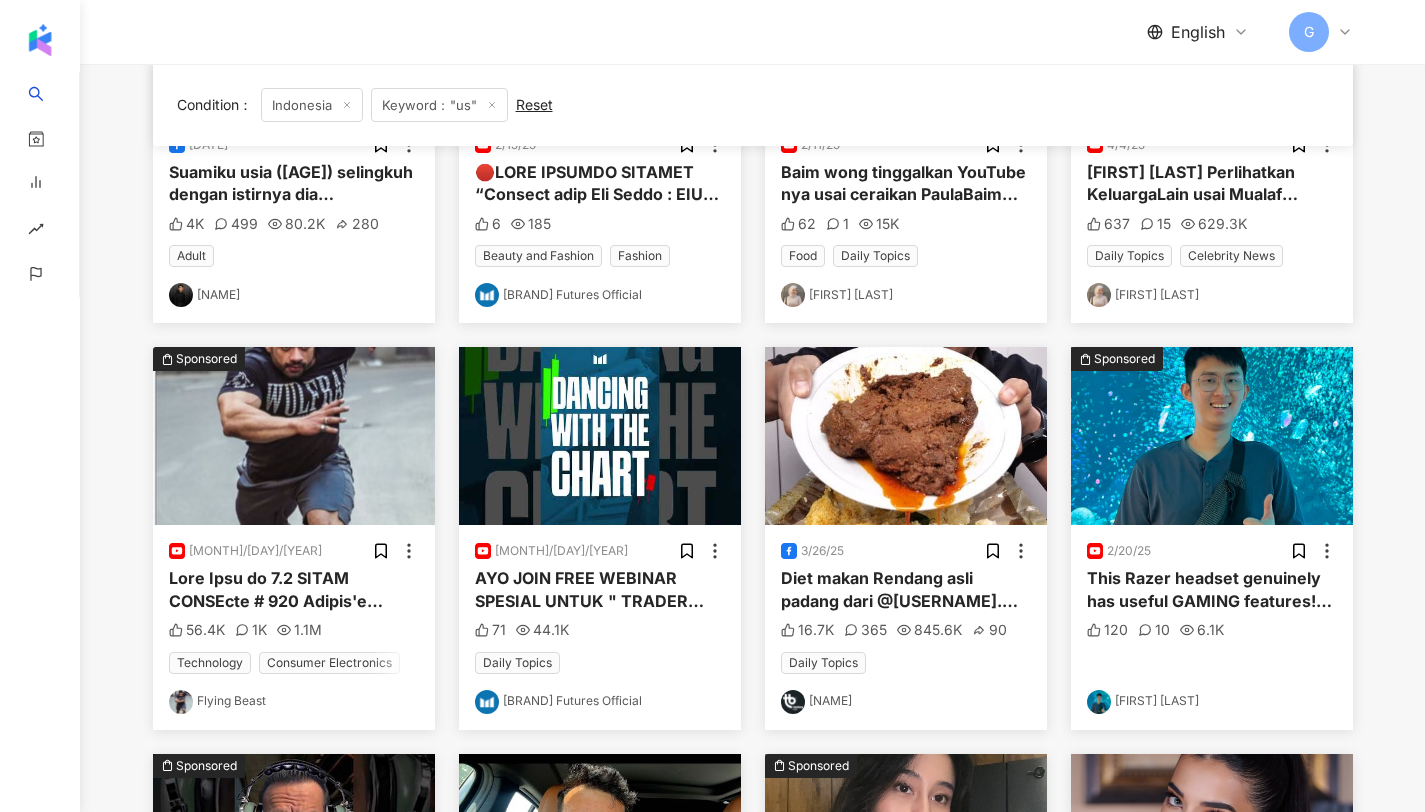 scroll, scrollTop: 636, scrollLeft: 0, axis: vertical 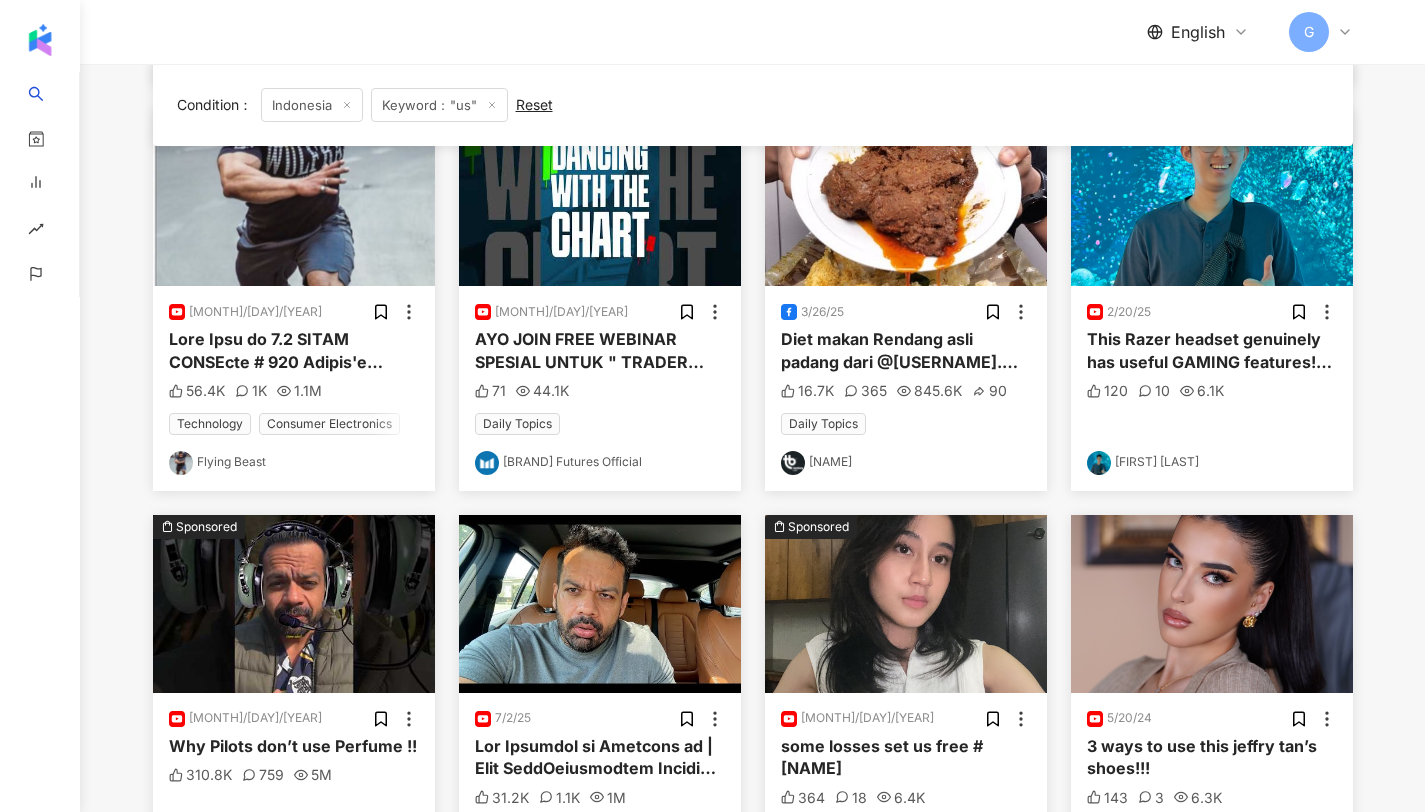 click on "Diet makan Rendang asli padang dari @[USERNAME].
Lebaran gak usah capek2 lagi masak rendang, sekarang udah ada @[USERNAME] yang siap menemani suasana lebaran dirumah kalian. Diet makan Rendang asli padang dari @[USERNAME].
Lebaran gak usah capek2 lagi masak rendang, sekarang udah ada @[USERNAME] yang siap menemani suasana lebaran dirumah kalian." at bounding box center (904, 484) 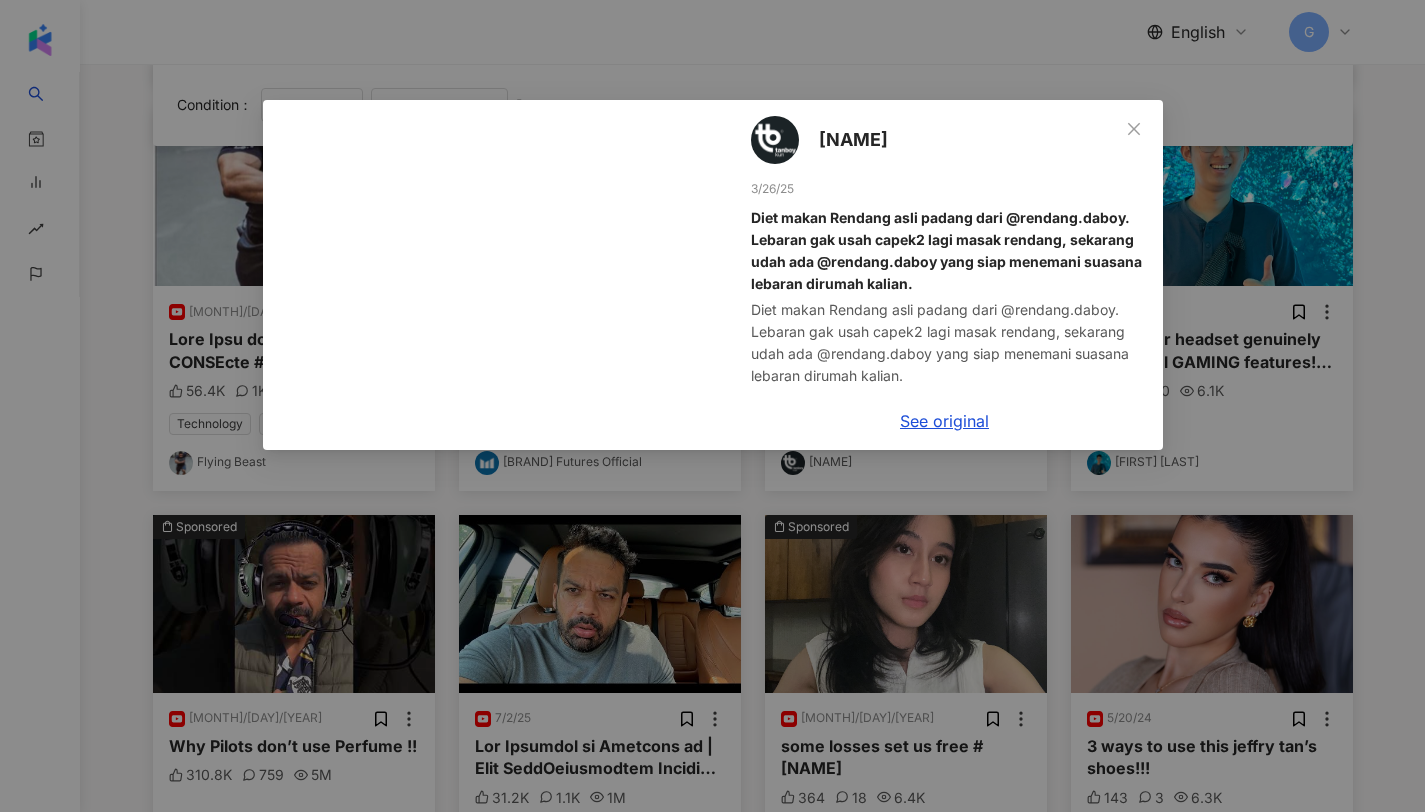 click on "tanboy kun [DATE] Diet makan Rendang asli padang dari @rendang.daboy.
Lebaran gak usah capek2 lagi masak rendang, sekarang udah ada @rendang.daboy yang siap menemani suasana lebaran dirumah kalian.  Diet makan Rendang asli padang dari @rendang.daboy.
Lebaran gak usah capek2 lagi masak rendang, sekarang udah ada @rendang.daboy yang siap menemani suasana lebaran dirumah kalian. 16.7K 365 845.6K 90 See original" at bounding box center (712, 406) 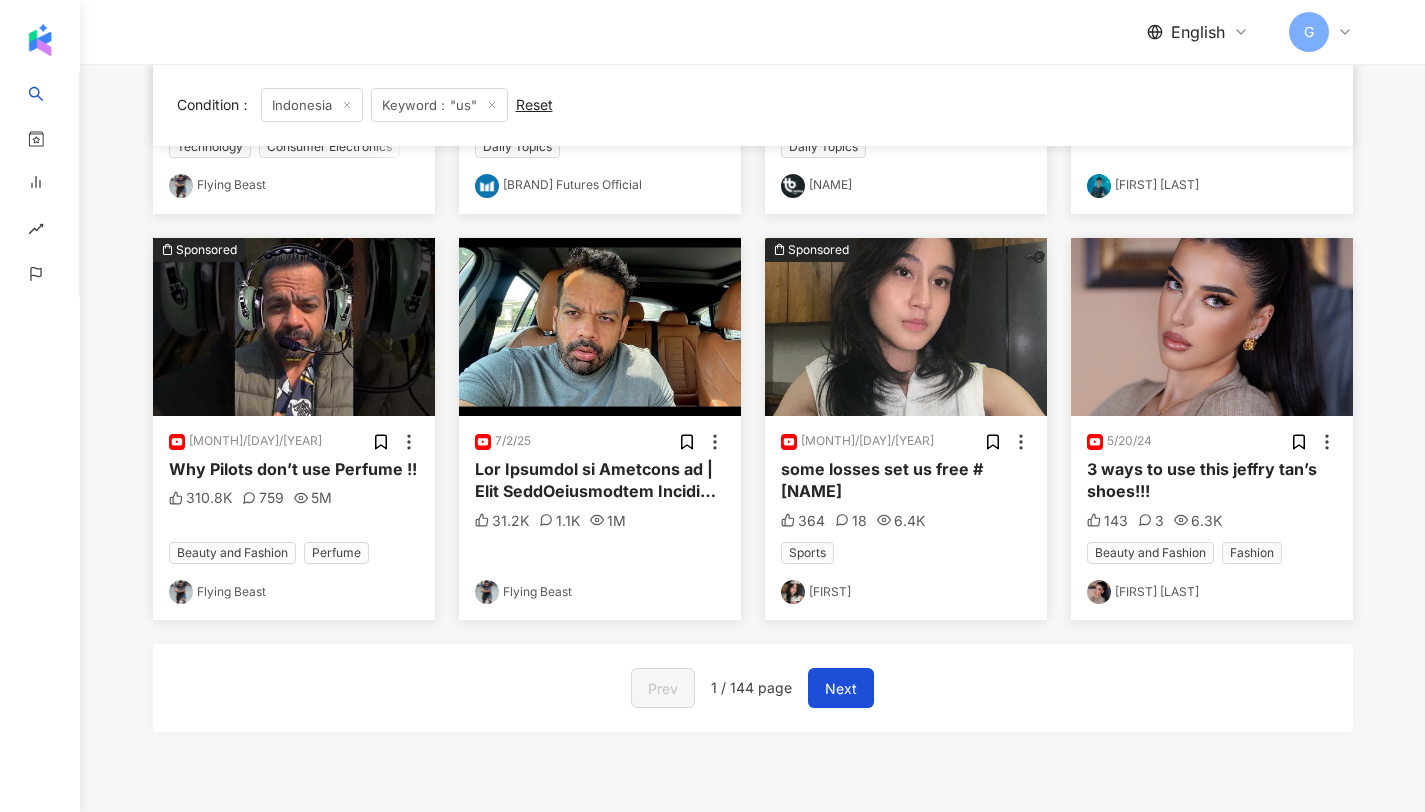 scroll, scrollTop: 1020, scrollLeft: 0, axis: vertical 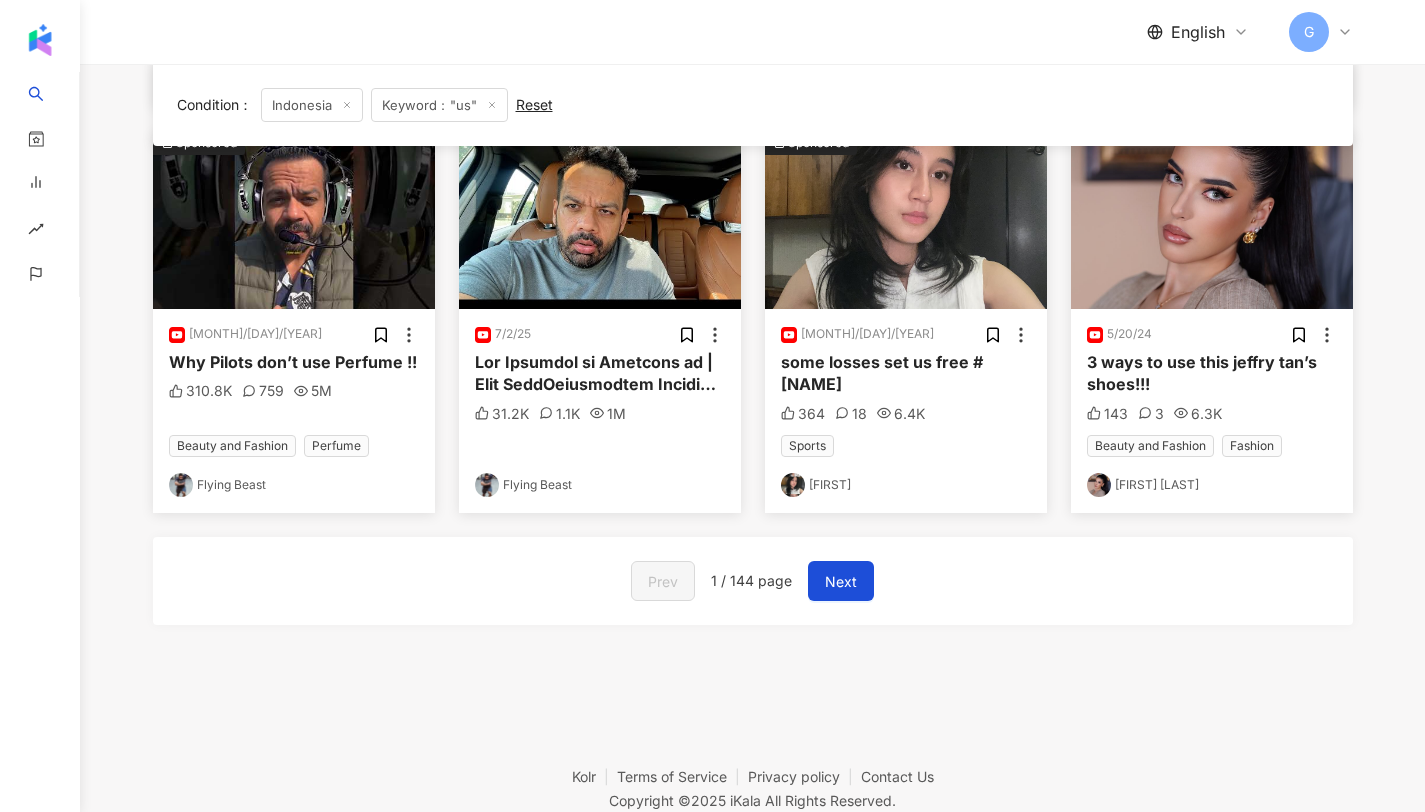 click at bounding box center [645, 944] 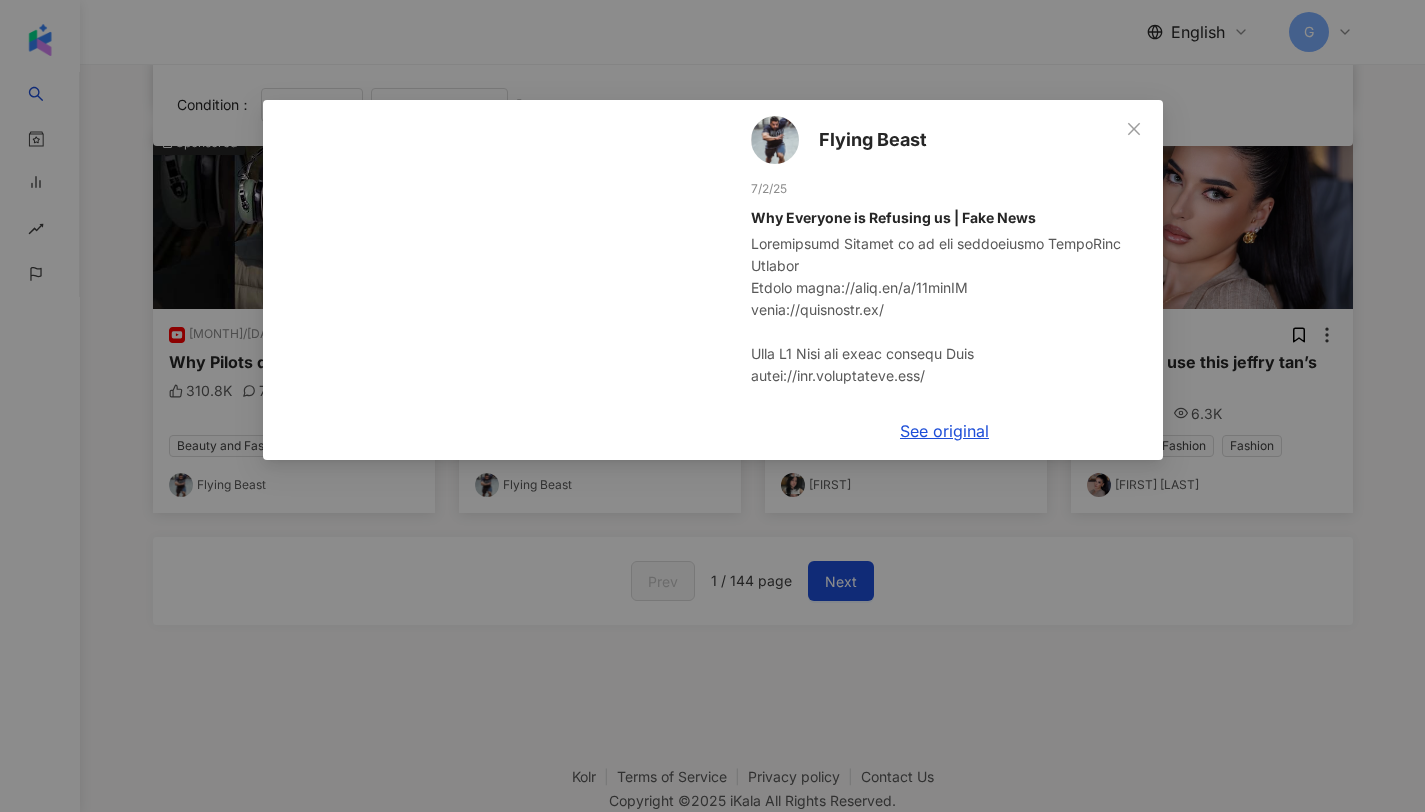 click on "Flying Beast [DATE] Why Everyone is Refusing us | Fake News [VIEWS] [COMMENTS] [VIEWS] See original" at bounding box center (712, 406) 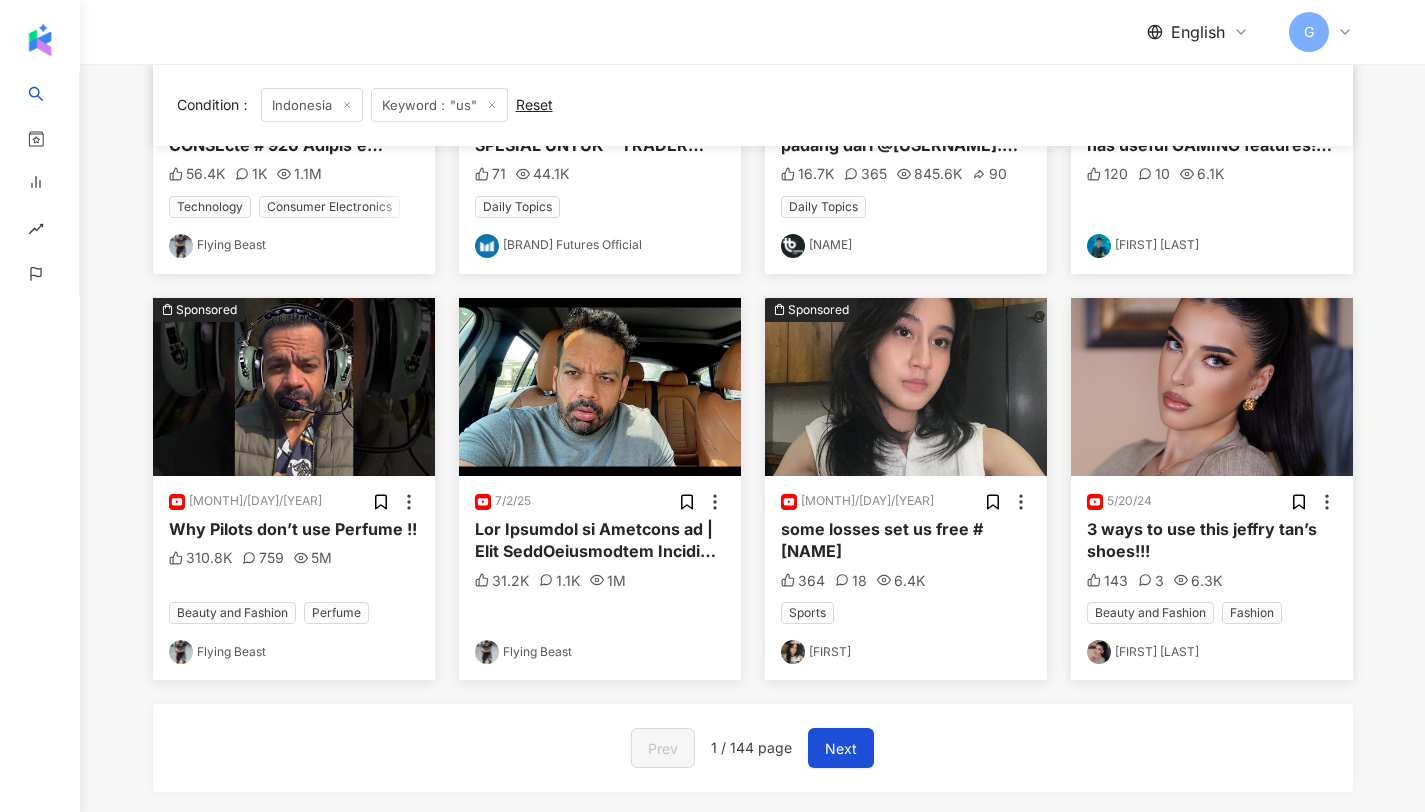 scroll, scrollTop: 875, scrollLeft: 0, axis: vertical 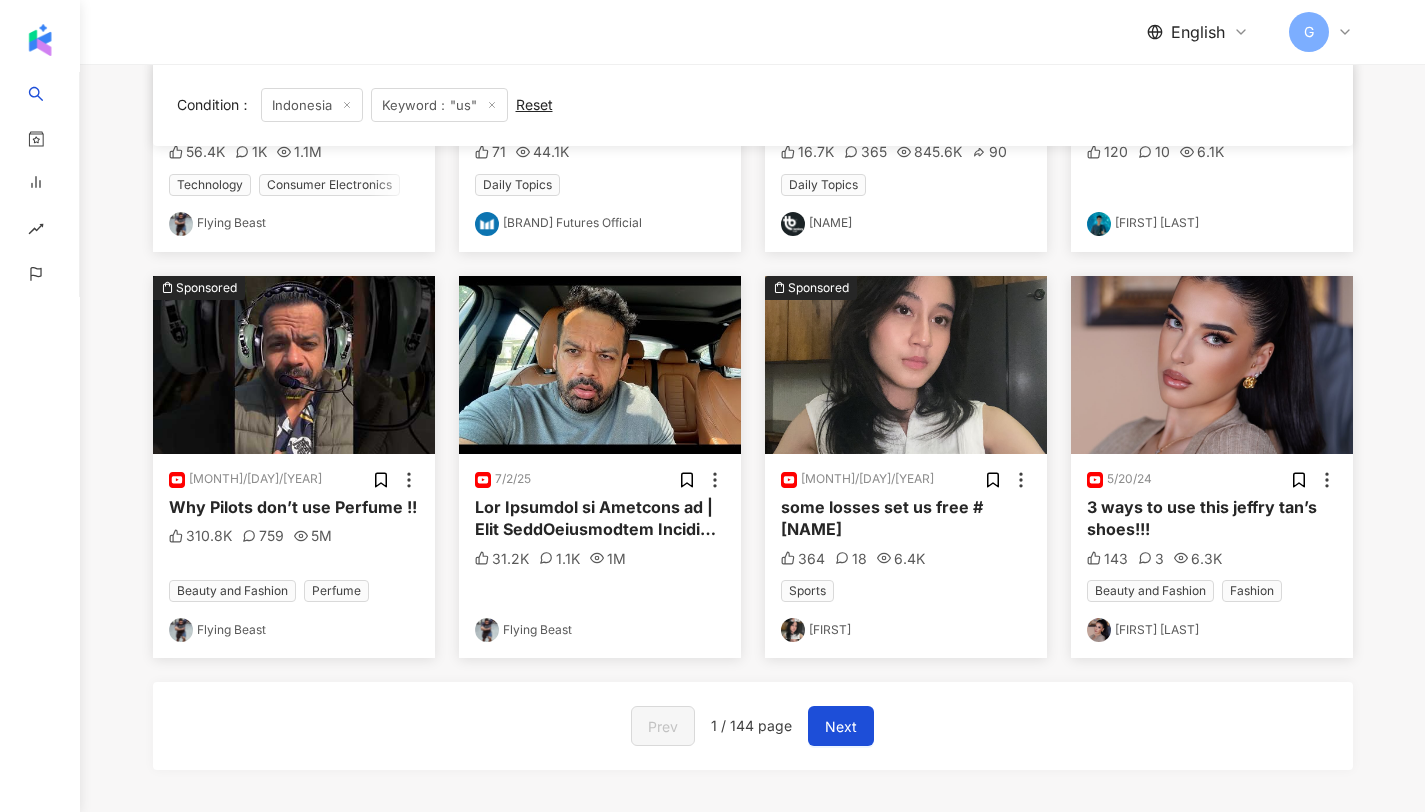 click on "[DATE] [NUMERIC] [NUMERIC] [NUMERIC] [FIRST]" at bounding box center (600, 556) 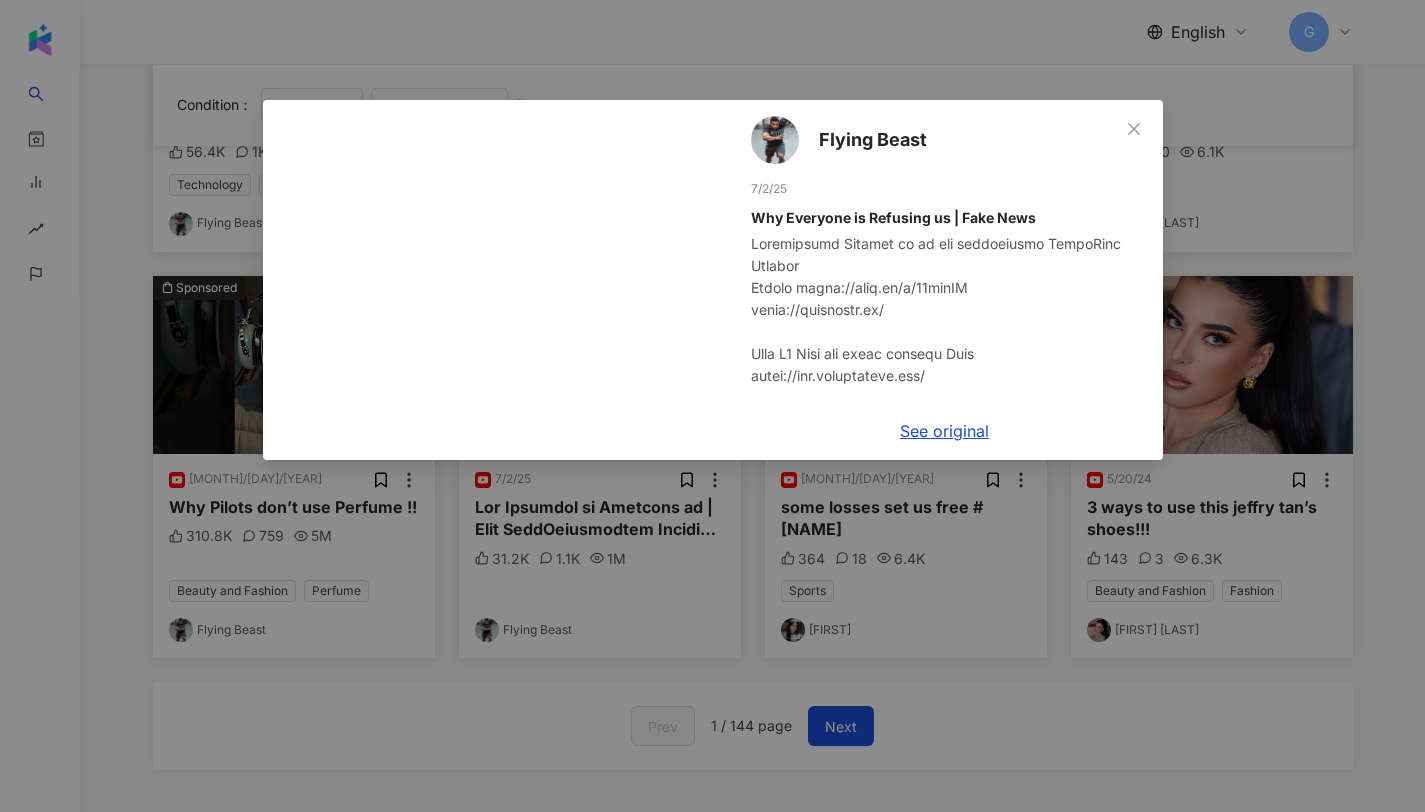 click on "Flying Beast [DATE] Why Everyone is Refusing us | Fake News [VIEWS] [COMMENTS] [VIEWS] See original" at bounding box center (712, 406) 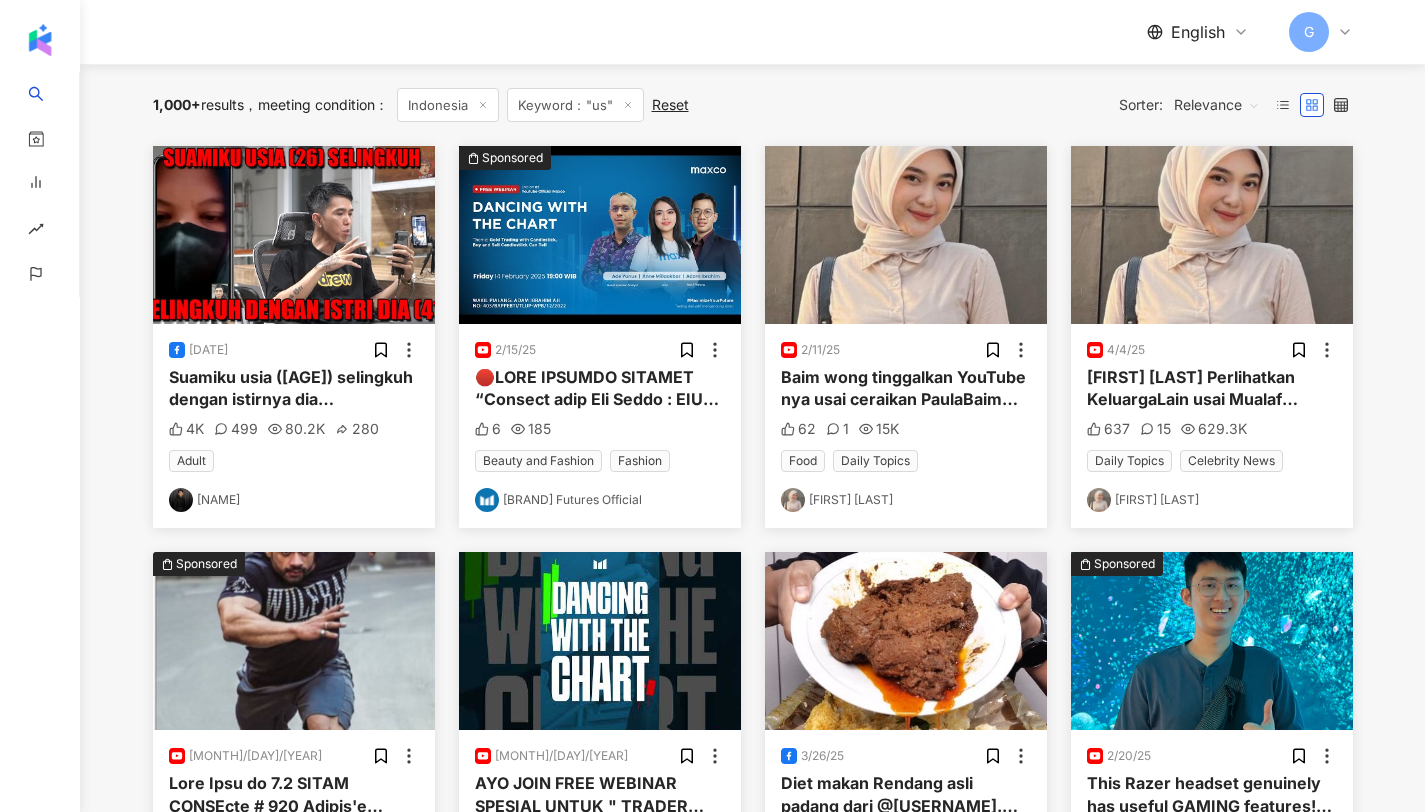scroll, scrollTop: 0, scrollLeft: 0, axis: both 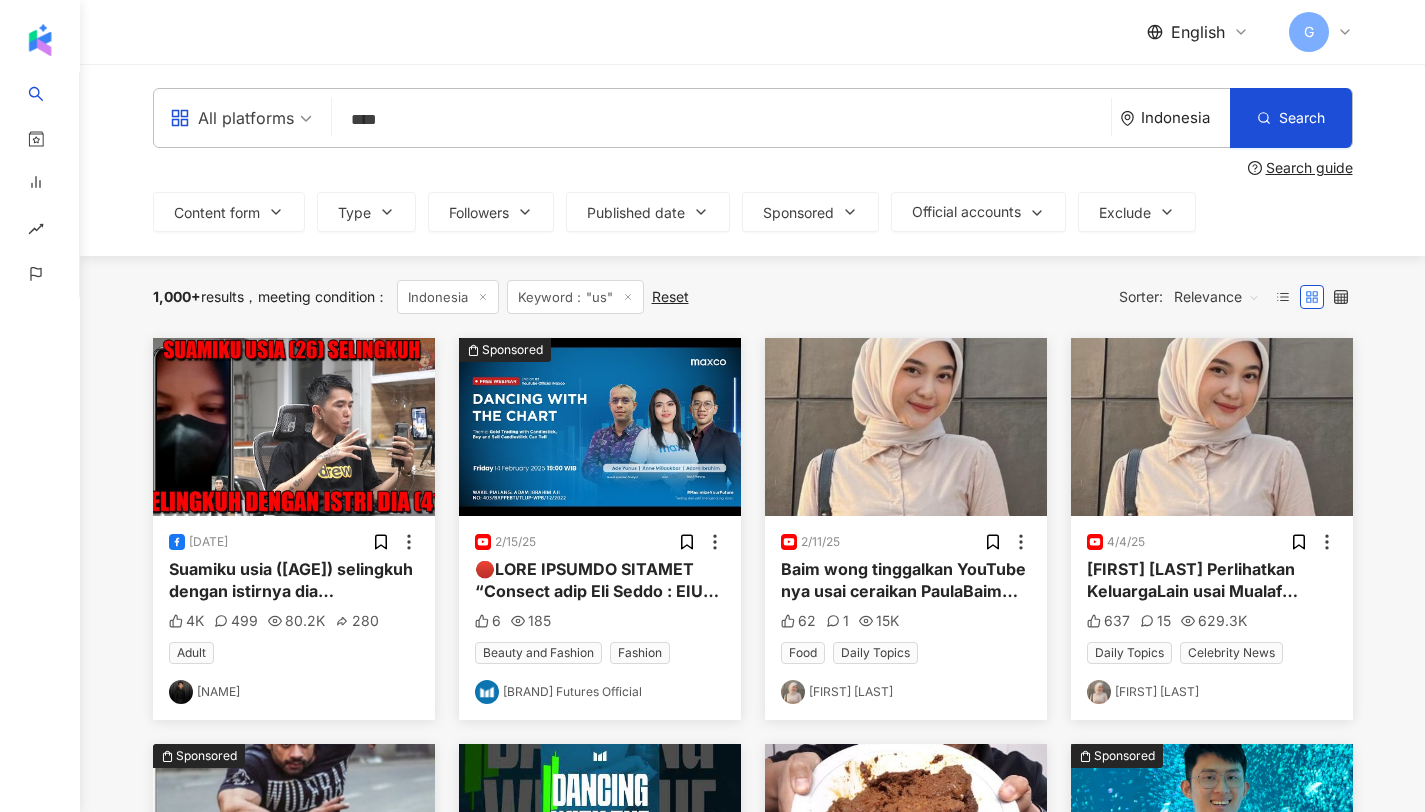 click on "Suamiku usia ([AGE]) selingkuh dengan istirnya dia ([AGE])Suamiku usia ([AGE]) selingkuh dengan istirnya dia ([AGE])
💁💭 Sponsor : Indopos" at bounding box center (293, 614) 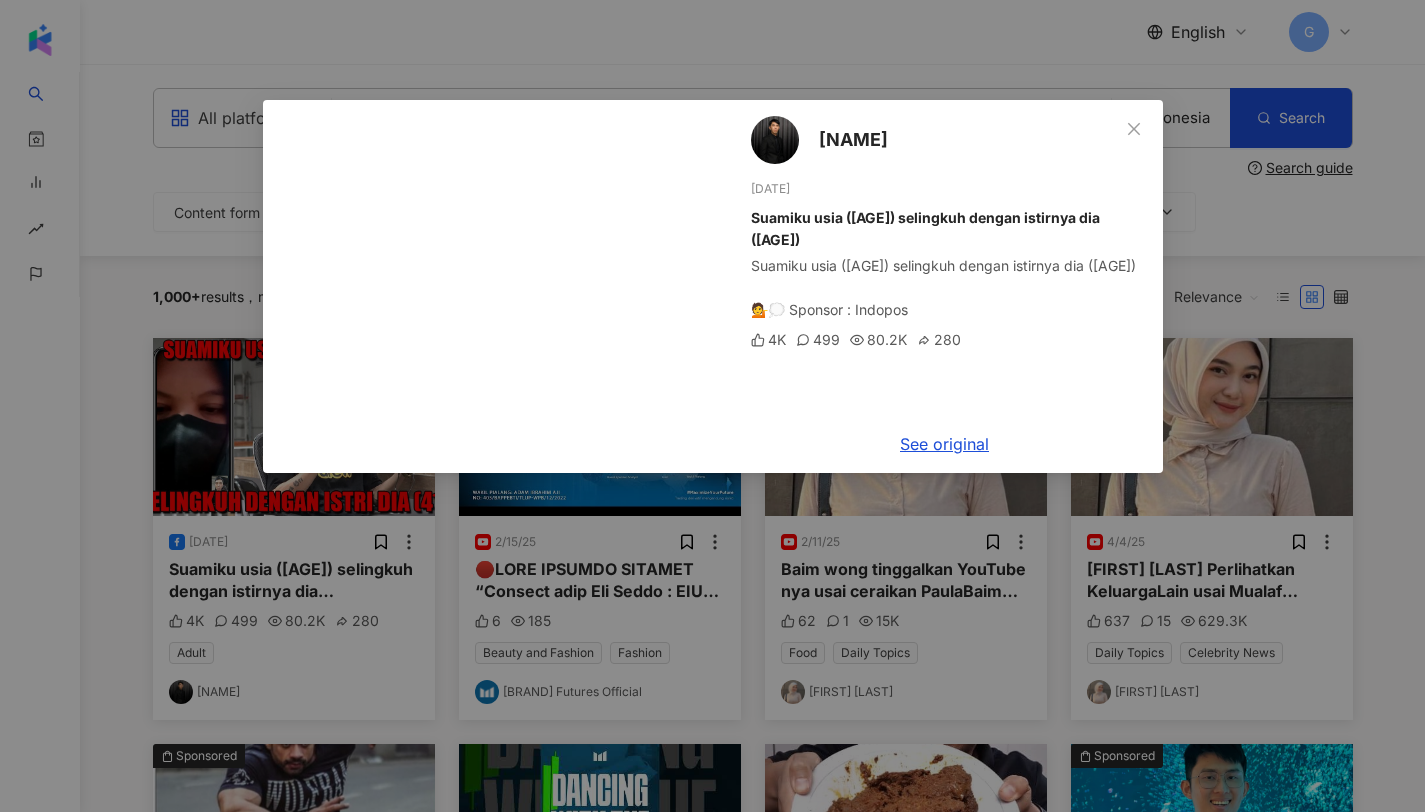 click on "[NAME] 12/6/23 Suamiku usia (26) selingkuh dengan istirnya dia (41) Suamiku usia (26) selingkuh dengan istirnya dia (41)
💁💭 Sponsor : Indopos 4K 499 80.2K 280 See original" at bounding box center [712, 406] 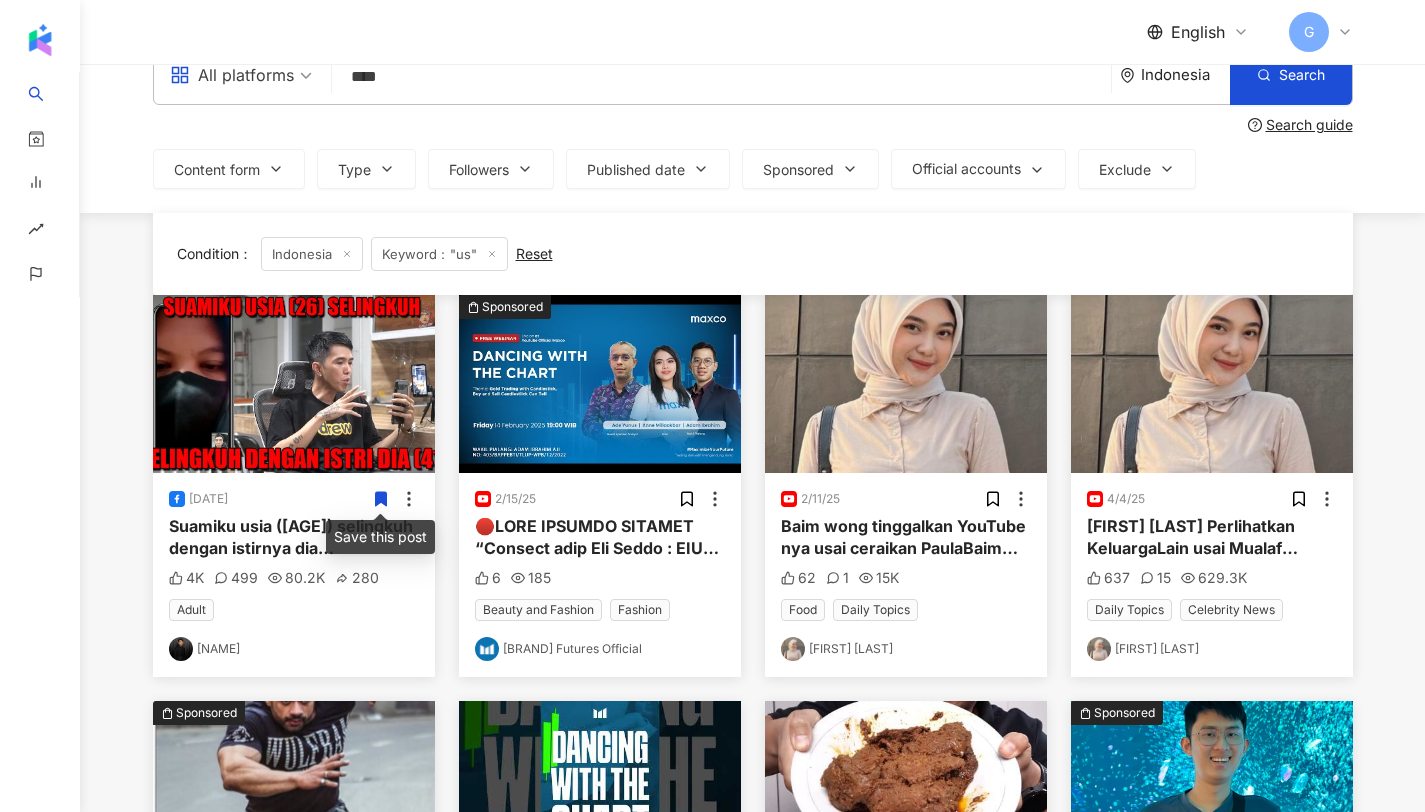 scroll, scrollTop: 0, scrollLeft: 0, axis: both 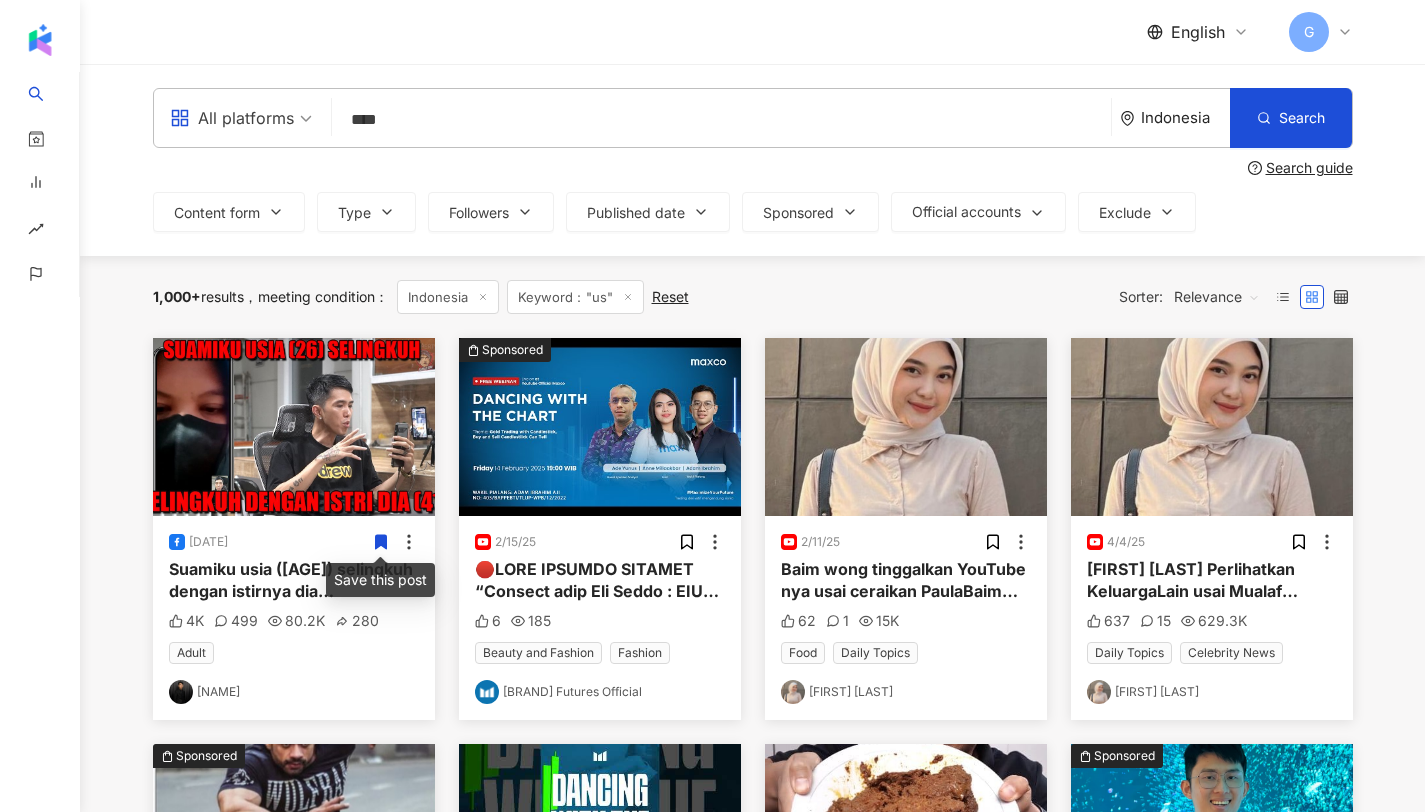 click on "****" at bounding box center (721, 119) 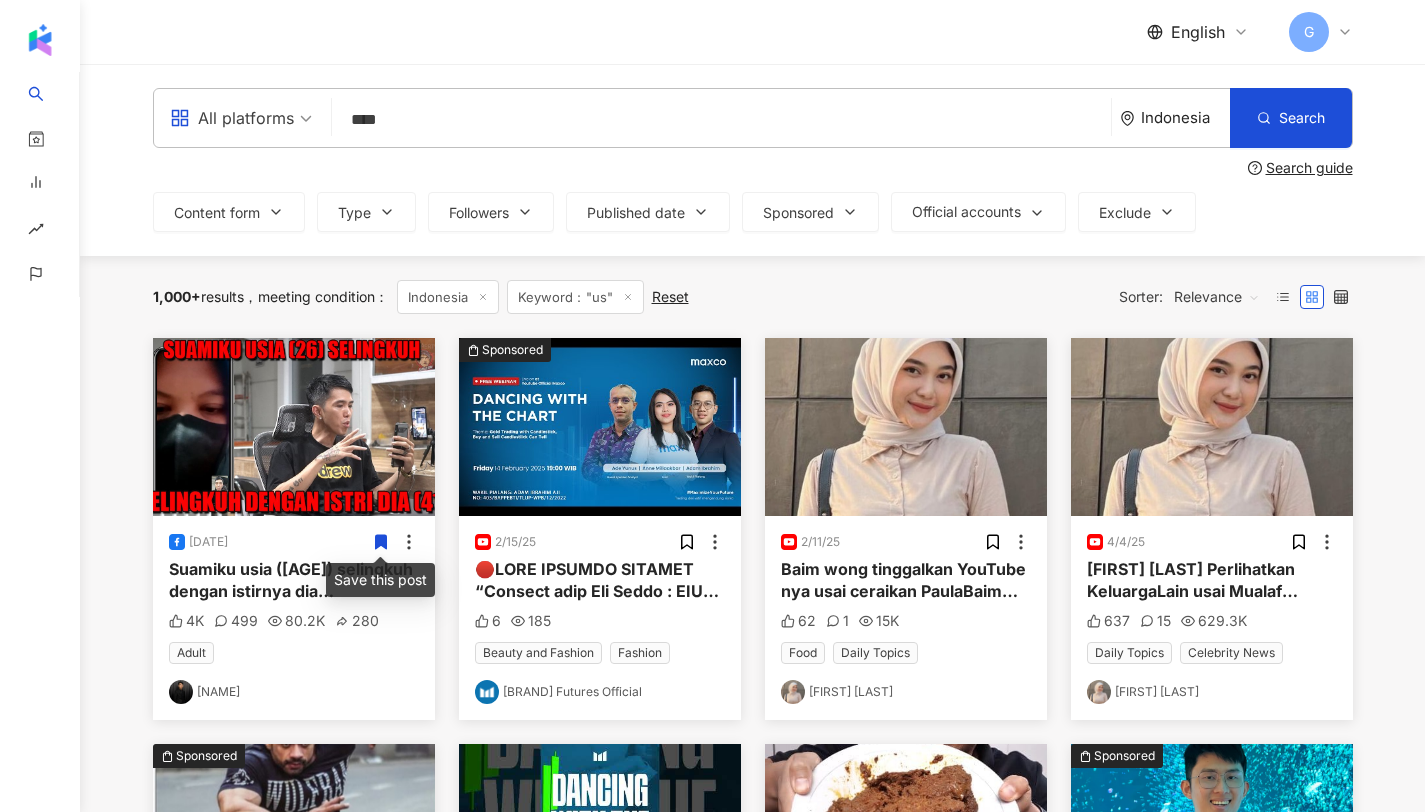 type on "****" 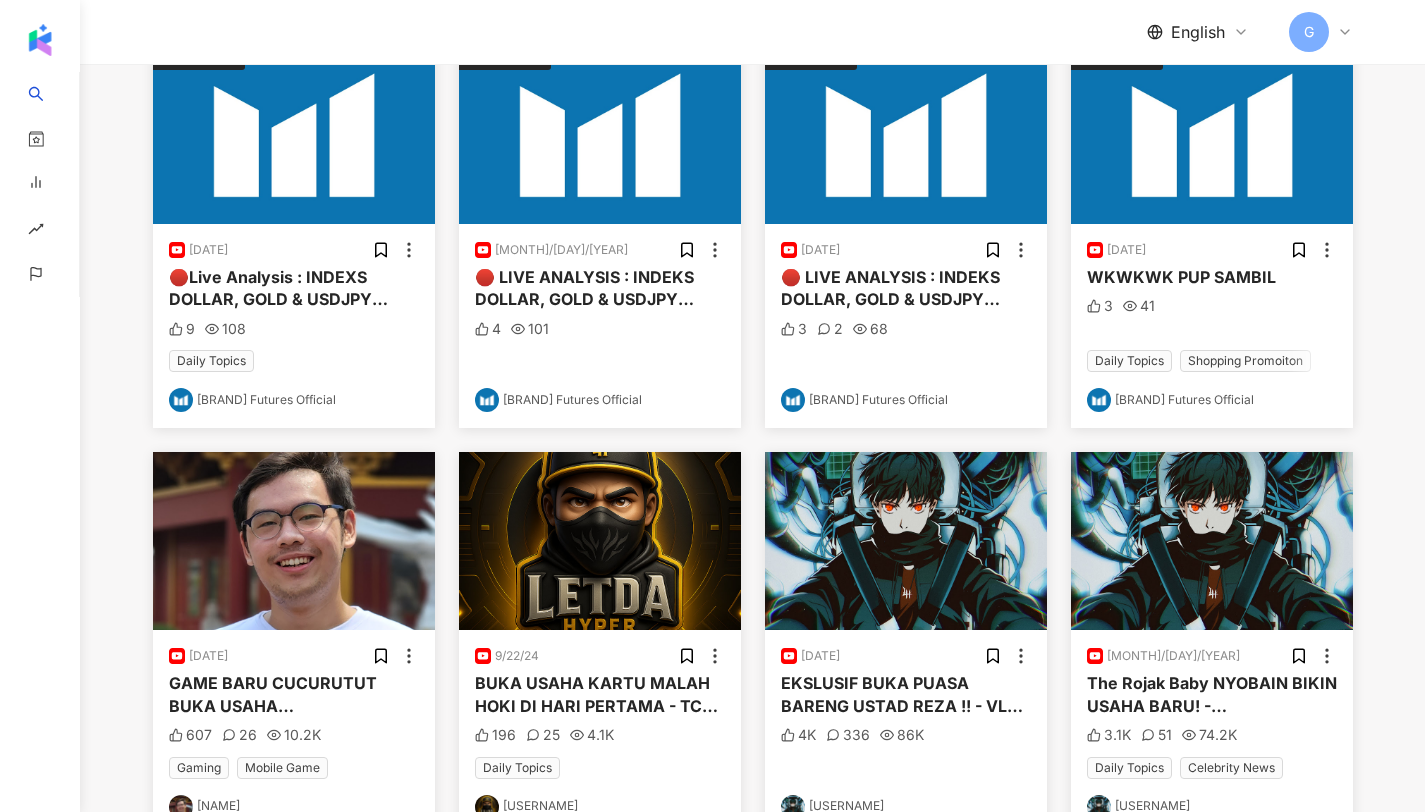 scroll, scrollTop: 370, scrollLeft: 0, axis: vertical 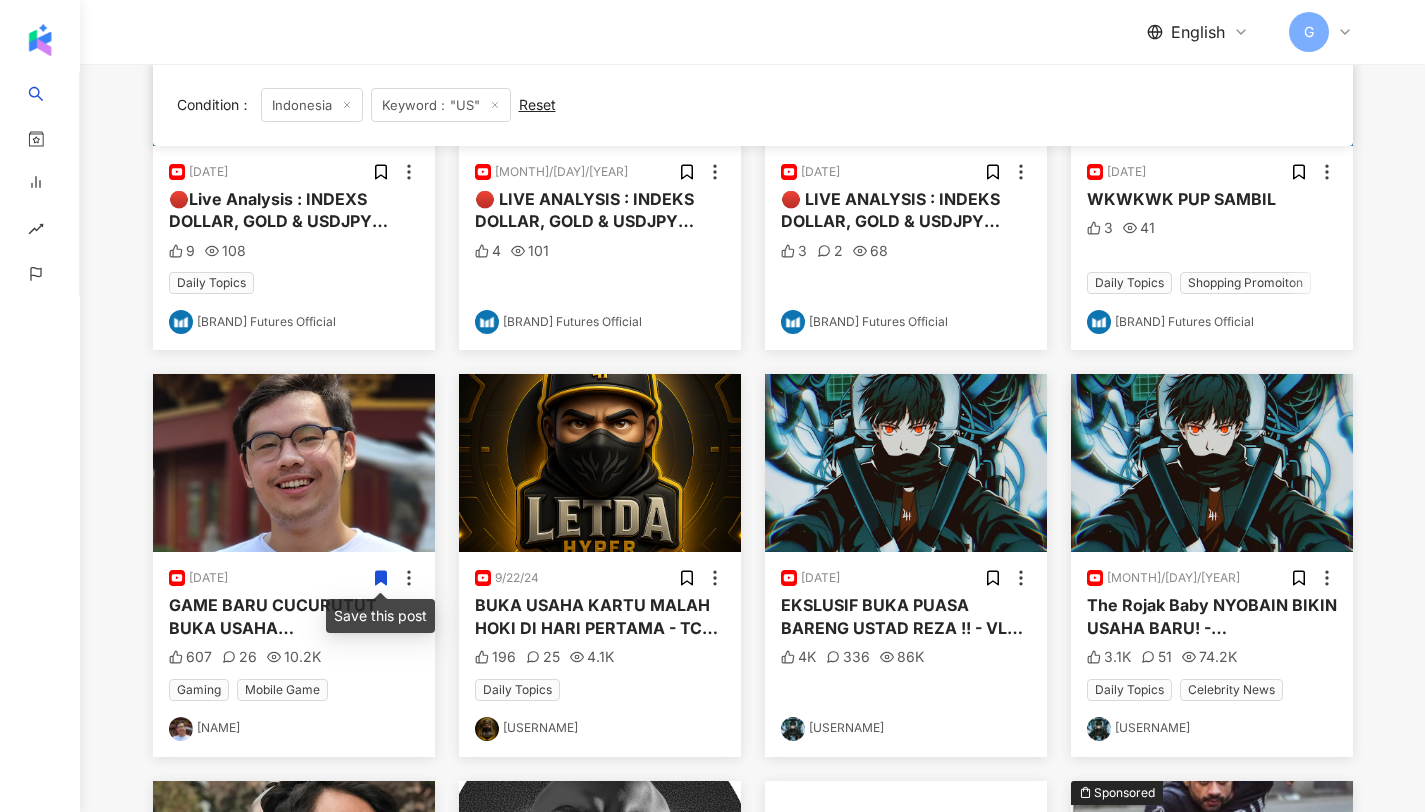 click on "GAME BARU CUCURUTUT BUKA USAHA SUPERMARKET!!! - SUPERMARKET TOGETHER #1Selamat datang di Cumart!
Join Discord Gw, GRATIS! : https://discord.gg/EAdhCRBrFC
SUBSCRIBE ► ► : https://goo.gl/2xJwve
Thankyou so much buat yang udah nonton video gua ^^
apalagi yang share, like, comment :D
Semoga kalian terhibur !
MAKASIH BANYAK :):):)
Go Check out my Social Media :
Instagram : derenfirdaus
TikTok : derenfirdausss
For Business Purpose : Deren.inquiries@gmail.com
#cucurutut #supermarketsimulator" at bounding box center (295, 840) 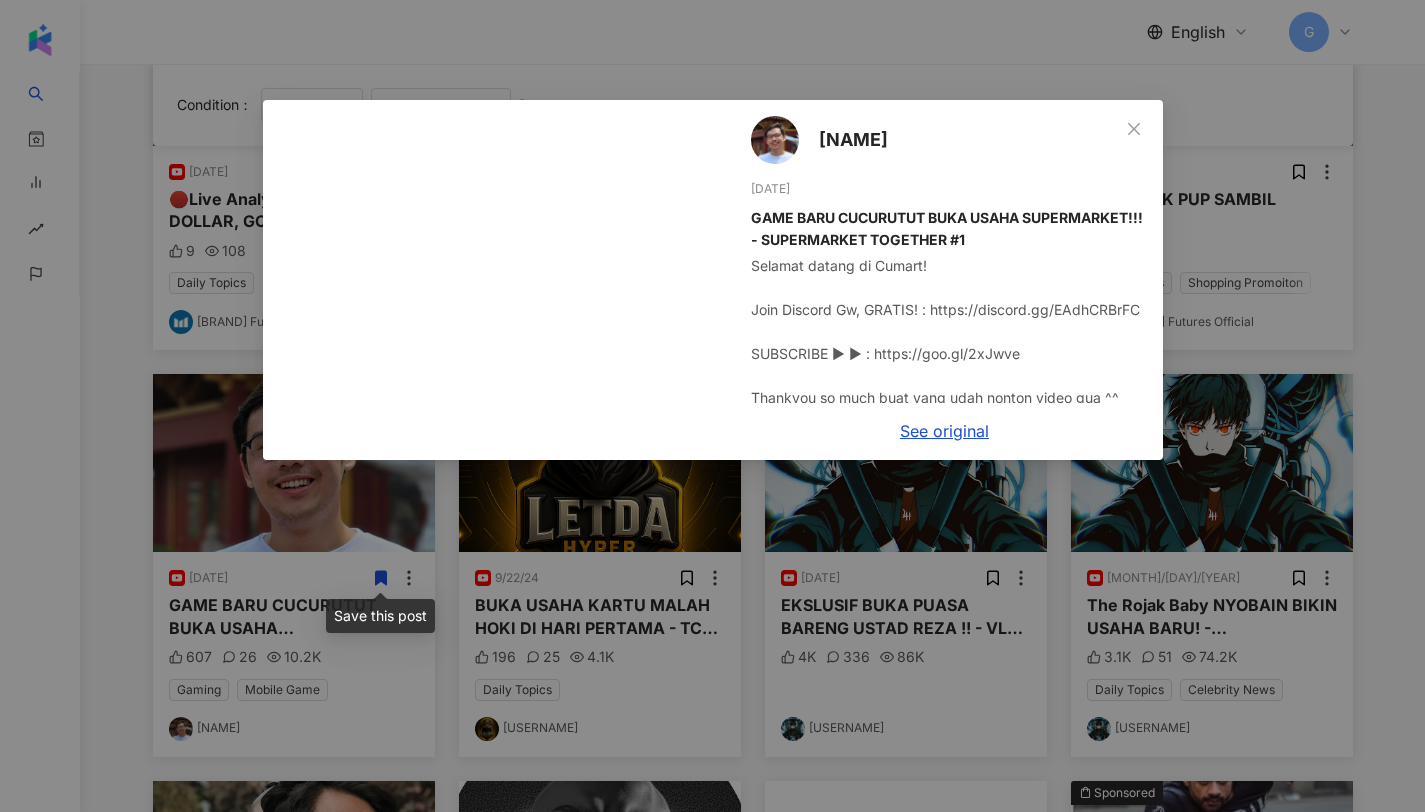 click on "[FIRST] [LAST] [MONTH]/[DAY]/[YEAR] GAME BARU CUCURUTUT BUKA USAHA SUPERMARKET!!! - SUPERMARKET TOGETHER #1 Selamat datang di Cumart!
Join Discord Gw, GRATIS! : https://discord.gg/EAdhCRBrFC
SUBSCRIBE ► ► : https://goo.gl/2xJwve
Thankyou so much buat yang udah nonton video gua ^^
apalagi yang share, like, comment :D
Semoga kalian terhibur !
MAKASIH BANYAK :):):)
Go Check out my Social Media :
Instagram : [USERNAME]
TikTok : [USERNAME]
For Business Purpose : [EMAIL]
#cucurutut #supermarketsimulator 607 26 10.2K See original" at bounding box center [712, 406] 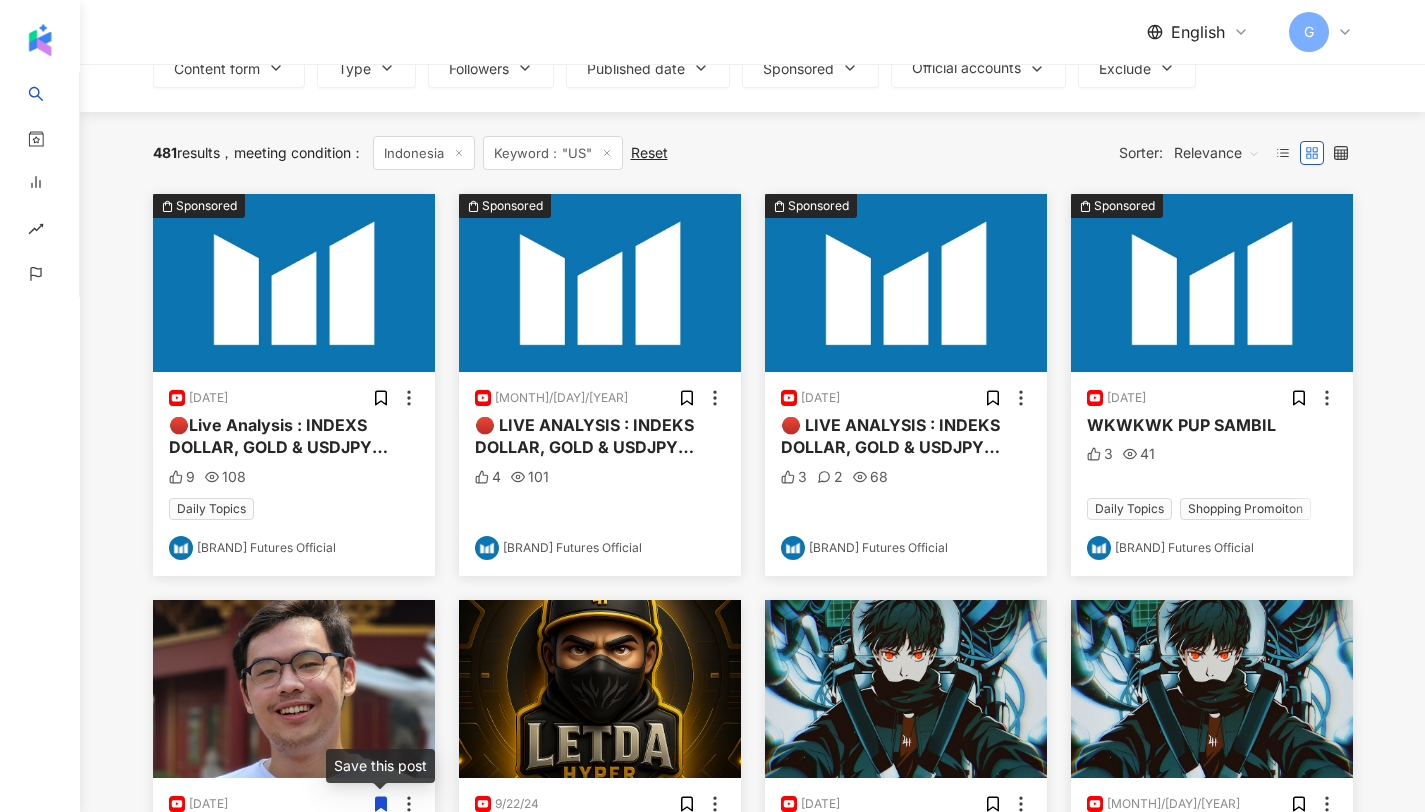 scroll, scrollTop: 0, scrollLeft: 0, axis: both 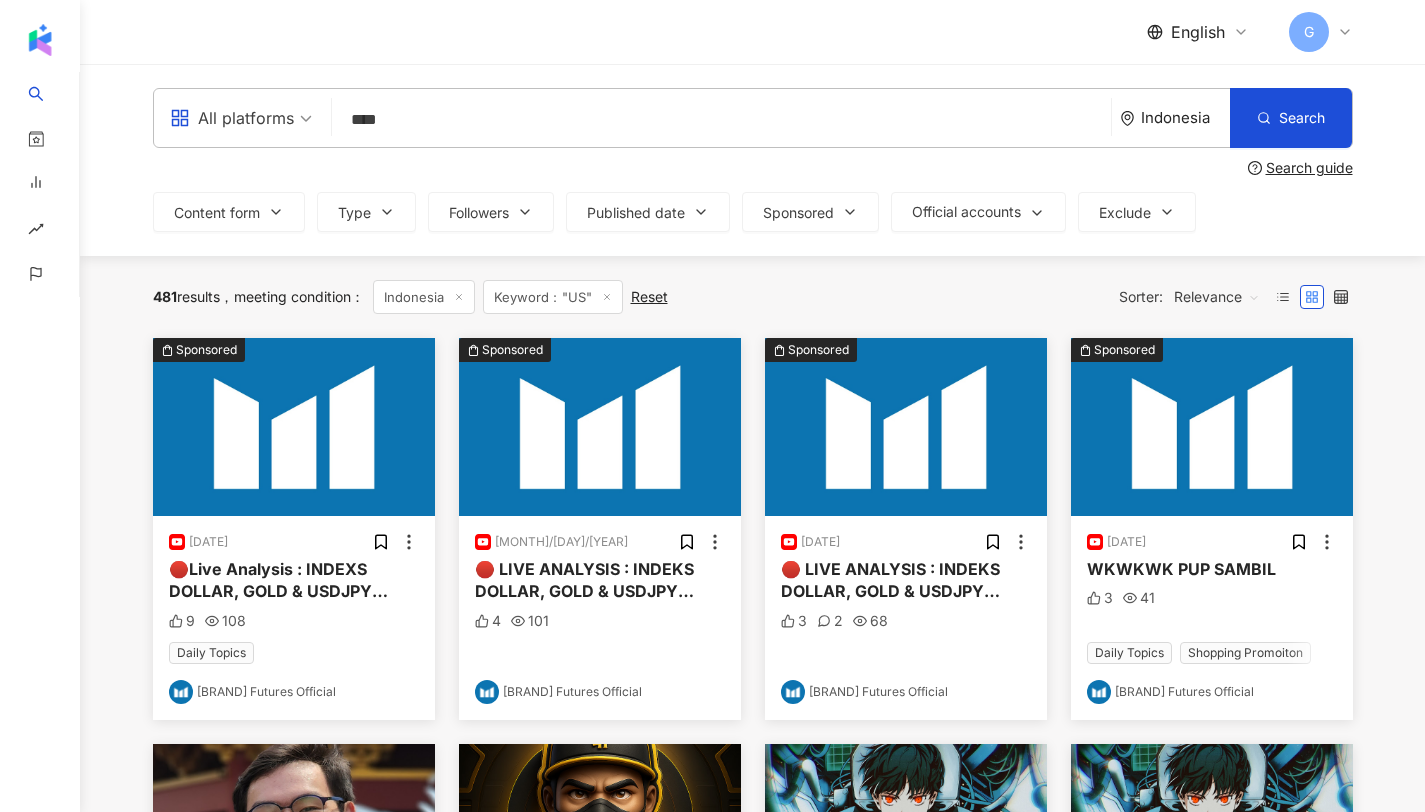 drag, startPoint x: 413, startPoint y: 111, endPoint x: 326, endPoint y: 113, distance: 87.02299 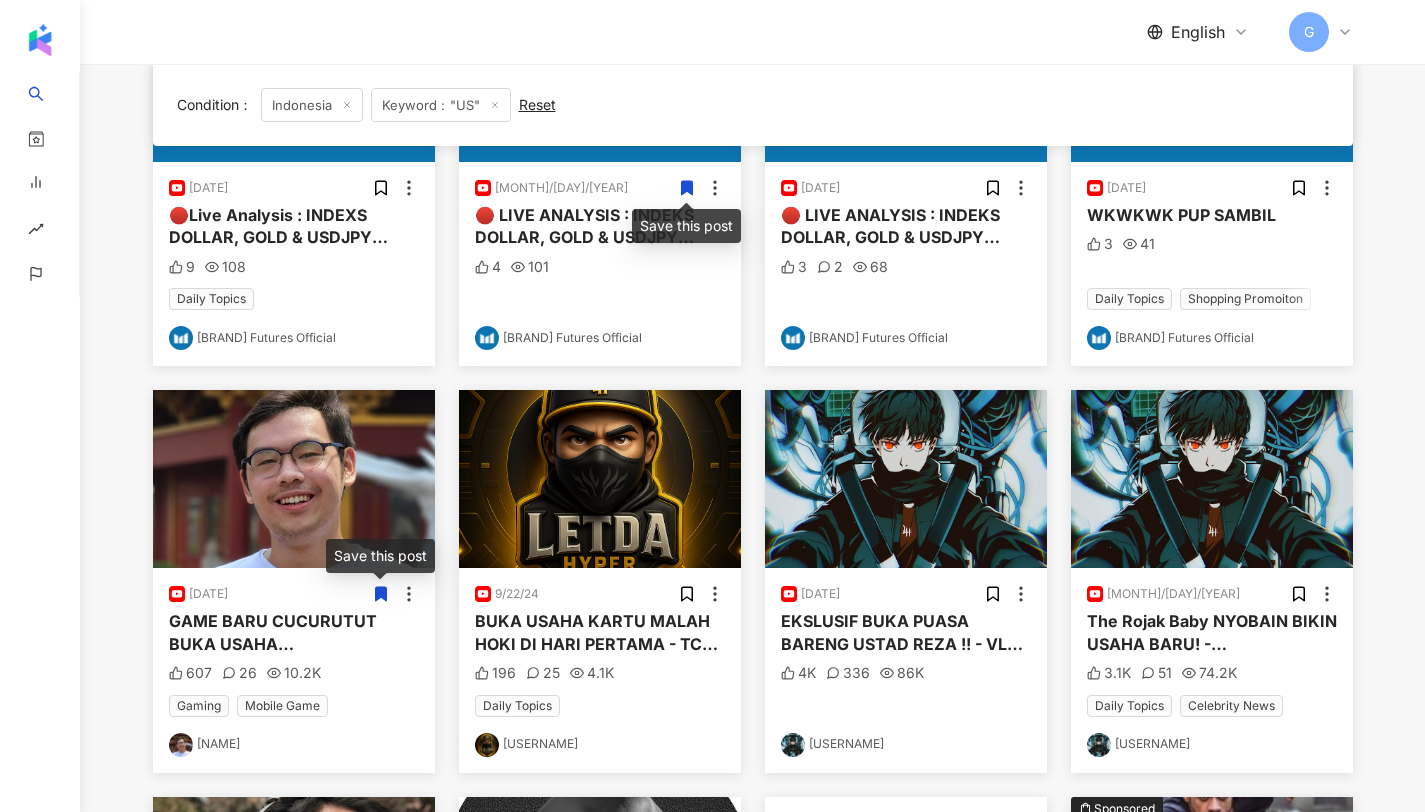 scroll, scrollTop: 0, scrollLeft: 0, axis: both 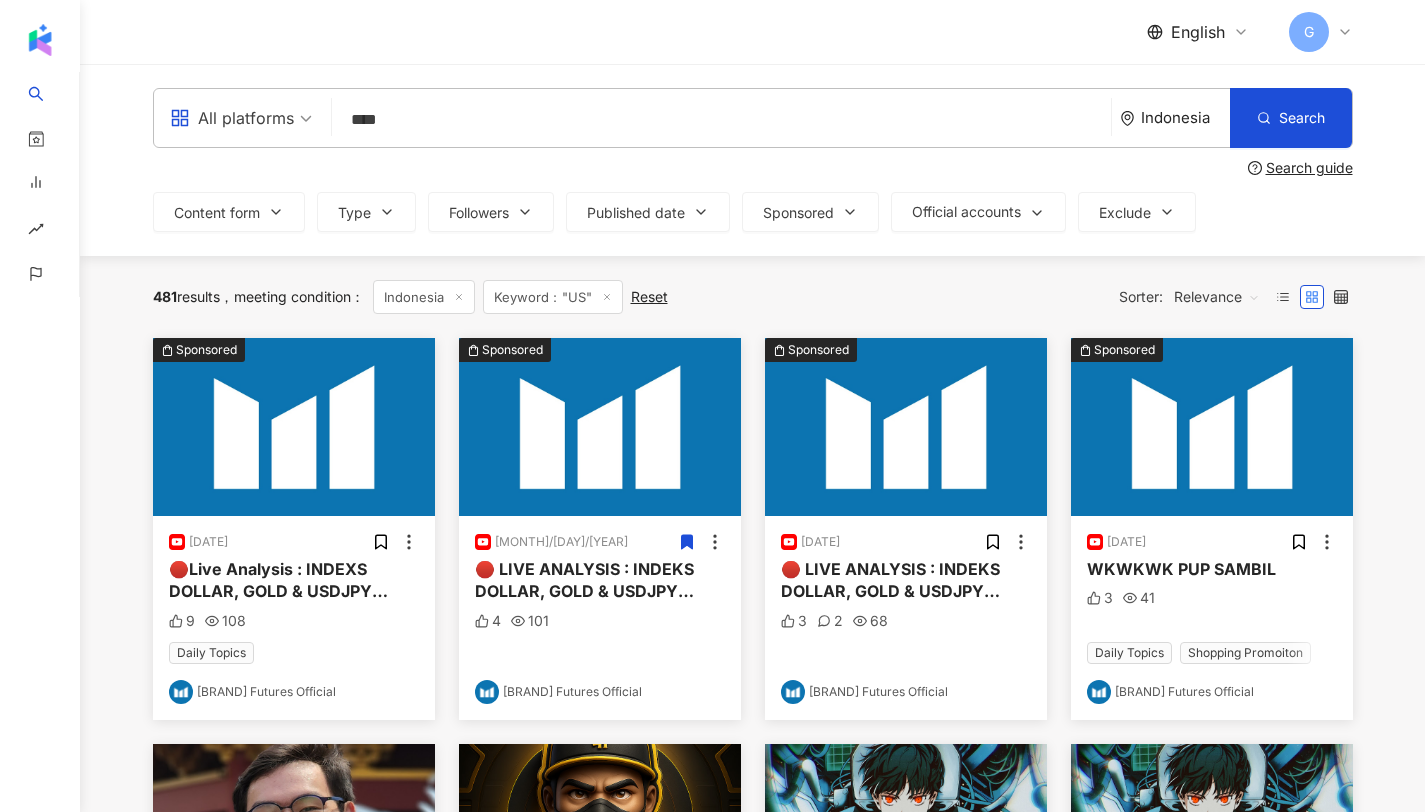 click on "****" at bounding box center [721, 119] 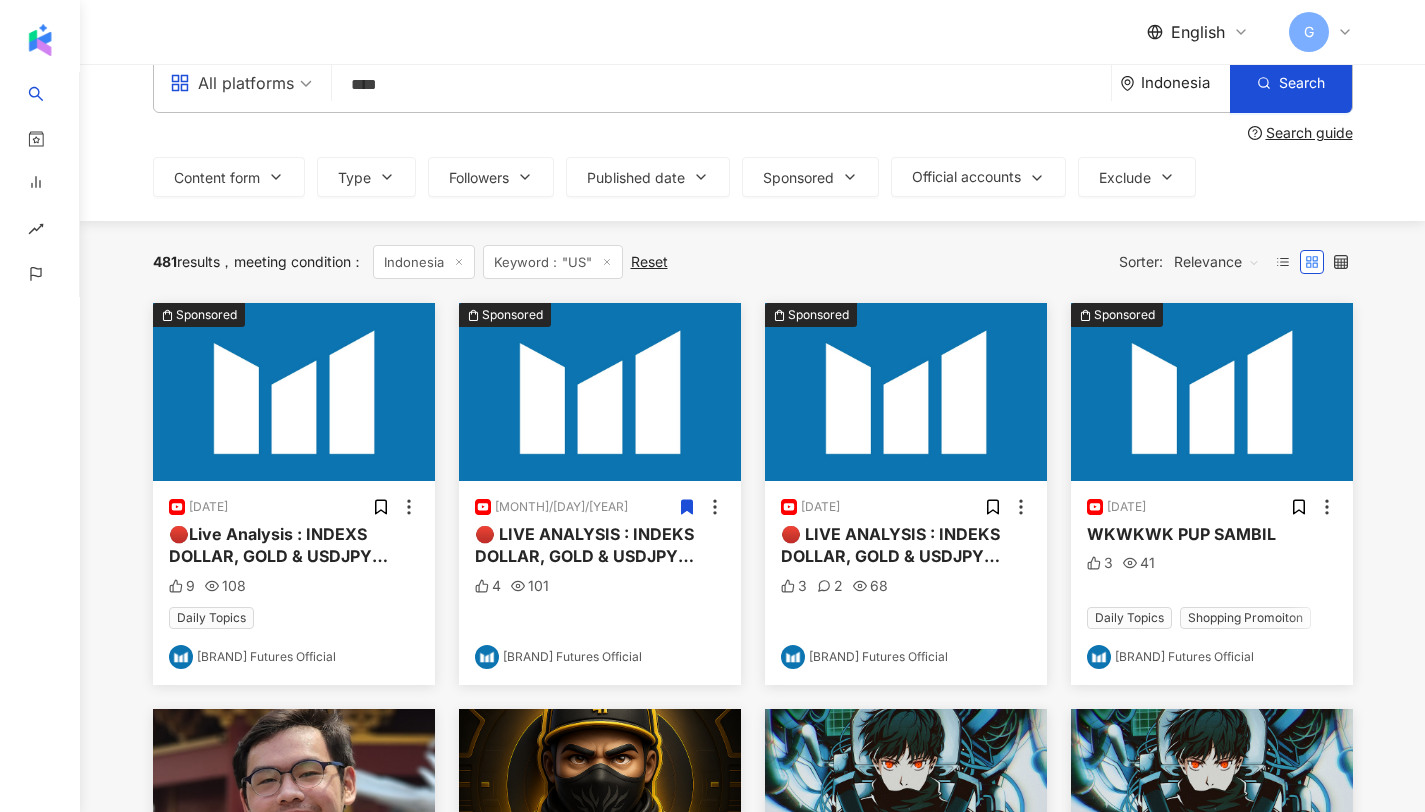 scroll, scrollTop: 38, scrollLeft: 0, axis: vertical 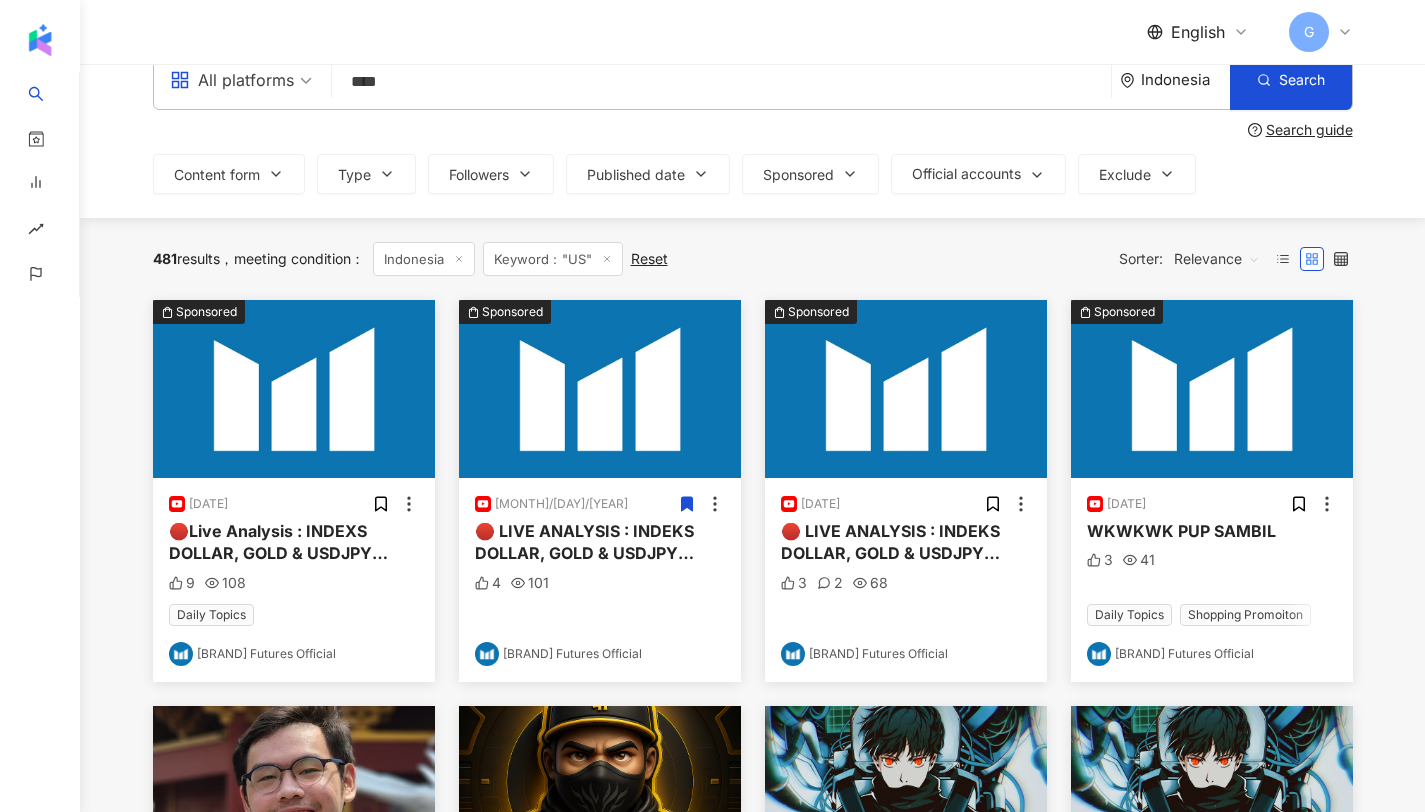click on "🔴 LIVE ANALYSIS : INDEKS DOLLAR, GOLD & USDJPY MENJELANG US NON FARM PAYROLLHi Maxian!
Join Telegram Maxco:
https://t.me/+y6jbSRCMAshkYzY1
Saksikan Live Webinar Market Preview setiap hari Jumat dan tonton siaran ulang nya di Channel YouTube resmi Maxco Futures Official
Download Maxco App: https://www.maxco.co.id/trading/tool
Bergabung menjadi Maxian!
Follow social media Maxco lainnya di:
Instagram: https://www.instagram.com/maxcofuture...
Facebook: https://www.facebook.com/MaxcoFutures
Twitter: https://twitter.com/maxco_futures
#MaximizeYourFuture #TradeMaximally" at bounding box center (647, 777) 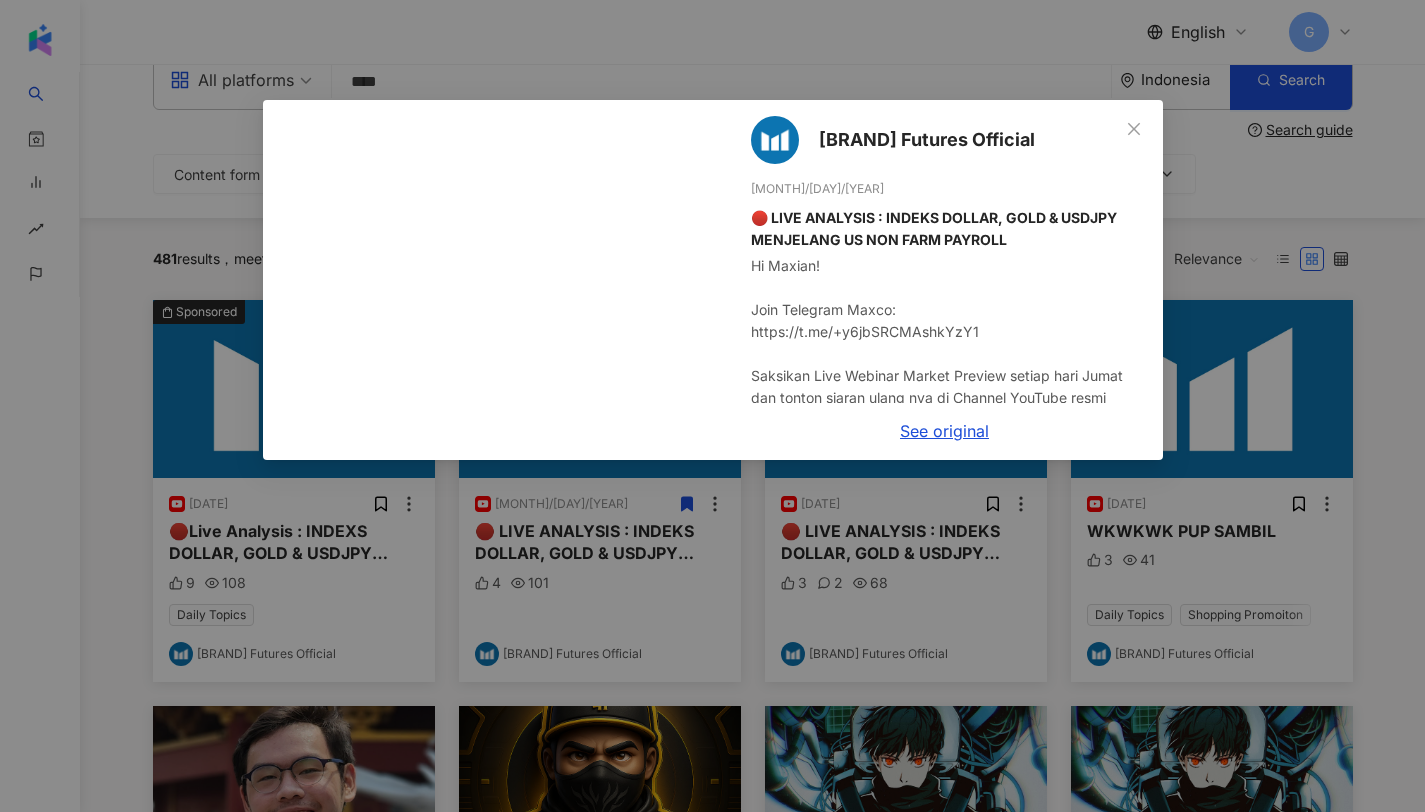 click on "Maxco Futures Official [MONTH]/[DAY]/[YEAR] 🔴 LIVE ANALYSIS : INDEKS DOLLAR, GOLD & USDJPY MENJELANG US NON FARM PAYROLL Hi Maxian!
Join Telegram Maxco:
https://t.me/+y6jbSRCMAshkYzY1
Saksikan Live Webinar Market Preview setiap hari Jumat dan tonton siaran ulang nya di Channel YouTube resmi Maxco Futures Official
Download Maxco App: https://www.maxco.co.id/trading/tool
Bergabung menjadi Maxian!
Follow social media Maxco lainnya di:
Instagram: https://www.instagram.com/maxcofuture...
Facebook: https://www.facebook.com/MaxcoFutures
Twitter: https://twitter.com/maxco_futures
#MaximizeYourFuture #TradeMaximally 4 101 See original" at bounding box center [712, 406] 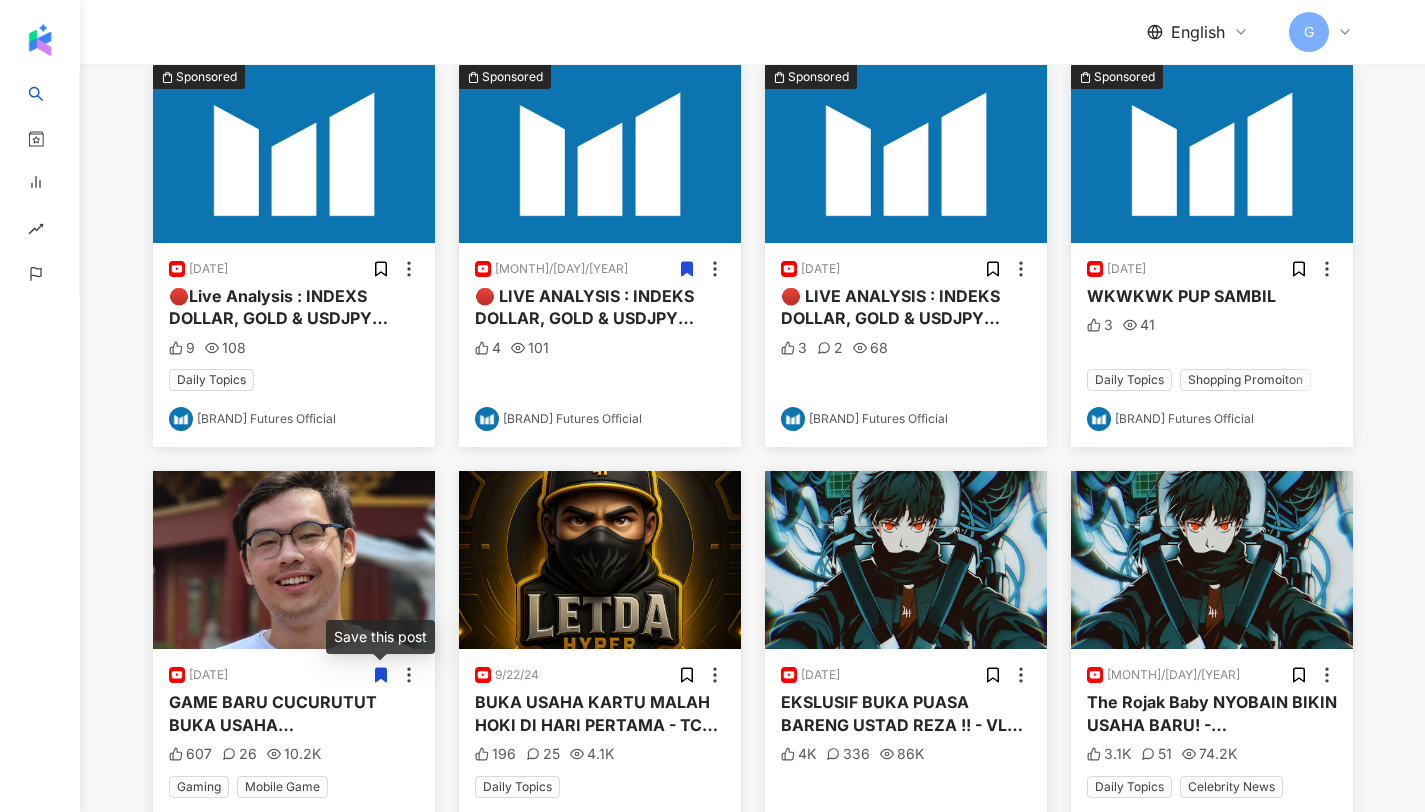 scroll, scrollTop: 674, scrollLeft: 0, axis: vertical 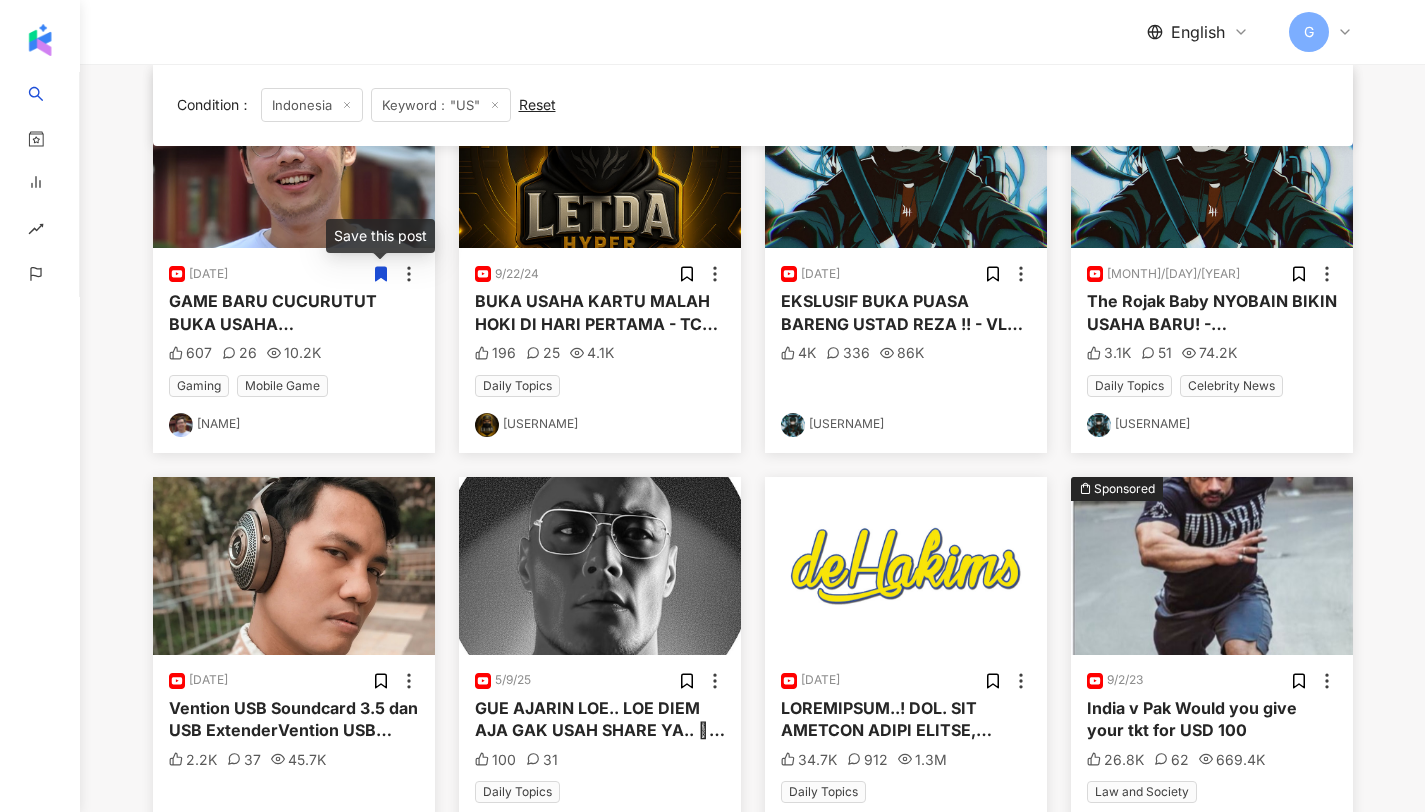 click on "GAME BARU CUCURUTUT BUKA USAHA SUPERMARKET!!! - SUPERMARKET TOGETHER #1Selamat datang di Cumart!
Join Discord Gw, GRATIS! : https://discord.gg/EAdhCRBrFC
SUBSCRIBE ► ► : https://goo.gl/2xJwve
Thankyou so much buat yang udah nonton video gua ^^
apalagi yang share, like, comment :D
Semoga kalian terhibur !
MAKASIH BANYAK :):):)
Go Check out my Social Media :
Instagram : derenfirdaus
TikTok : derenfirdausss
For Business Purpose : Deren.inquiries@gmail.com
#cucurutut #supermarketsimulator" at bounding box center (295, 536) 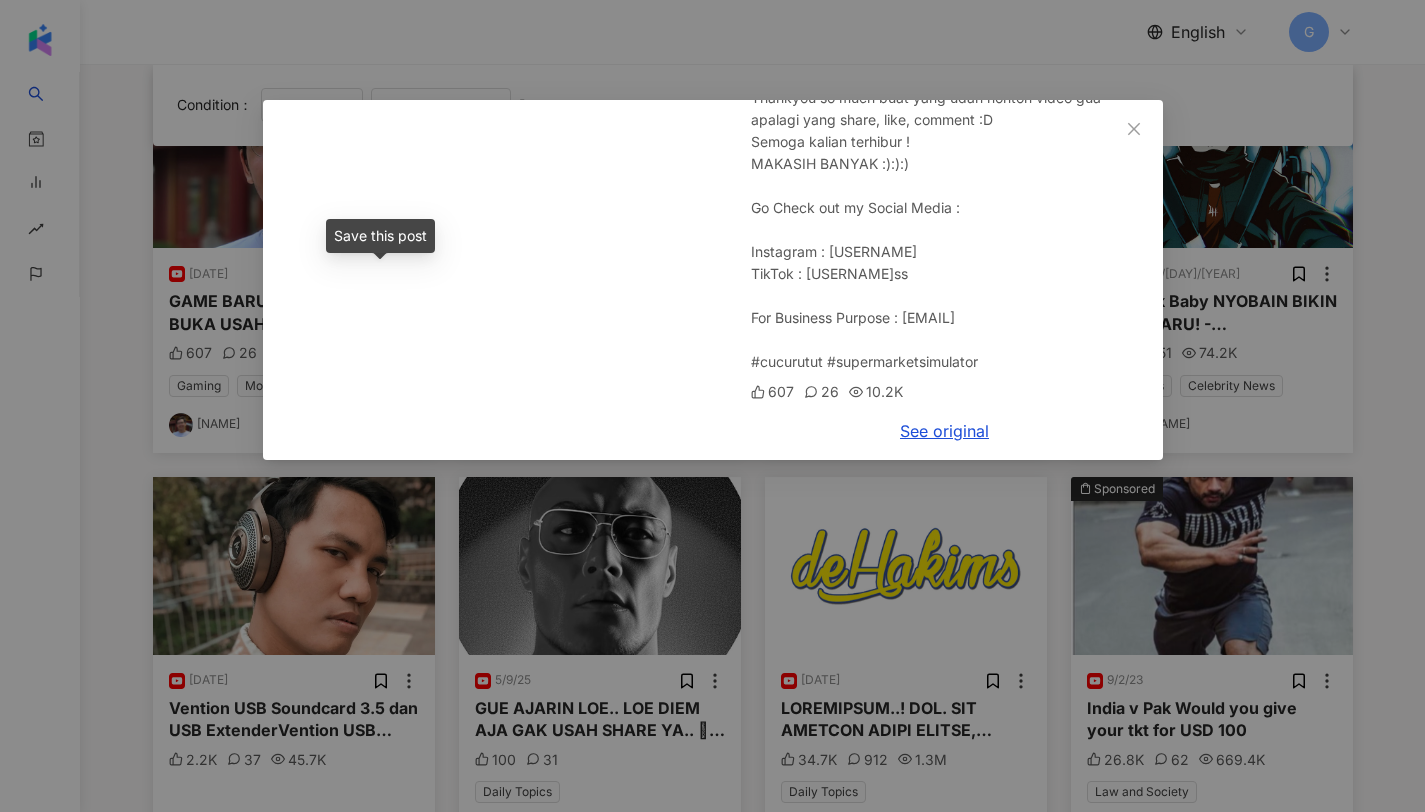 scroll, scrollTop: 322, scrollLeft: 0, axis: vertical 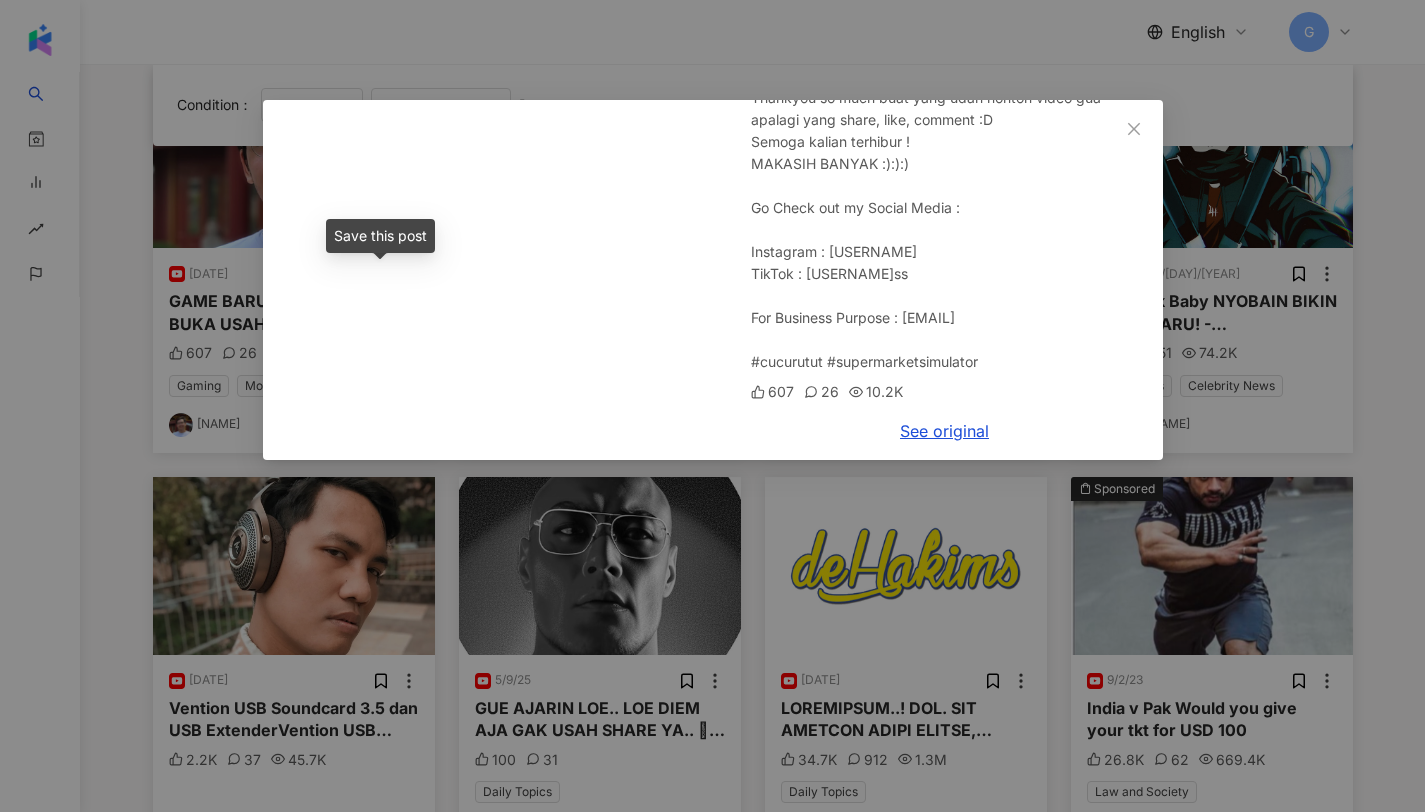 click on "[FIRST] [LAST] [MONTH]/[DAY]/[YEAR] GAME BARU CUCURUTUT BUKA USAHA SUPERMARKET!!! - SUPERMARKET TOGETHER #1 Selamat datang di Cumart!
Join Discord Gw, GRATIS! : https://discord.gg/EAdhCRBrFC
SUBSCRIBE ► ► : https://goo.gl/2xJwve
Thankyou so much buat yang udah nonton video gua ^^
apalagi yang share, like, comment :D
Semoga kalian terhibur !
MAKASIH BANYAK :):):)
Go Check out my Social Media :
Instagram : [USERNAME]
TikTok : [USERNAME]
For Business Purpose : [EMAIL]
#cucurutut #supermarketsimulator 607 26 10.2K See original" at bounding box center (712, 406) 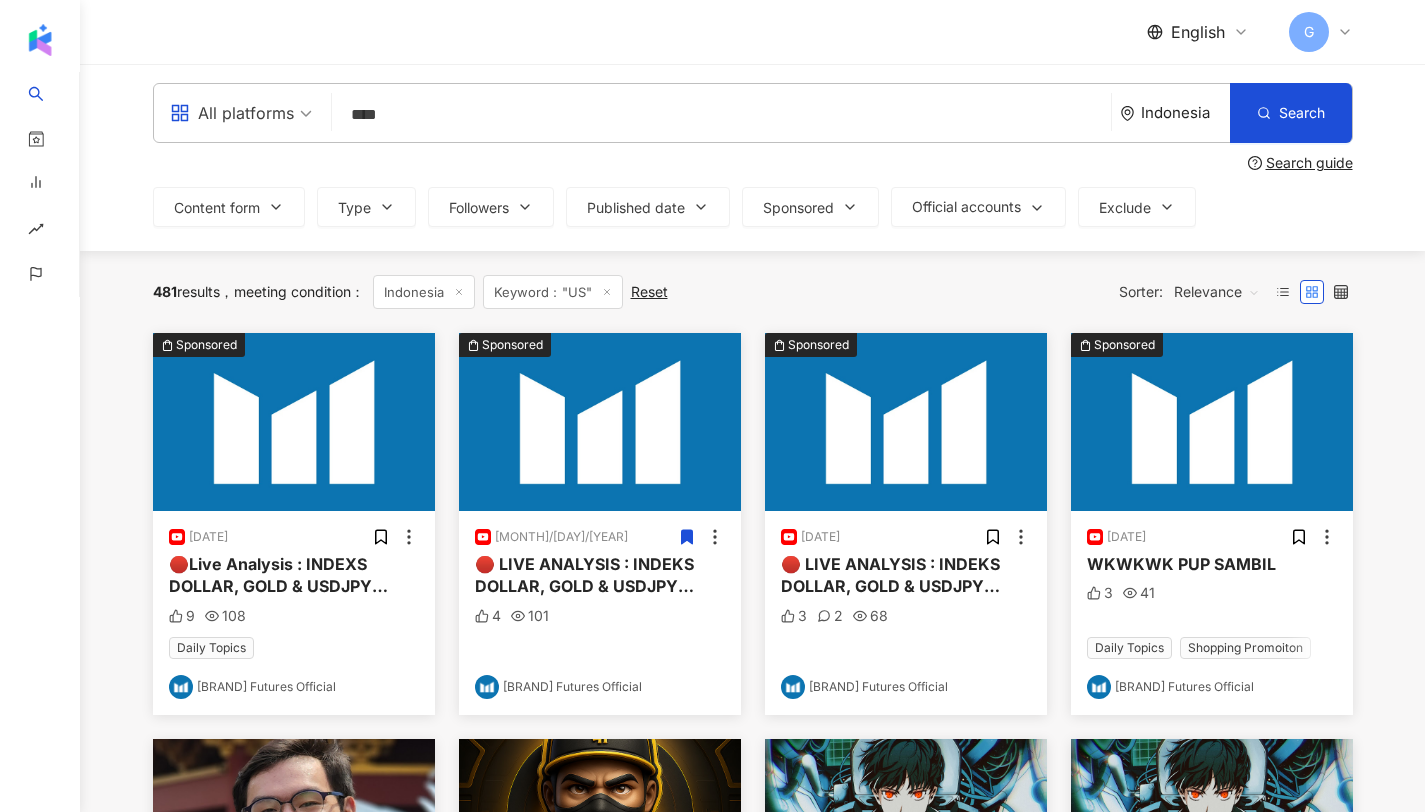 scroll, scrollTop: 0, scrollLeft: 0, axis: both 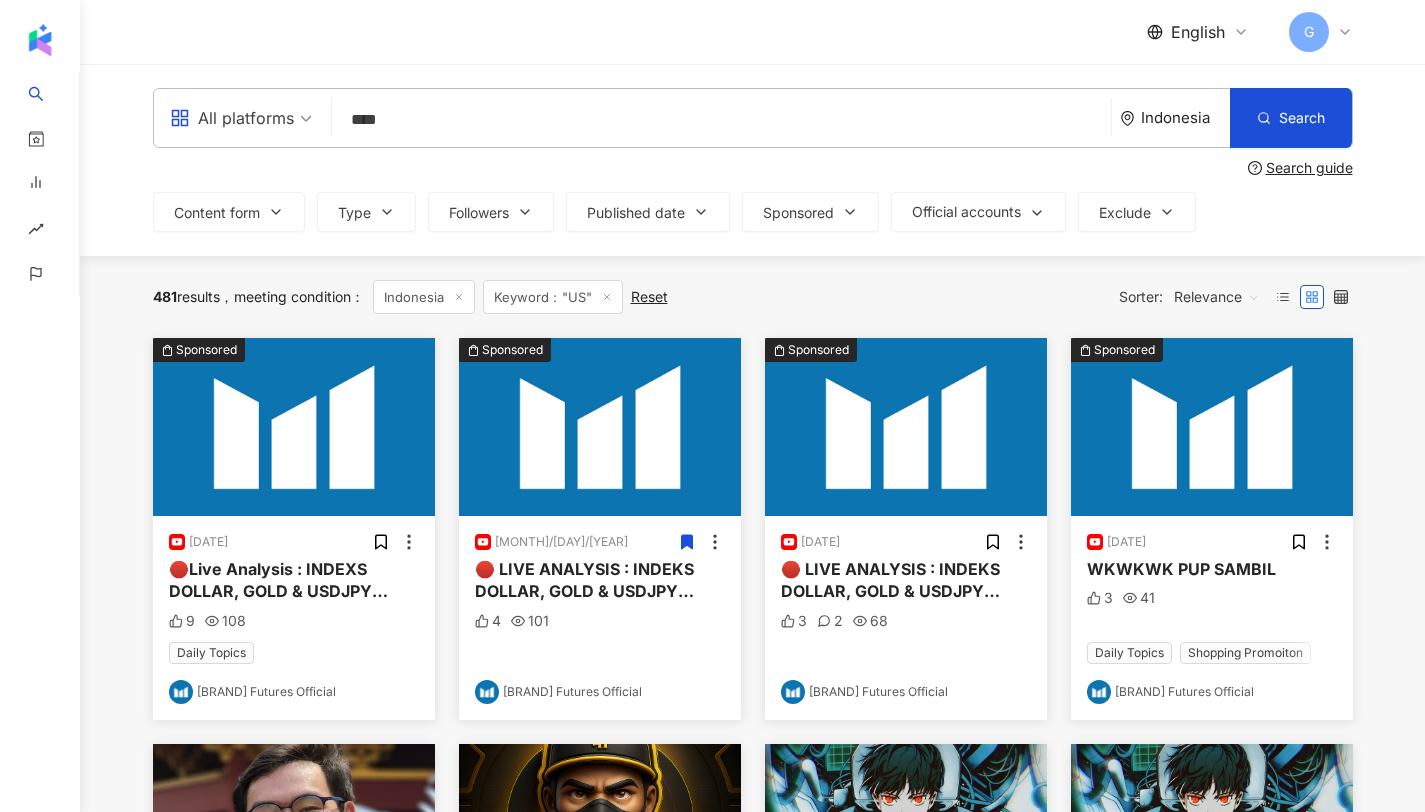 click on "481 results meeting condition : Indonesia Keyword："US" Reset Sorter: Relevance" at bounding box center (753, 297) 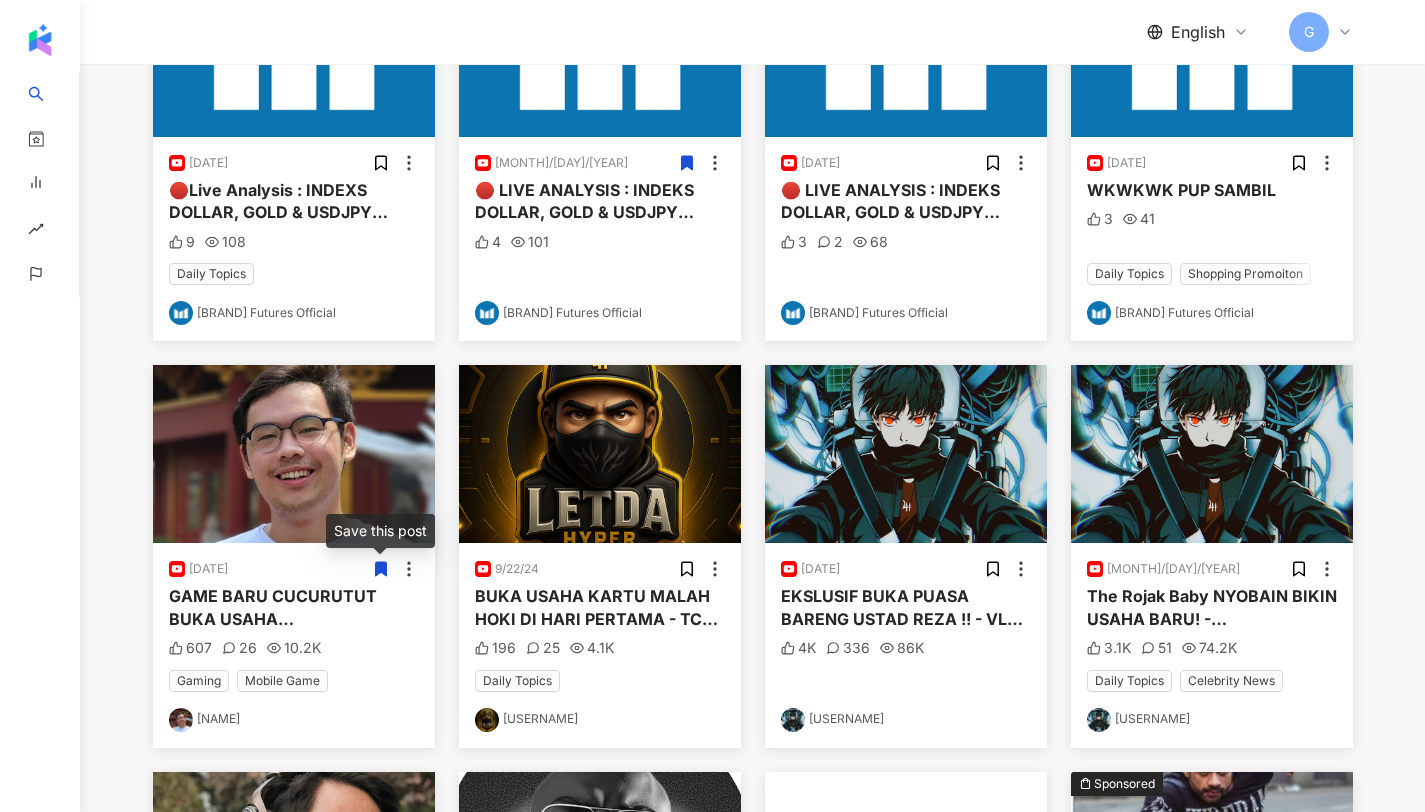 scroll, scrollTop: 0, scrollLeft: 0, axis: both 